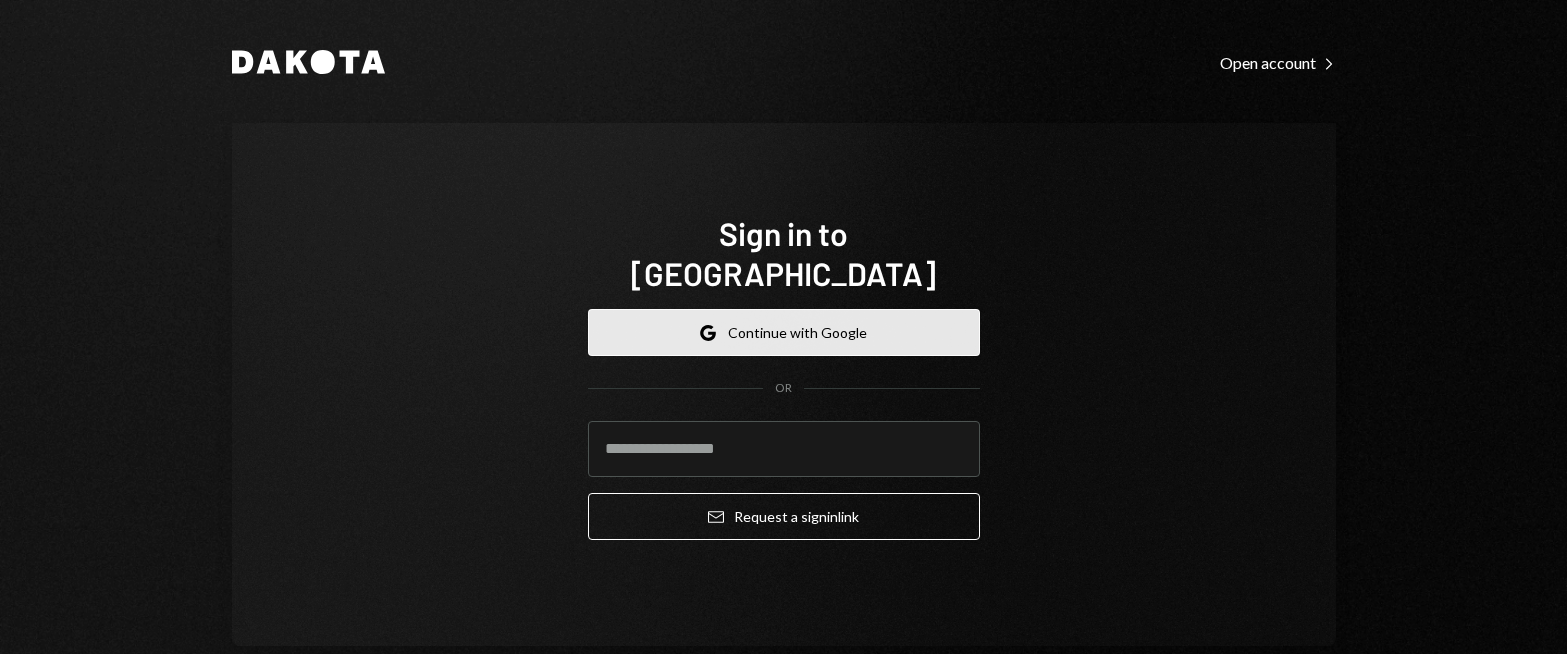 scroll, scrollTop: 0, scrollLeft: 0, axis: both 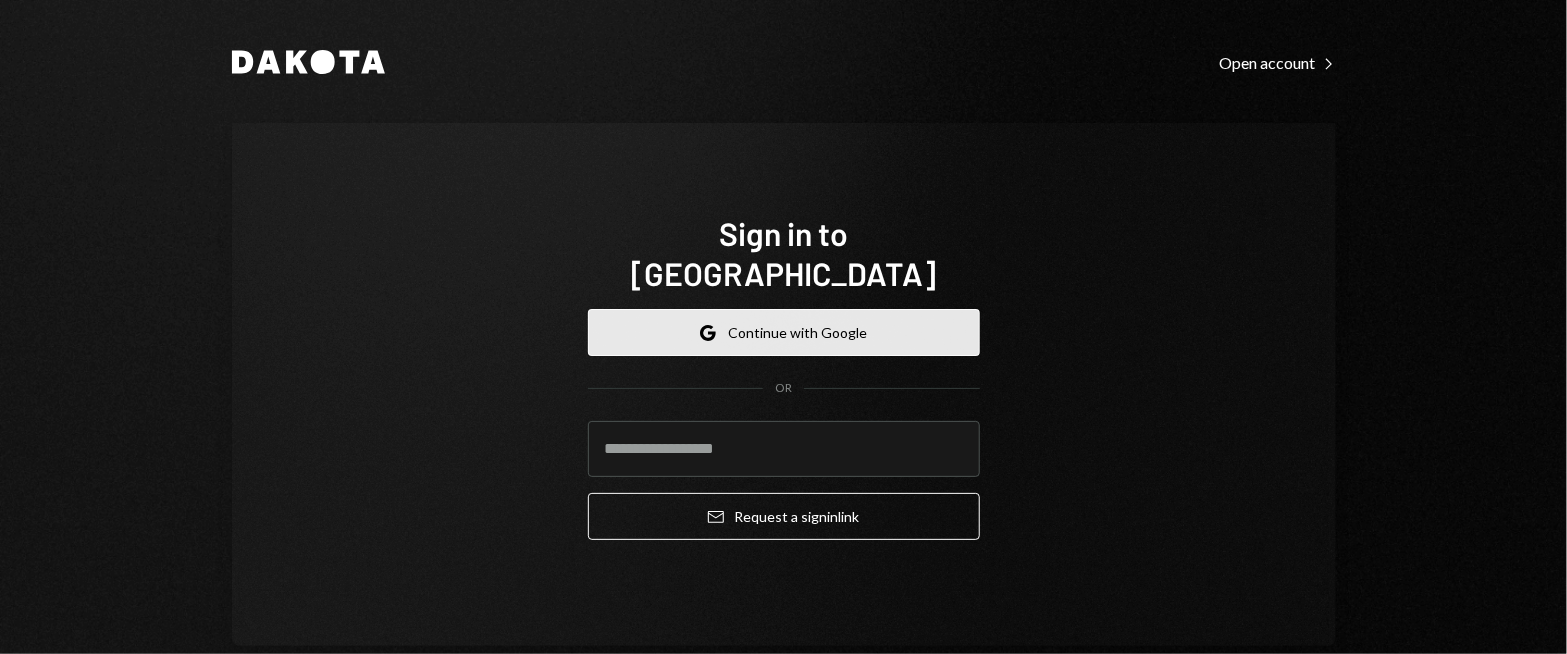 click on "Google  Continue with Google" at bounding box center [784, 332] 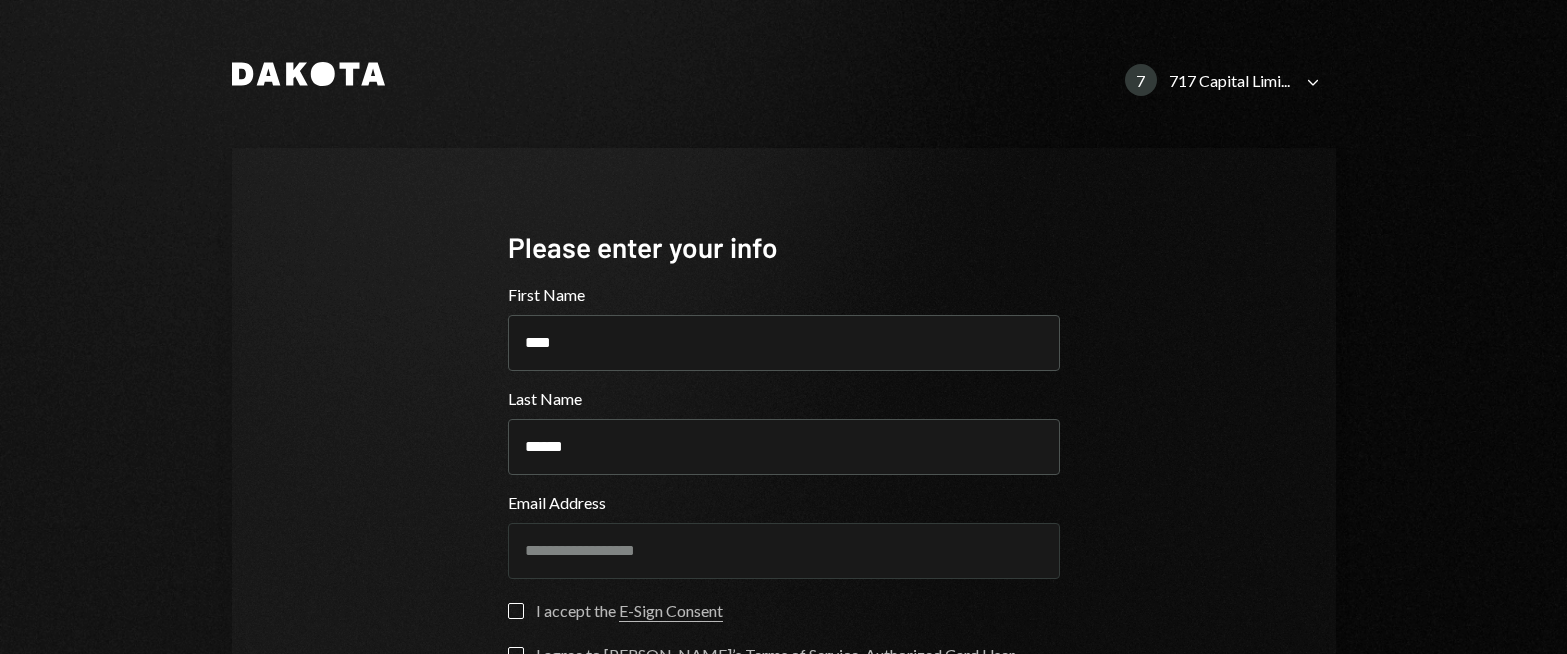scroll, scrollTop: 0, scrollLeft: 0, axis: both 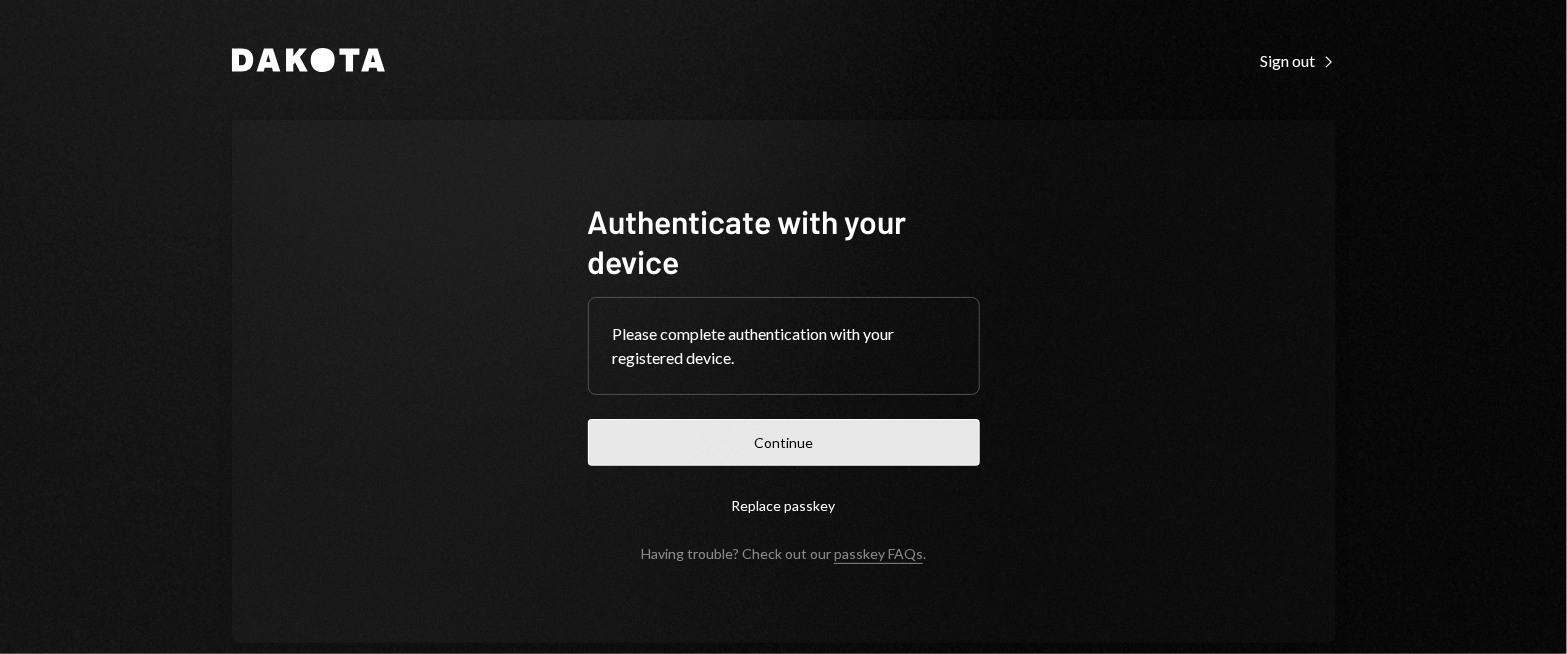 click on "Continue" at bounding box center (784, 442) 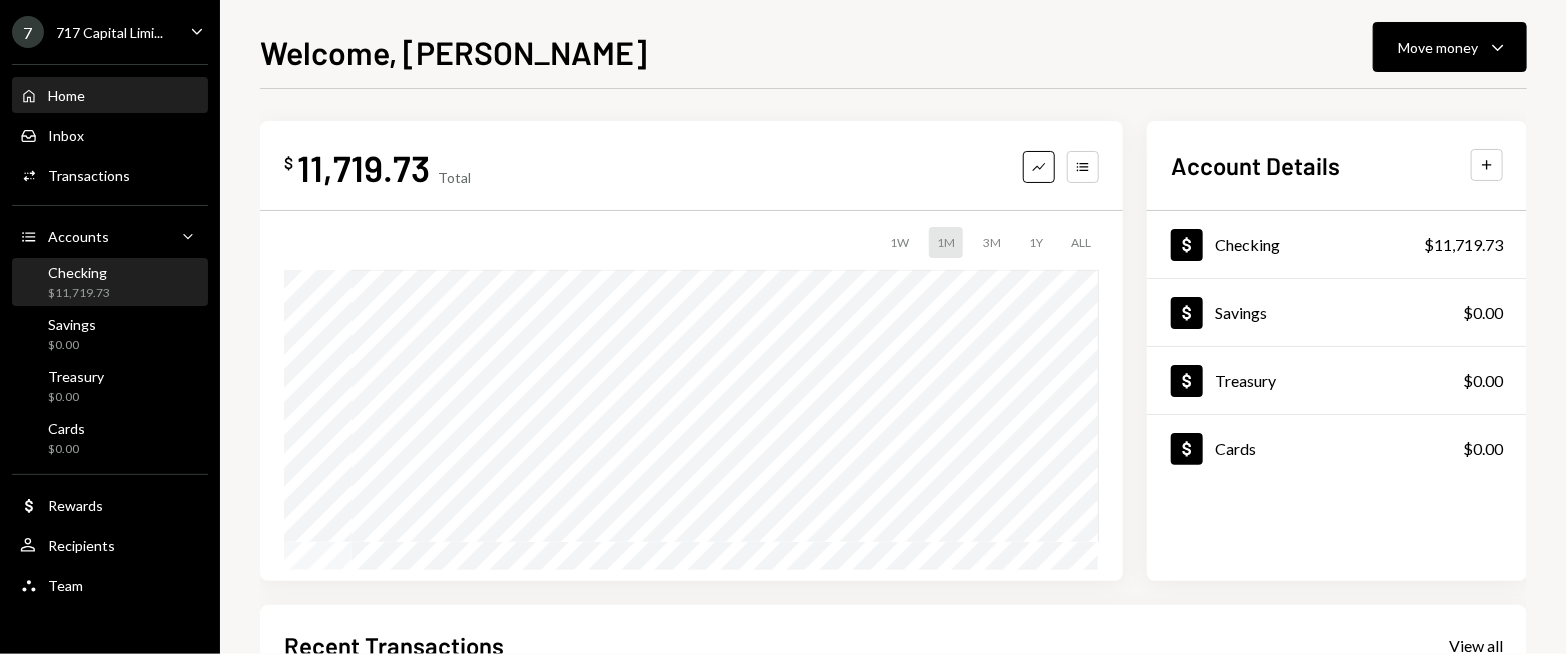 click on "Checking $11,719.73" at bounding box center (110, 283) 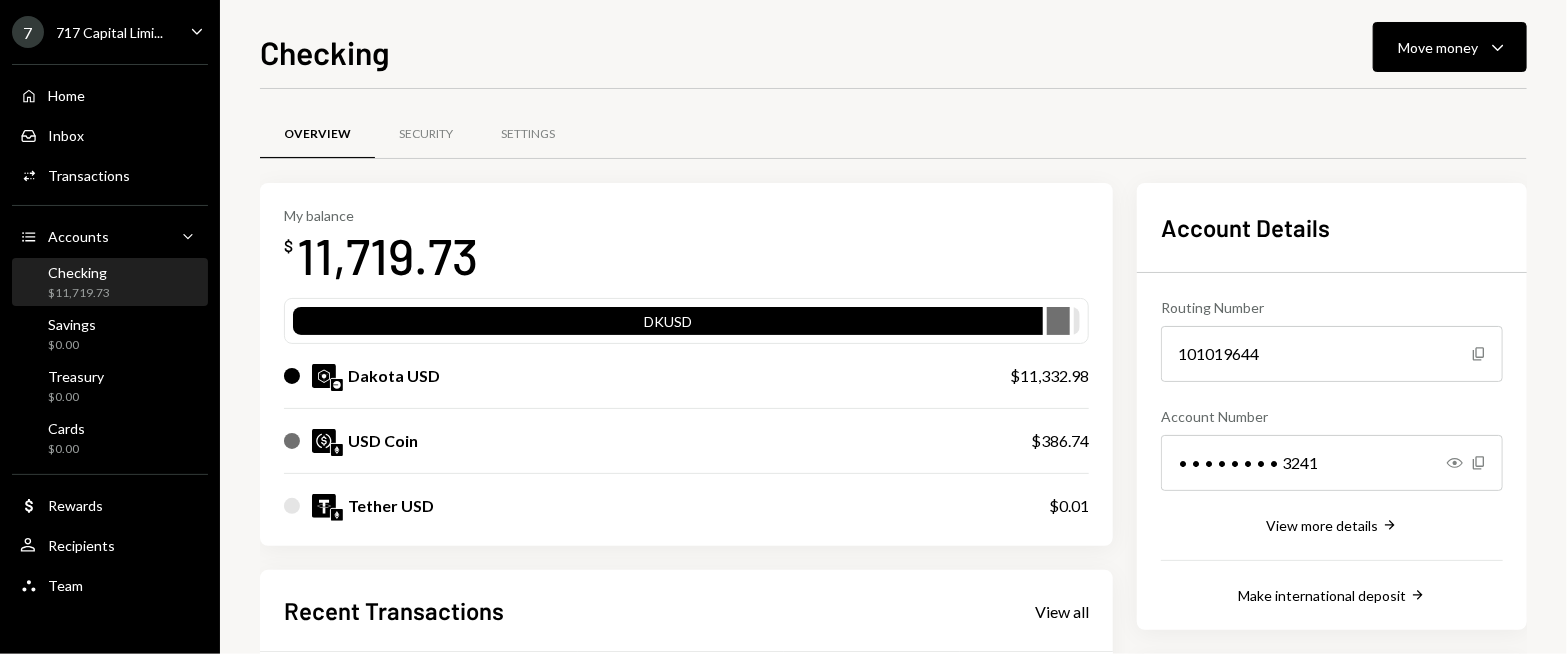 click on "My balance $ 11,719.73" at bounding box center [686, 247] 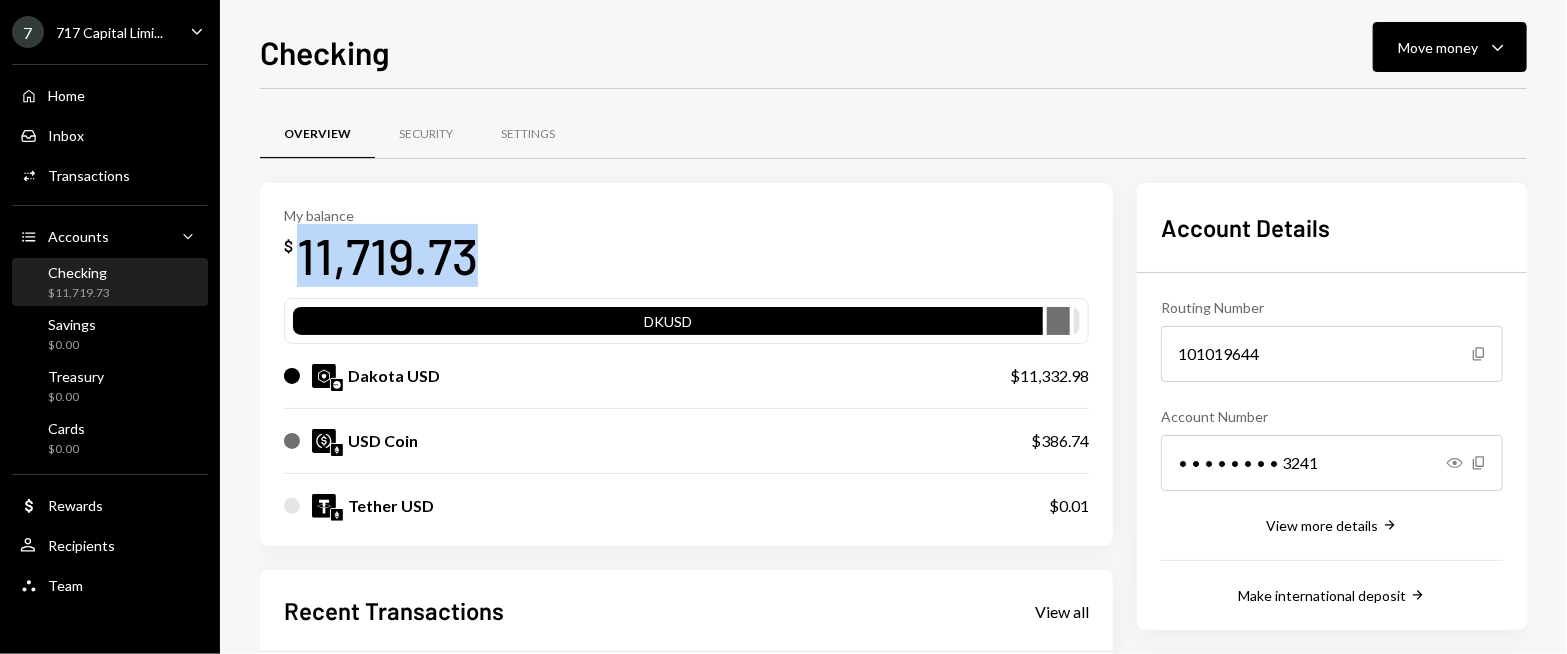 drag, startPoint x: 528, startPoint y: 266, endPoint x: 348, endPoint y: 255, distance: 180.3358 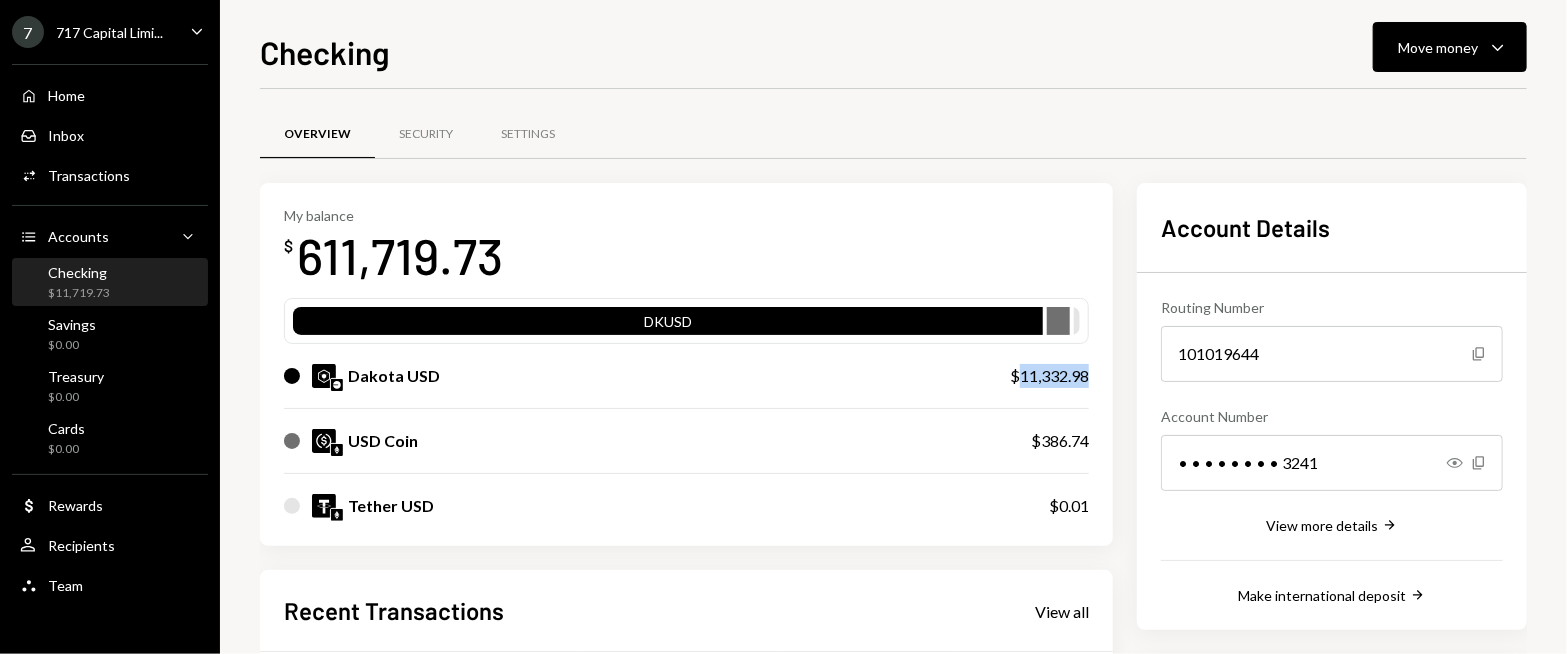 drag, startPoint x: 1094, startPoint y: 380, endPoint x: 1019, endPoint y: 379, distance: 75.00667 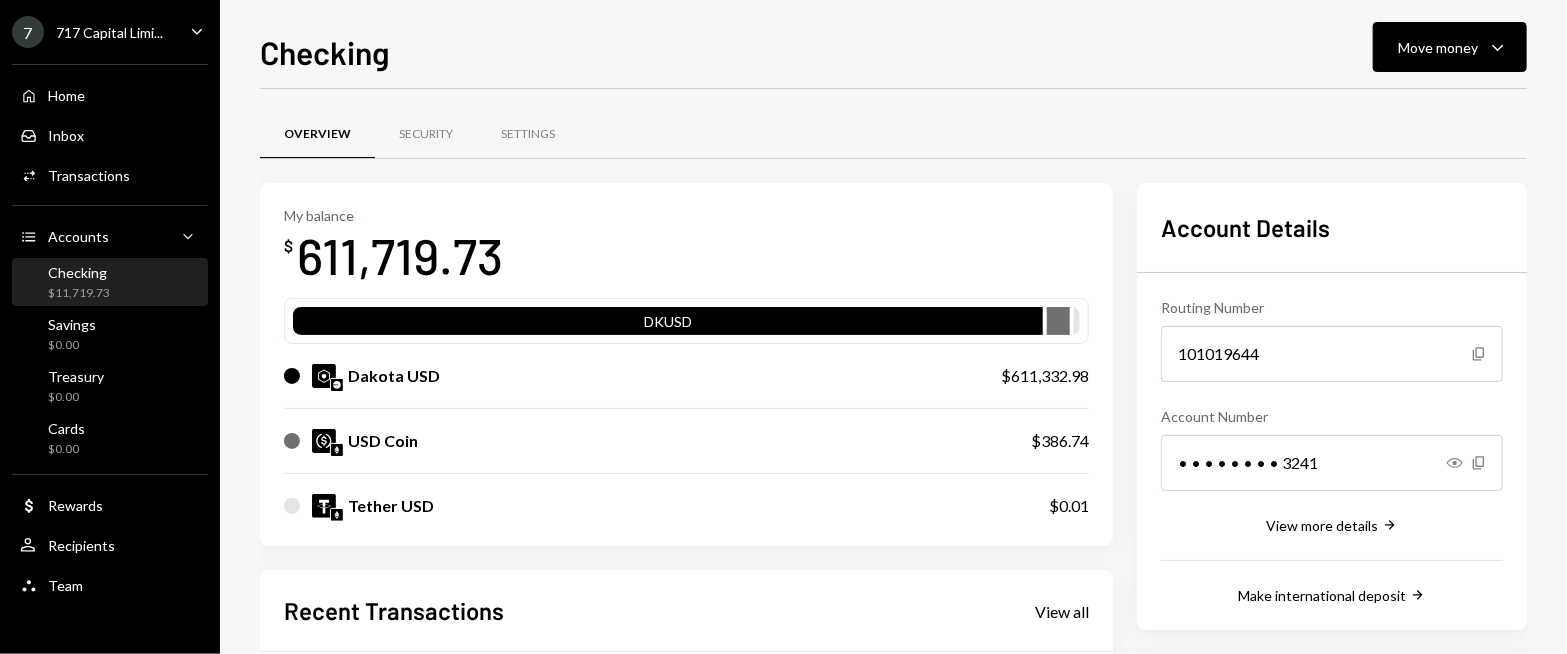 click on "My balance $ 611,719.73 DKUSD Dakota USD $611,332.98 USD Coin $386.74 Tether USD $0.01" at bounding box center [686, 365] 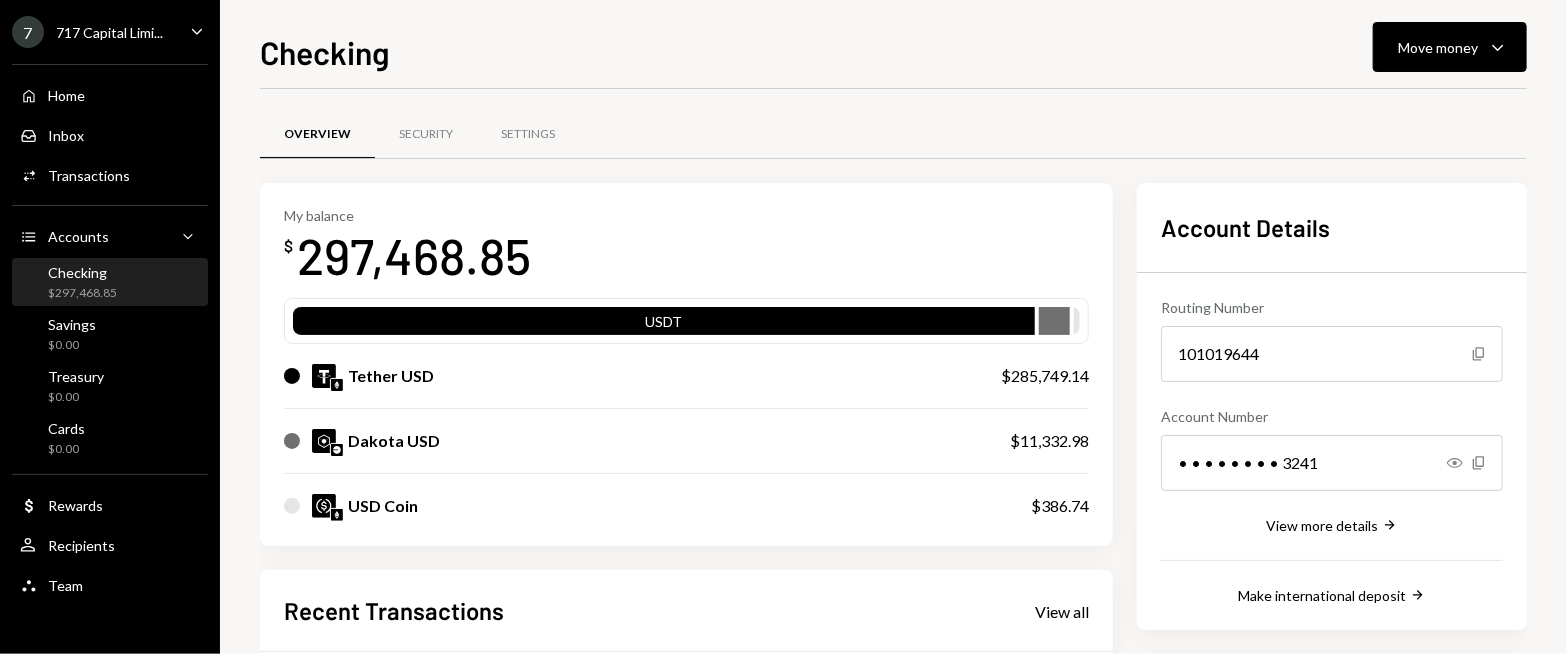 drag, startPoint x: 250, startPoint y: 388, endPoint x: 265, endPoint y: 385, distance: 15.297058 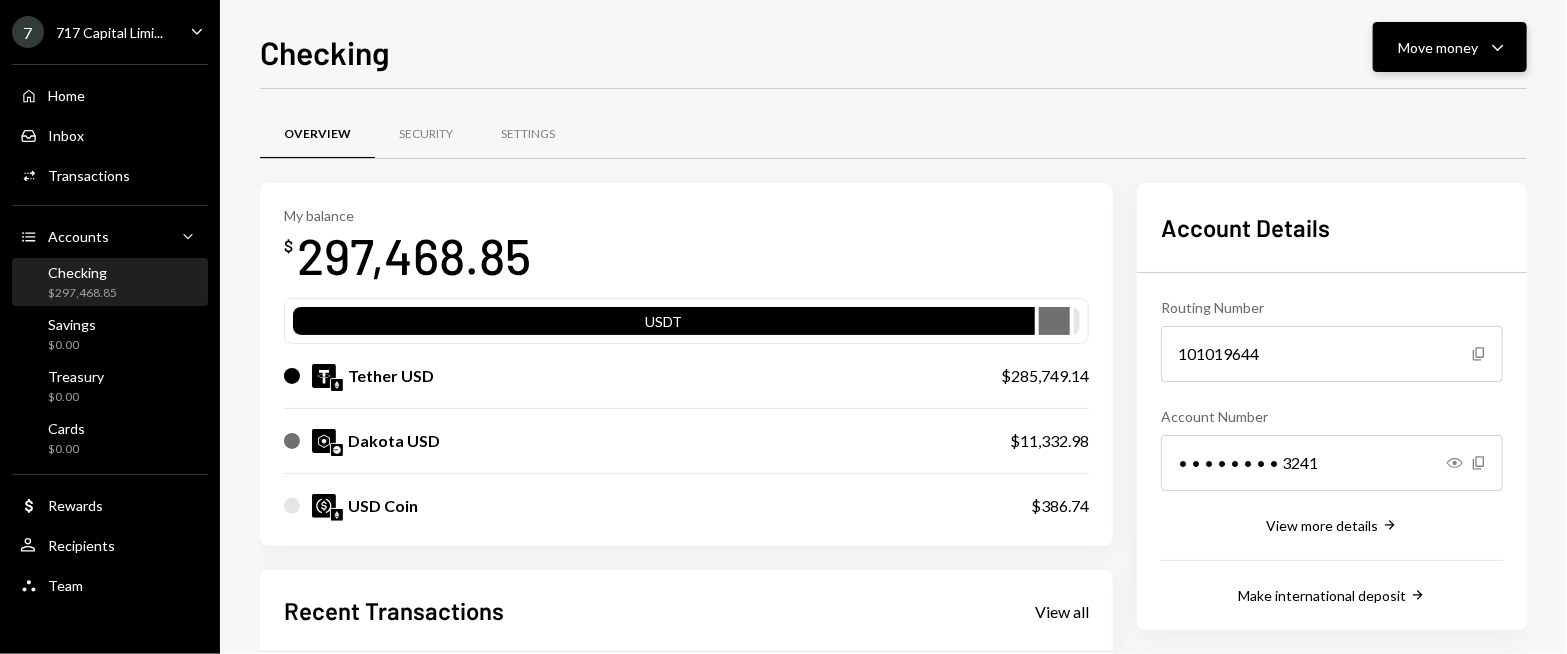 click on "Move money" at bounding box center (1438, 47) 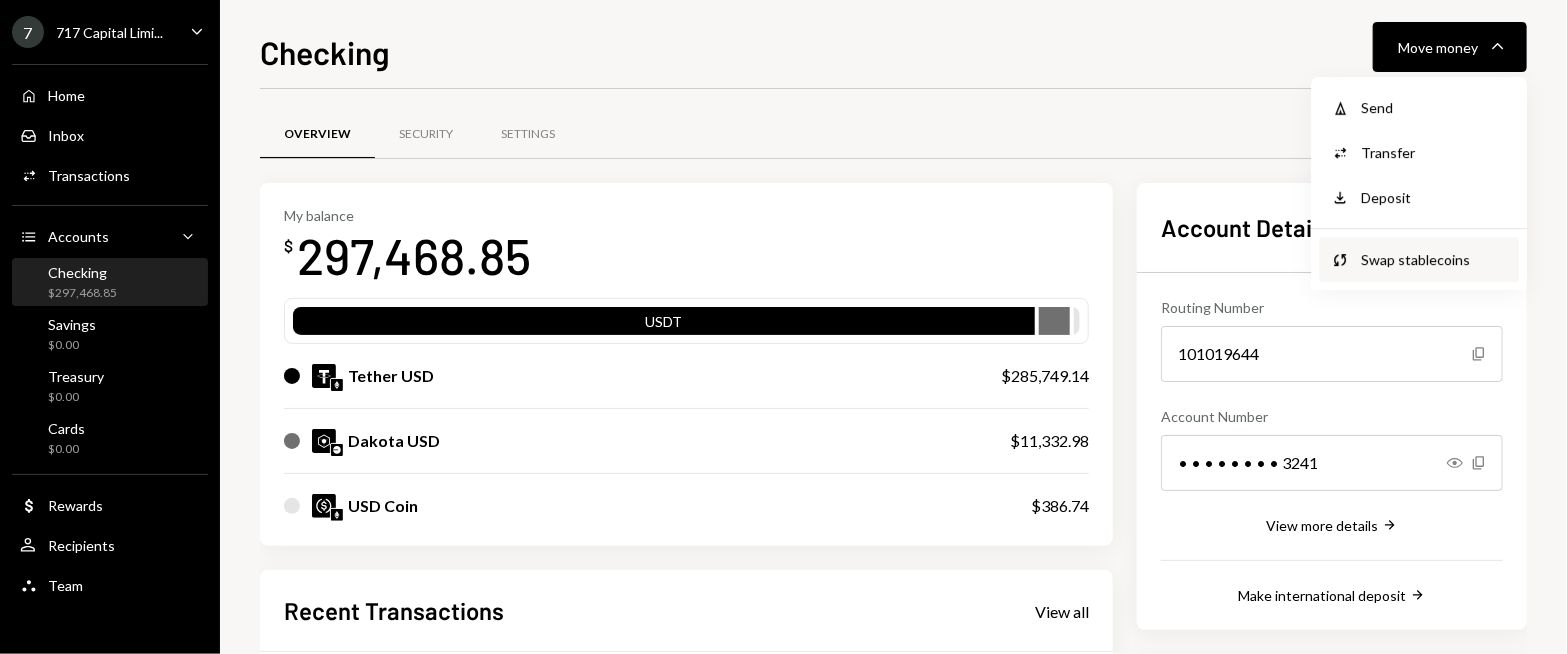 click on "Swap stablecoins" at bounding box center (1434, 259) 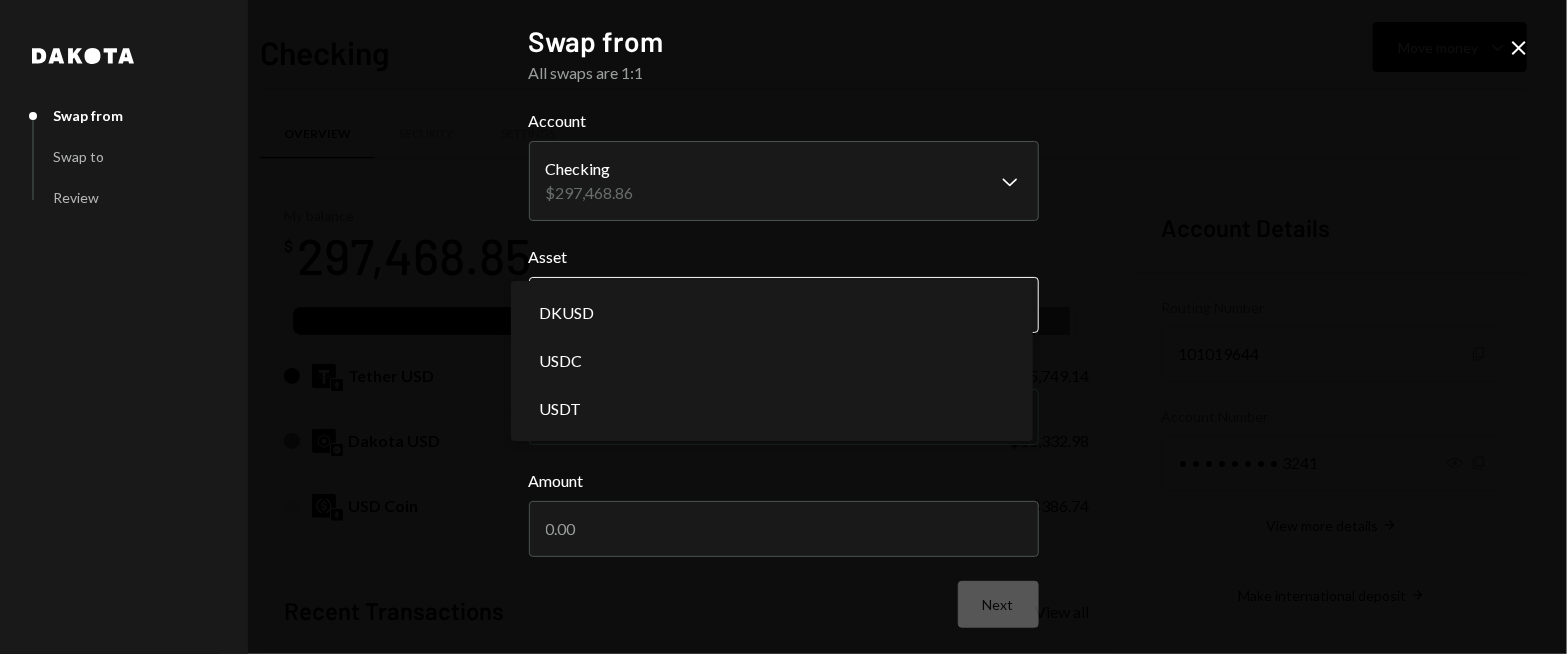 click on "7 717 Capital Limi... Caret Down Home Home Inbox Inbox Activities Transactions Accounts Accounts Caret Down Checking $297,468.85 Savings $0.00 Treasury $0.00 Cards $0.00 Dollar Rewards User Recipients Team Team Checking Move money Caret Down Overview Security Settings My balance $ 297,468.85 USDT Tether USD $285,749.14 Dakota USD $11,332.98 USD Coin $386.74 Recent Transactions View all Type Initiated By Initiated At Status Deposit 285,749.1242  USDT 0x89e5...aa7c40 Copy 07/03/25 11:56 AM Completed Bank Payment $68,258.19 Ryan Noonan 07/03/25 9:00 AM Completed Bank Payment $110,110.00 Ryan Noonan 07/03/25 8:59 AM Completed Withdrawal 94,857.5  USDC Ryan Noonan 07/02/25 6:28 PM Completed Deposit 94,952.5  USDC 0xA9D1...1d3E43 Copy 07/02/25 6:25 PM Completed Account Details Routing Number 101019644 Copy Account Number • • • • • • • •  3241 Show Copy View more details Right Arrow Make international deposit Right Arrow Account Information Money in (last 30 days) Up Right Arrow $17,662,641.18 Dakota" at bounding box center [783, 327] 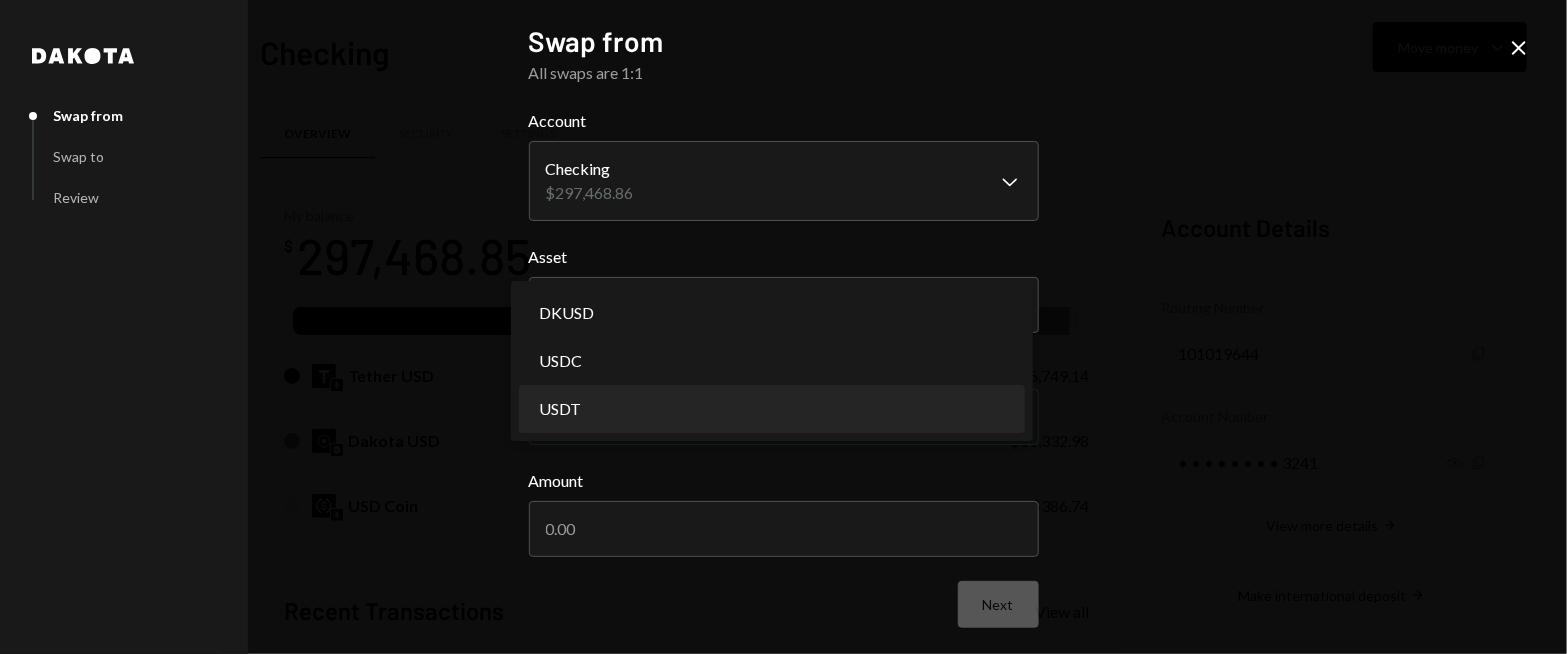select on "****" 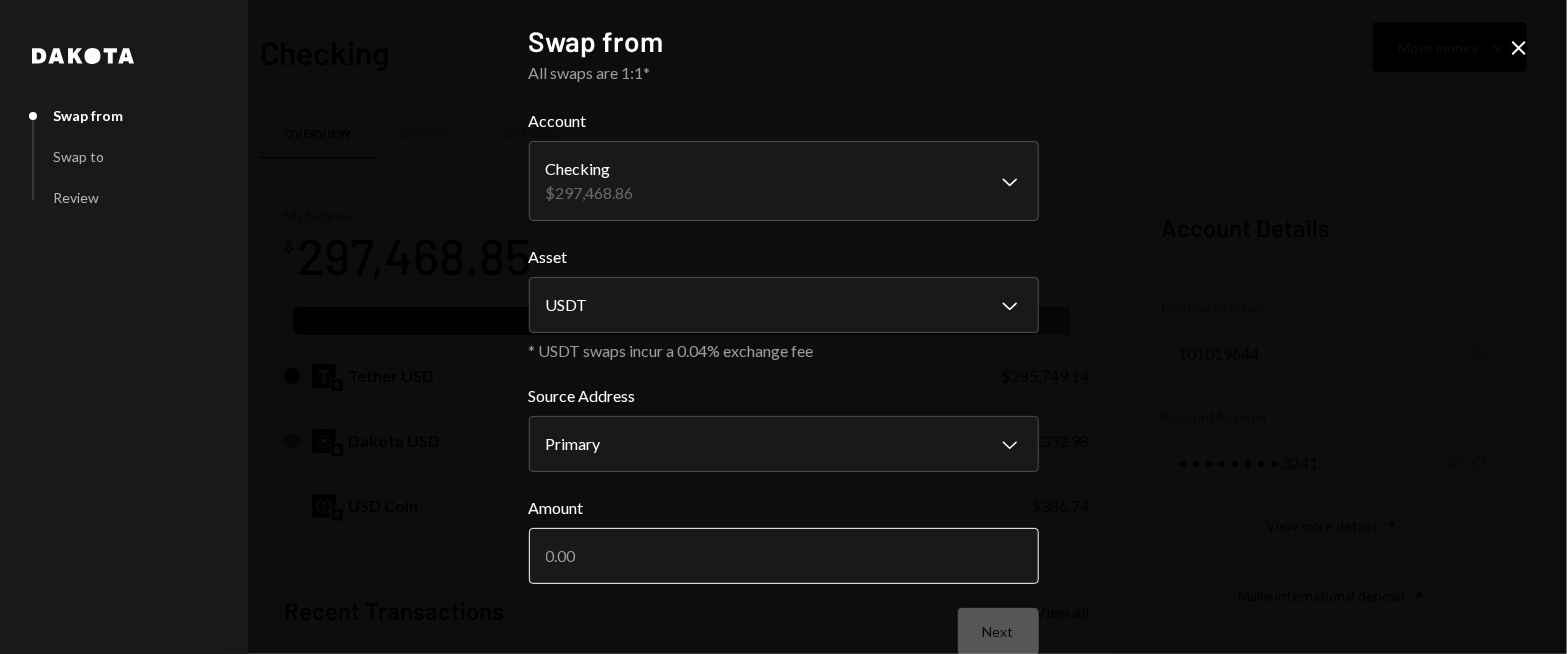 drag, startPoint x: 761, startPoint y: 561, endPoint x: 778, endPoint y: 557, distance: 17.464249 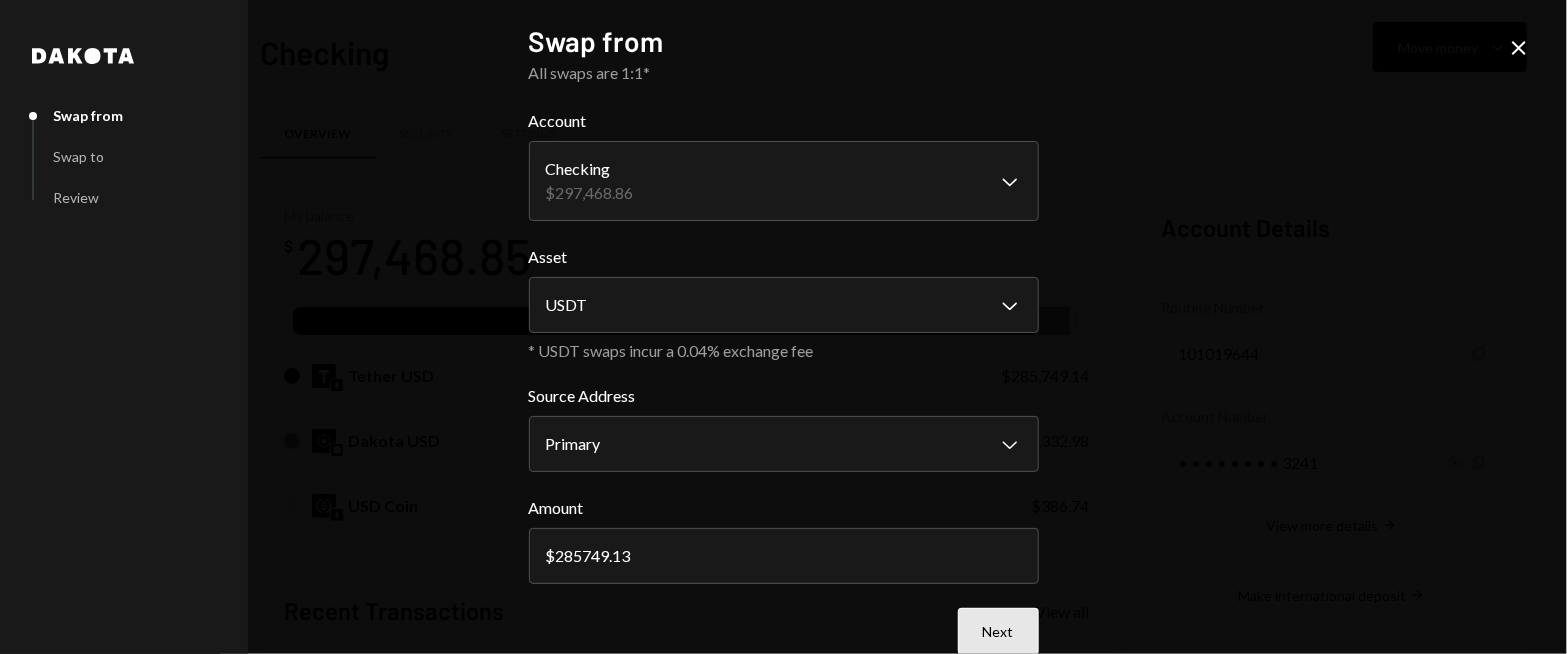 type on "285749.13" 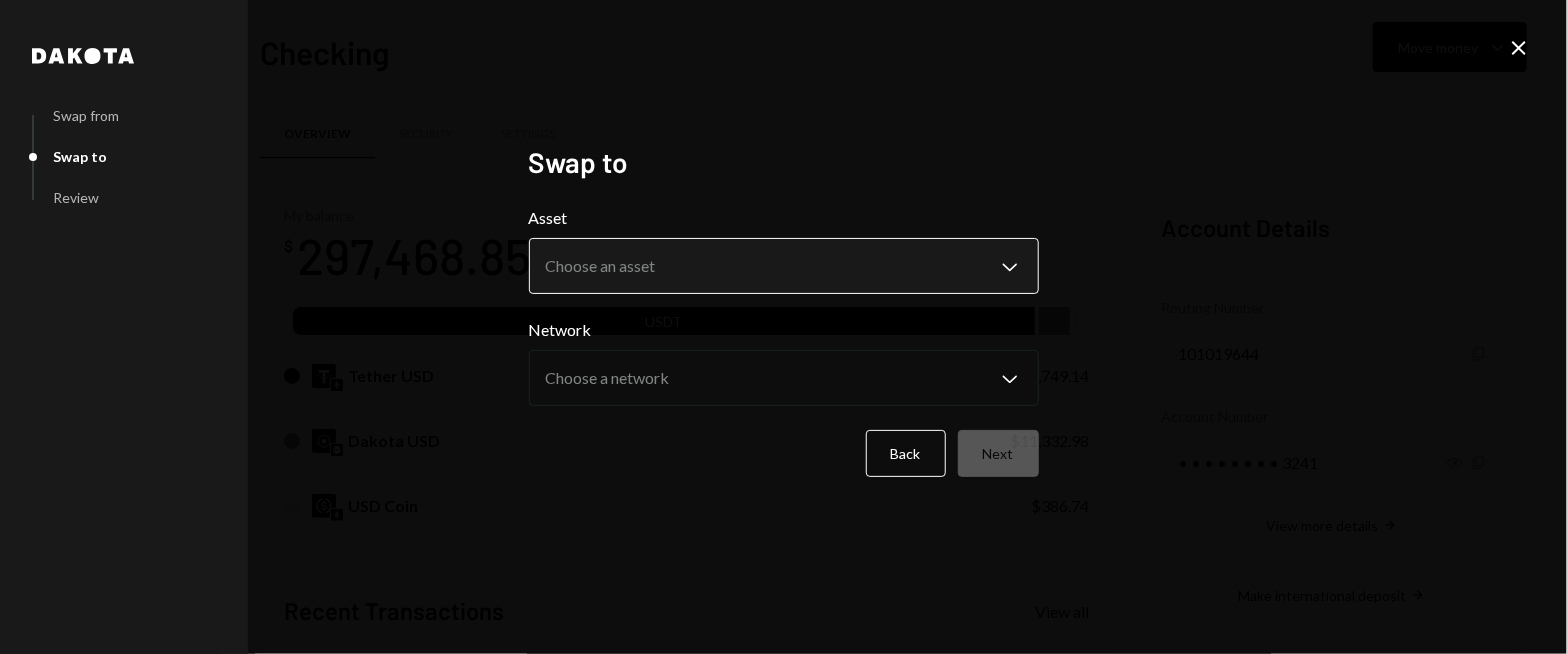 click on "7 717 Capital Limi... Caret Down Home Home Inbox Inbox Activities Transactions Accounts Accounts Caret Down Checking $297,468.85 Savings $0.00 Treasury $0.00 Cards $0.00 Dollar Rewards User Recipients Team Team Checking Move money Caret Down Overview Security Settings My balance $ 297,468.85 USDT Tether USD $285,749.14 Dakota USD $11,332.98 USD Coin $386.74 Recent Transactions View all Type Initiated By Initiated At Status Deposit 285,749.1242  USDT 0x89e5...aa7c40 Copy 07/03/25 11:56 AM Completed Bank Payment $68,258.19 Ryan Noonan 07/03/25 9:00 AM Completed Bank Payment $110,110.00 Ryan Noonan 07/03/25 8:59 AM Completed Withdrawal 94,857.5  USDC Ryan Noonan 07/02/25 6:28 PM Completed Deposit 94,952.5  USDC 0xA9D1...1d3E43 Copy 07/02/25 6:25 PM Completed Account Details Routing Number 101019644 Copy Account Number • • • • • • • •  3241 Show Copy View more details Right Arrow Make international deposit Right Arrow Account Information Money in (last 30 days) Up Right Arrow $17,662,641.18 Dakota" at bounding box center [783, 327] 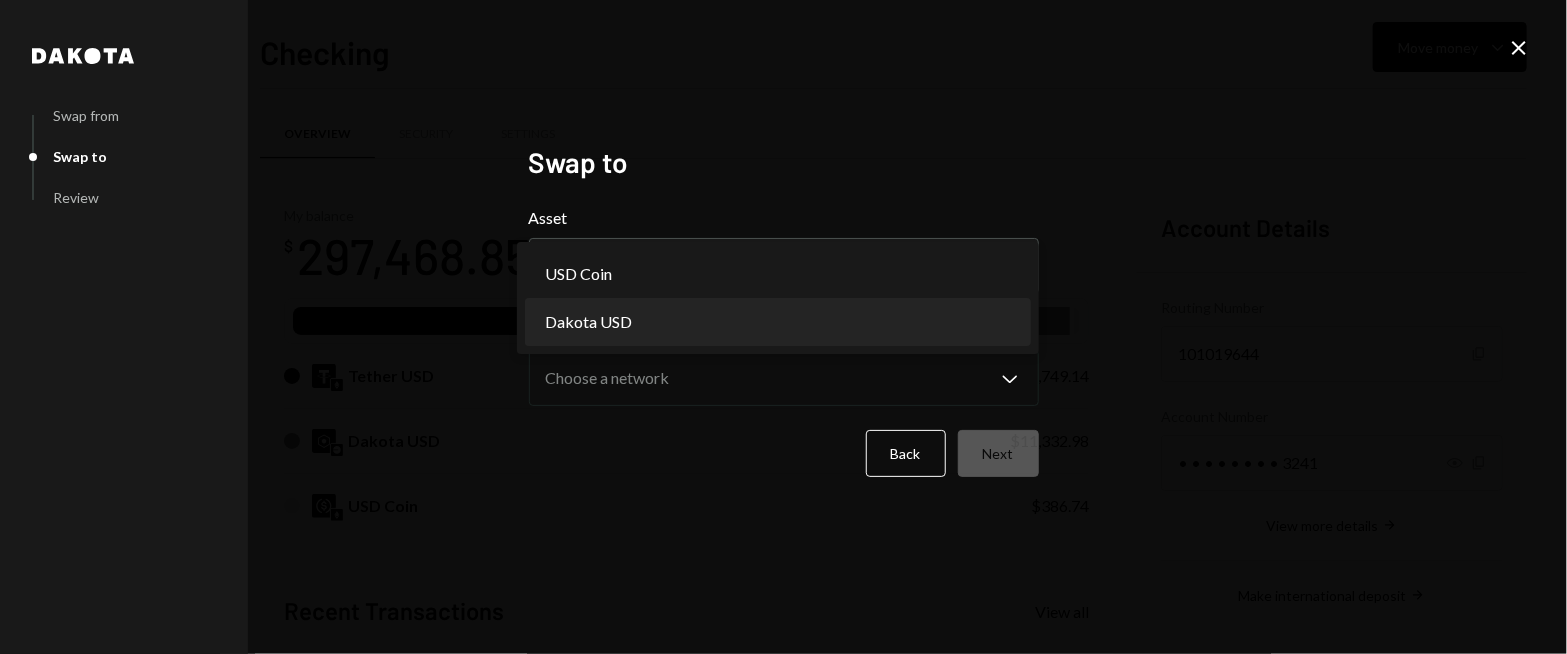 select on "*****" 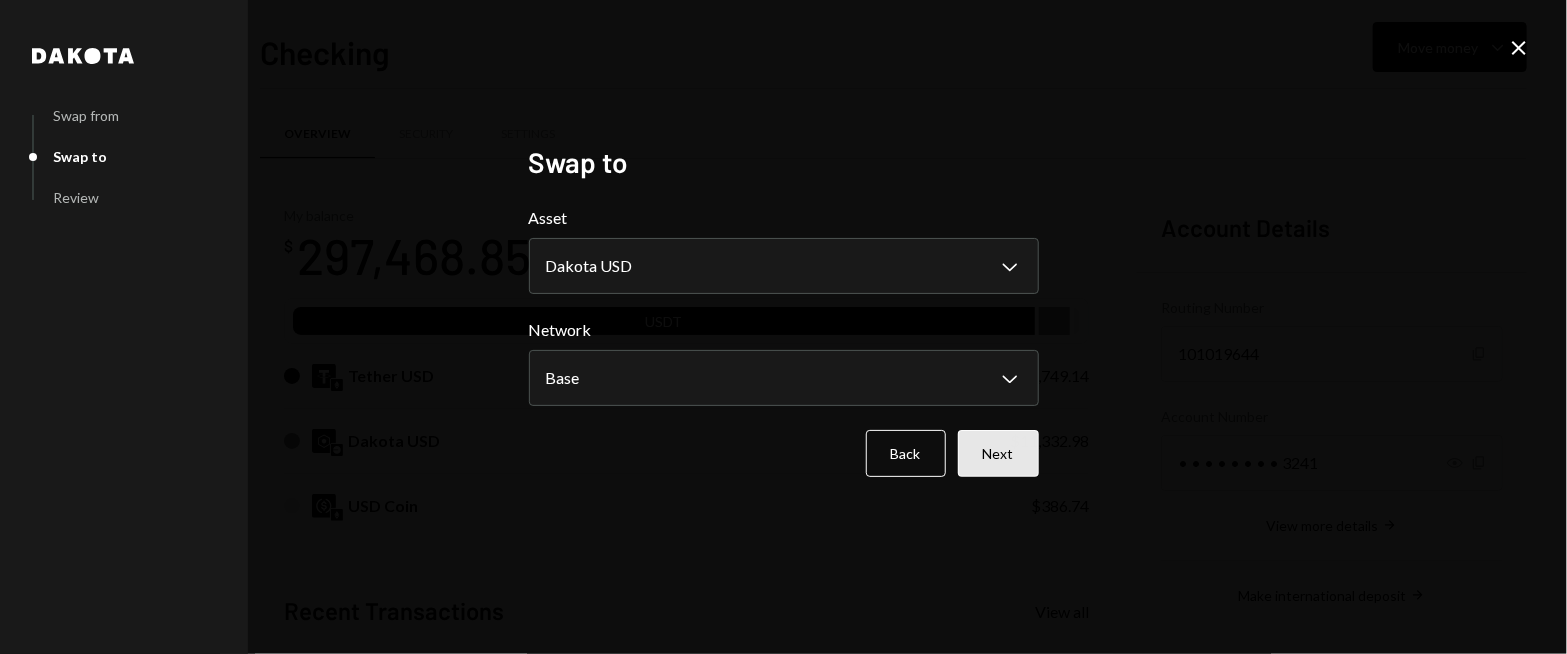 click on "Next" at bounding box center [998, 453] 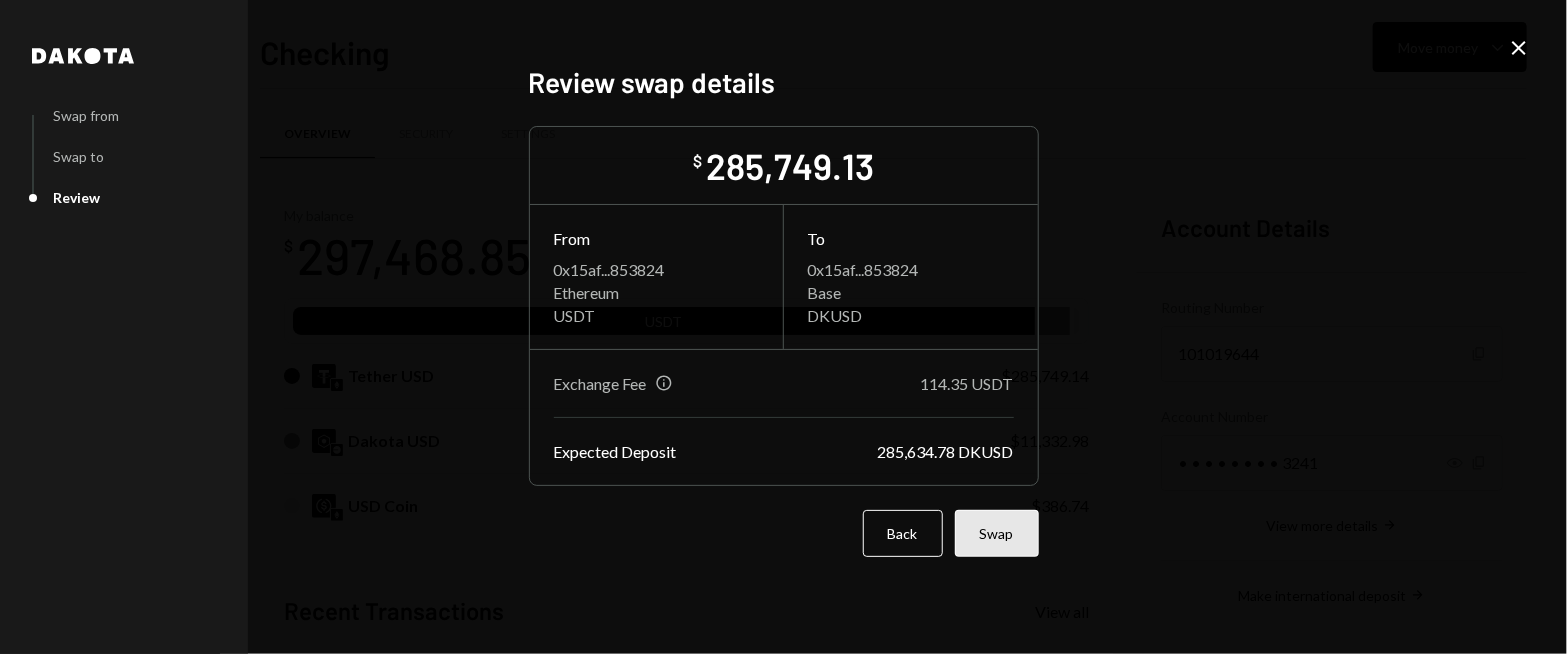 click on "Swap" at bounding box center (997, 533) 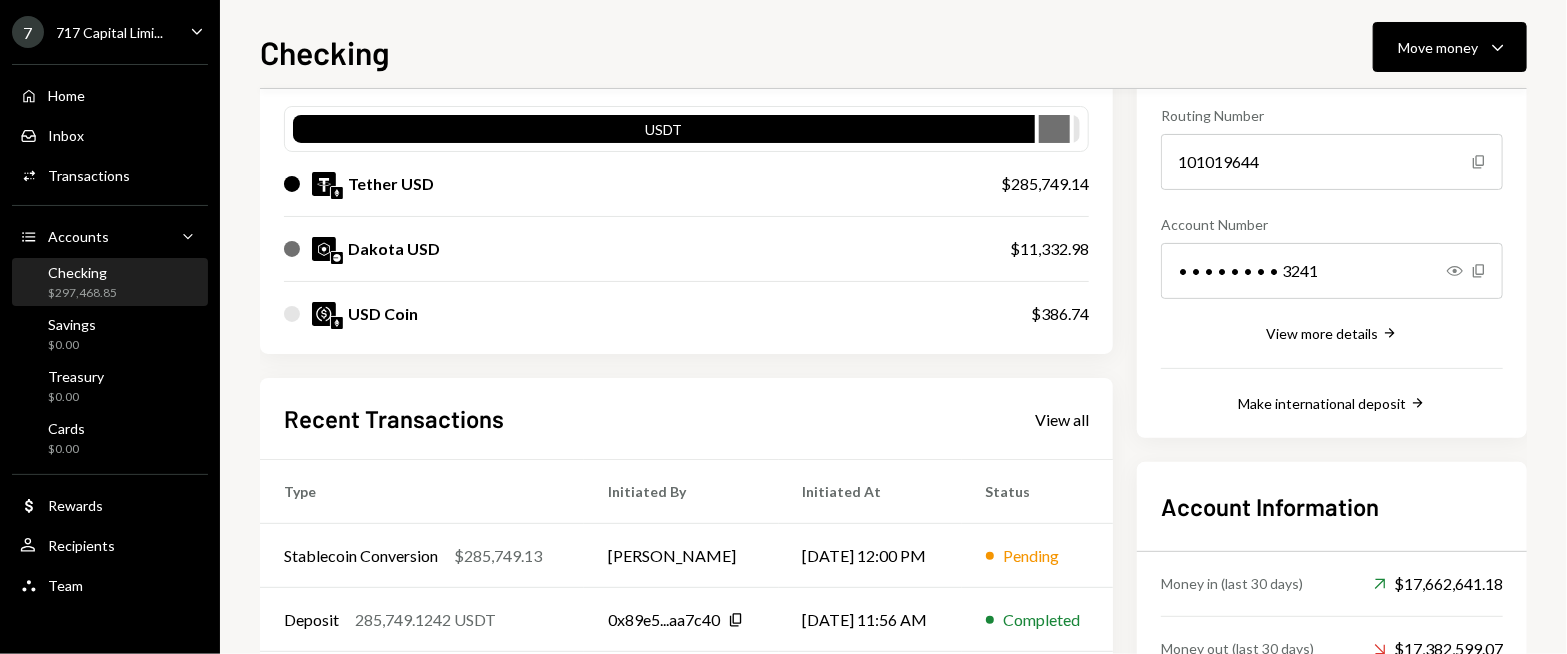 scroll, scrollTop: 300, scrollLeft: 0, axis: vertical 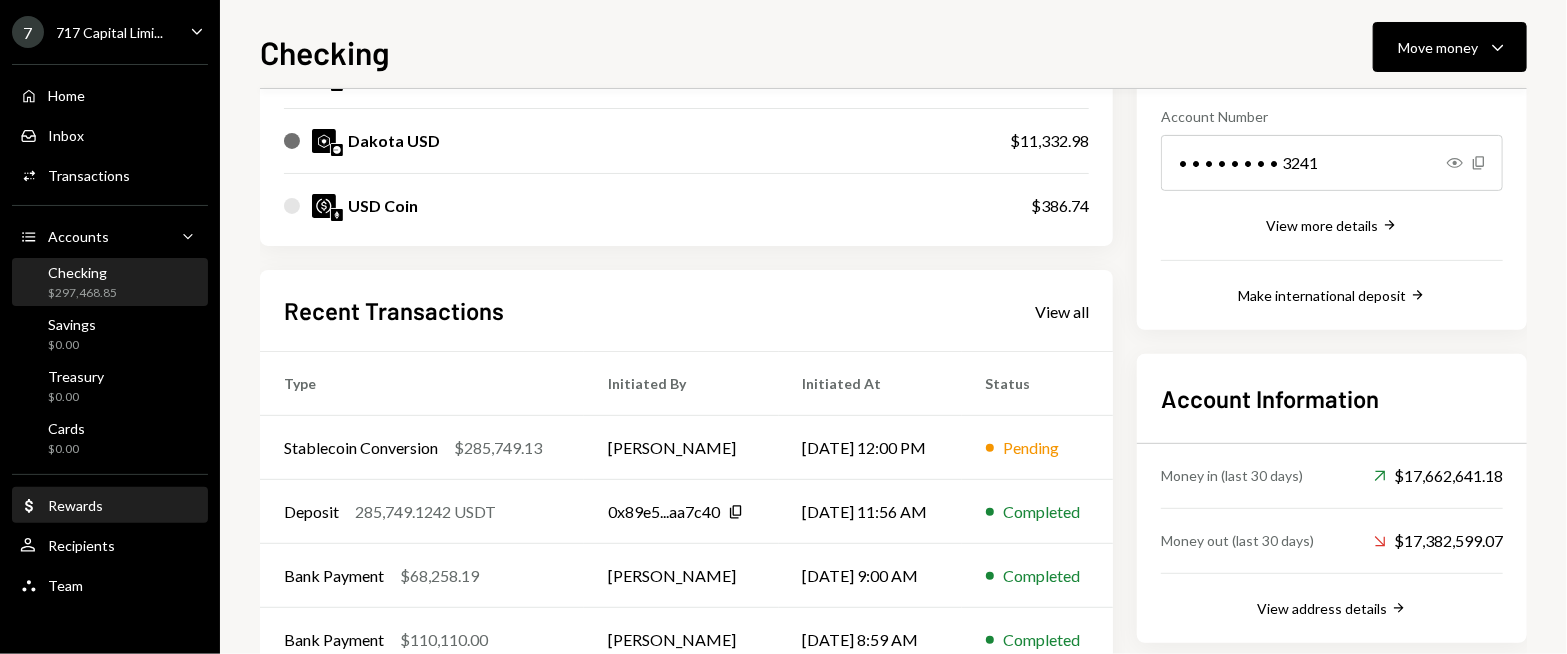 click on "Dollar Rewards" at bounding box center (110, 506) 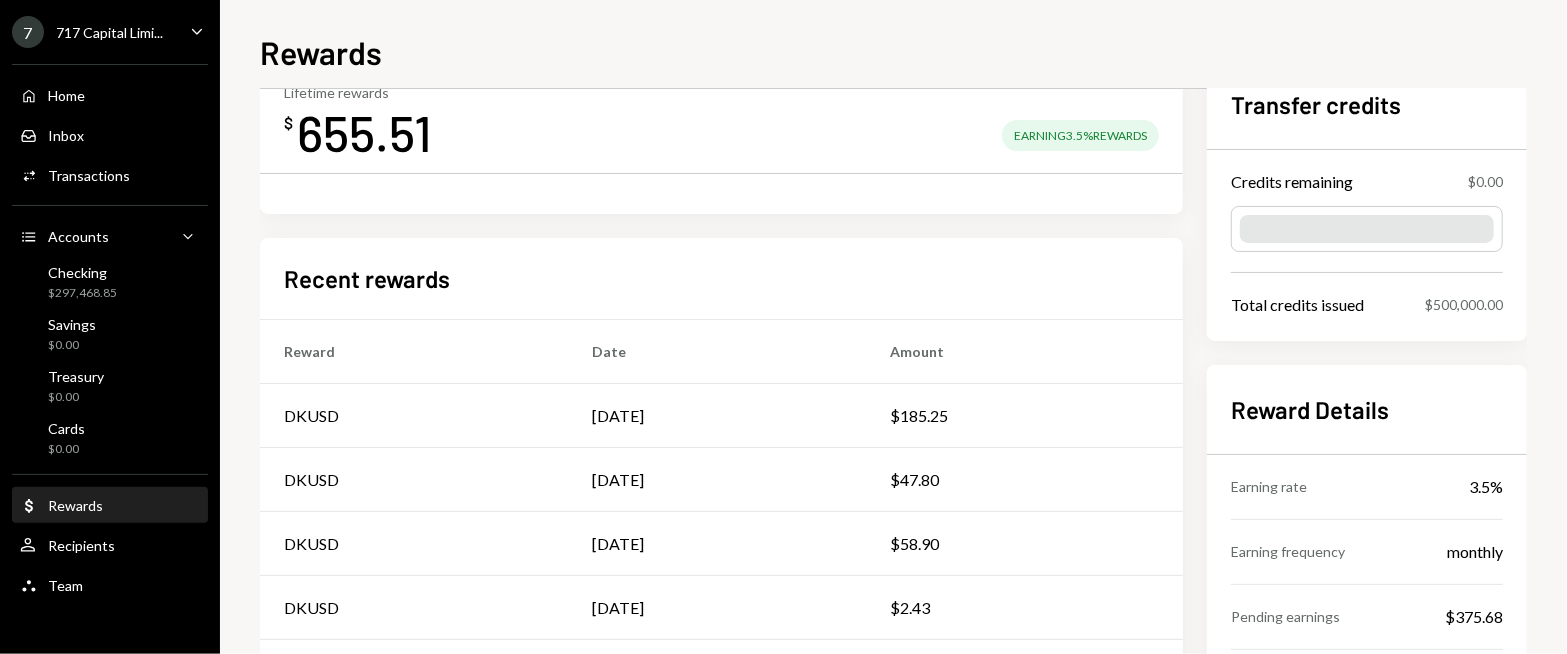 scroll, scrollTop: 0, scrollLeft: 0, axis: both 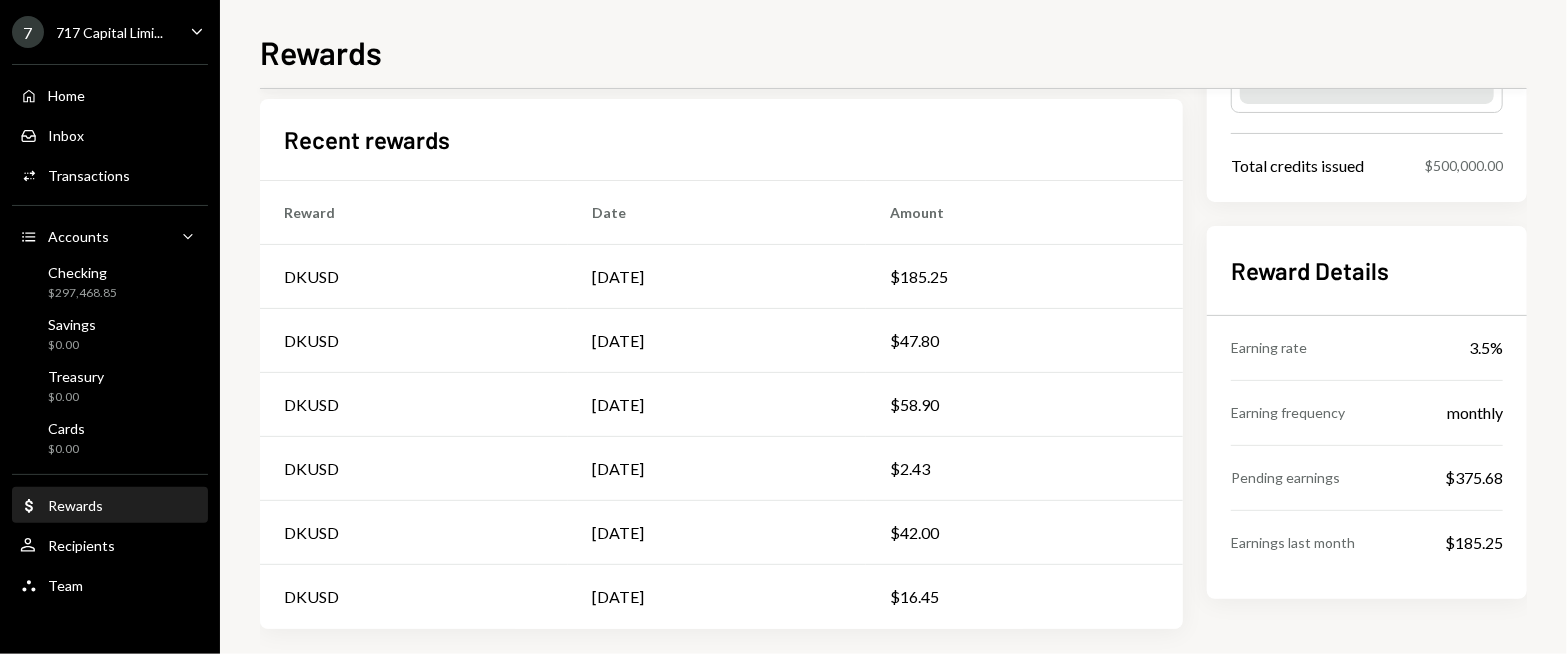 click on "Recent rewards Reward Date Amount DKUSD Jun 20 $185.25 DKUSD May 20 $47.80 DKUSD Apr 3 $58.90 DKUSD Mar 3 $2.43 DKUSD Jan 3 $42.00 DKUSD Dec 2 $16.45" at bounding box center (721, 364) 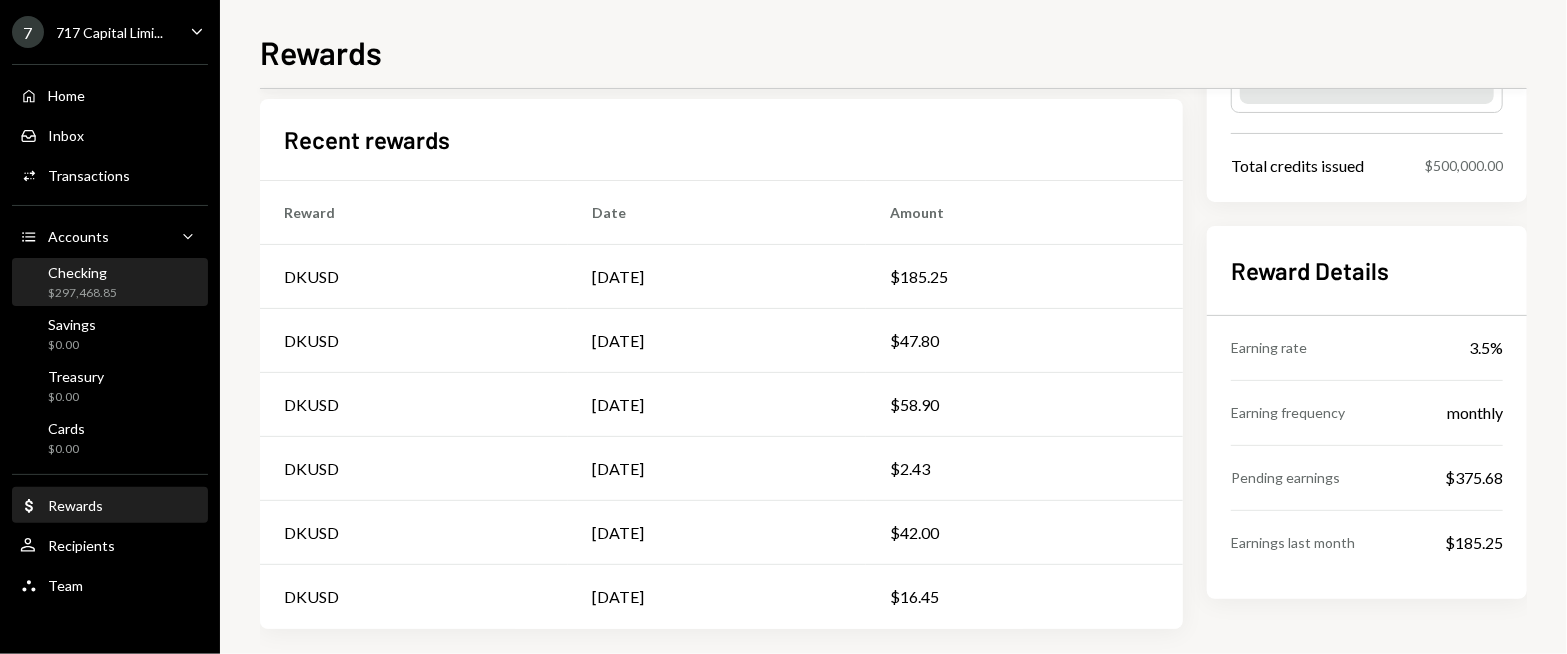 click on "Checking $297,468.85" at bounding box center [110, 283] 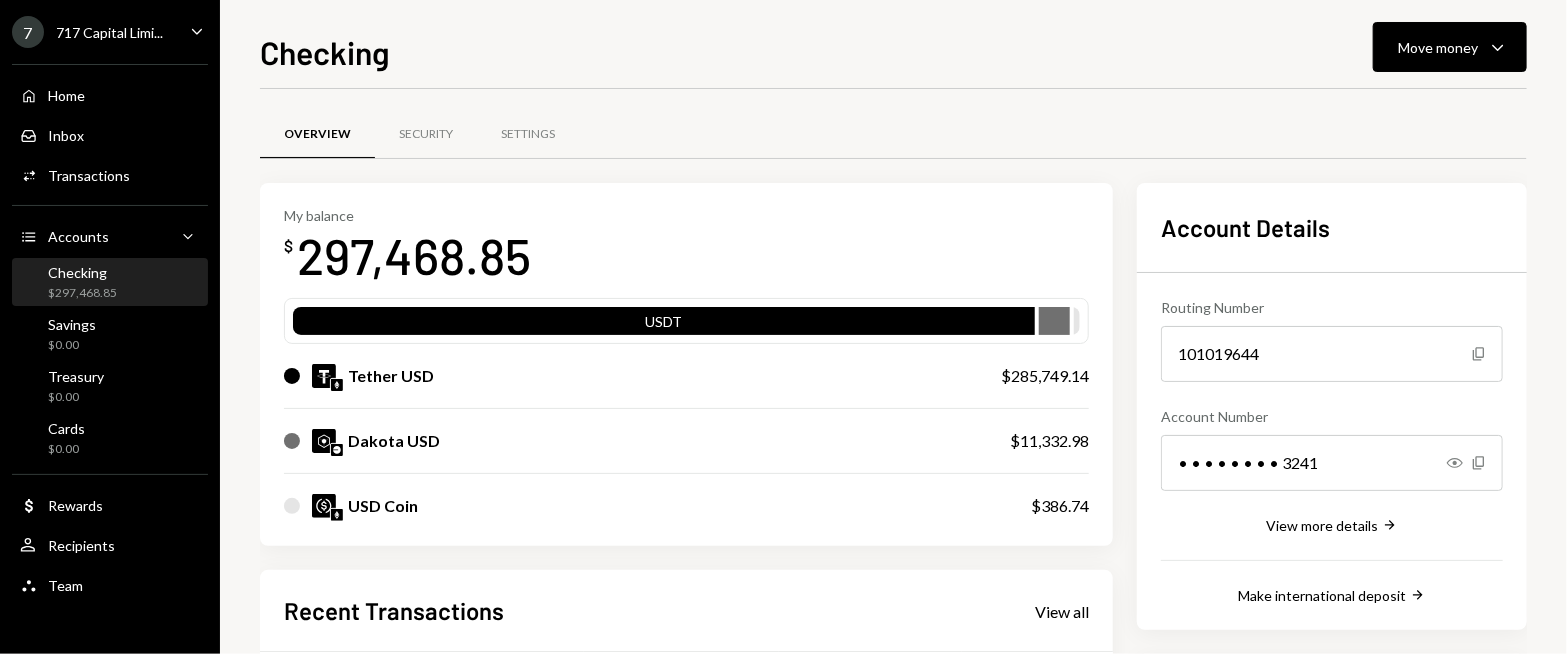click on "My balance $ 297,468.85" at bounding box center [686, 247] 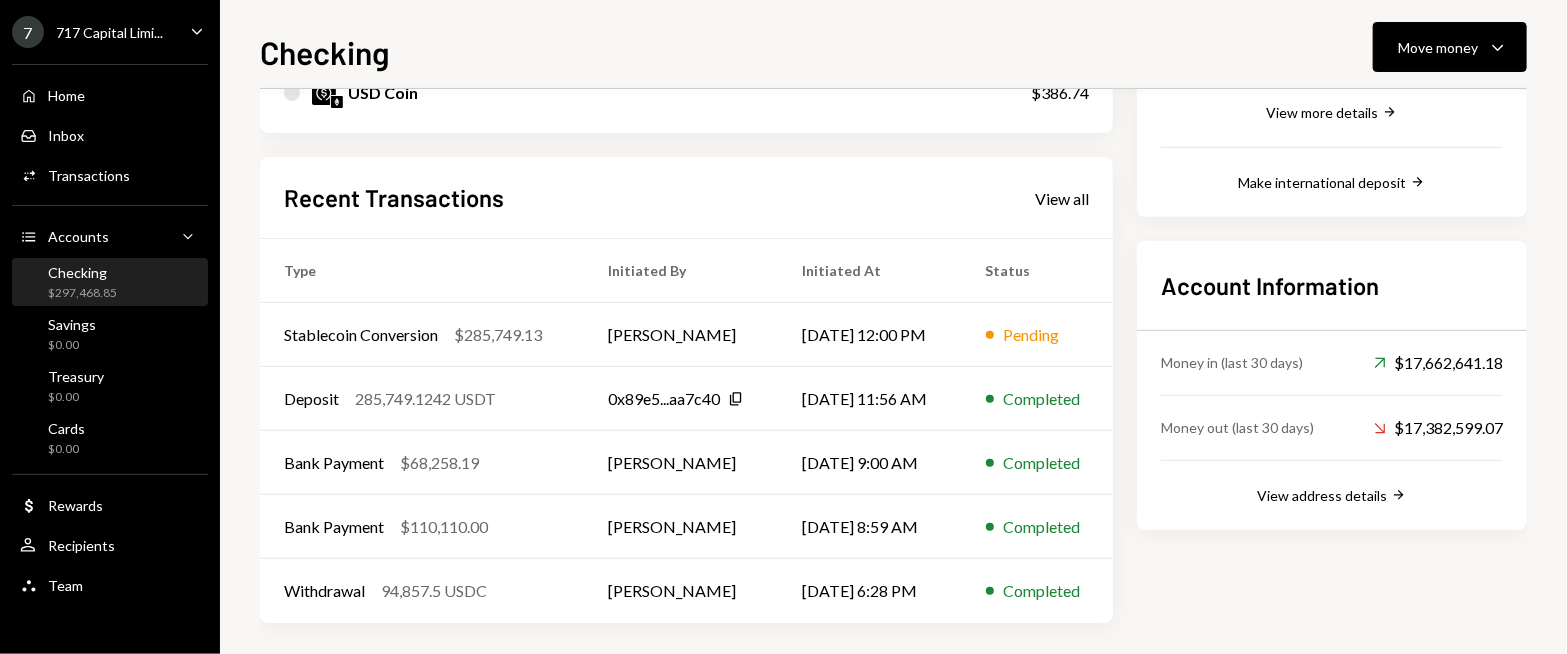 scroll, scrollTop: 419, scrollLeft: 0, axis: vertical 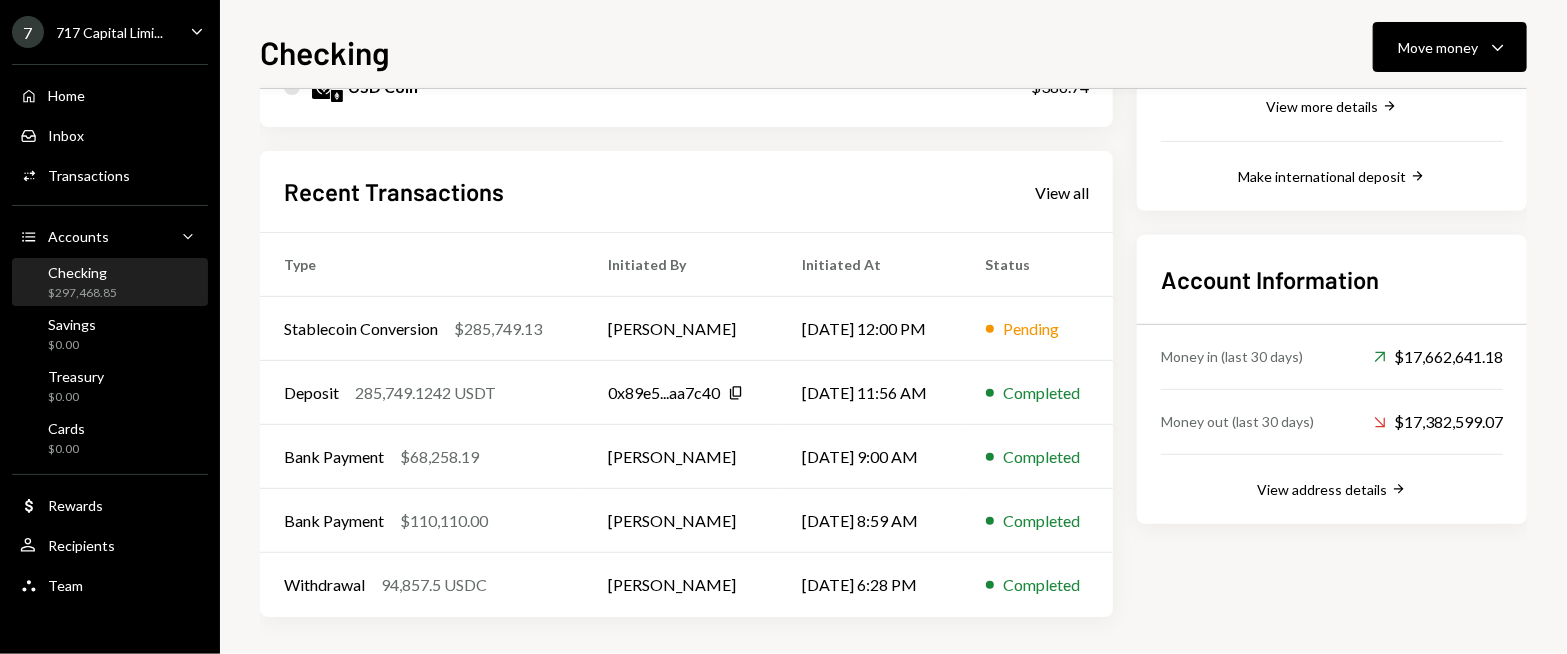 click on "Recent Transactions View all" at bounding box center [686, 191] 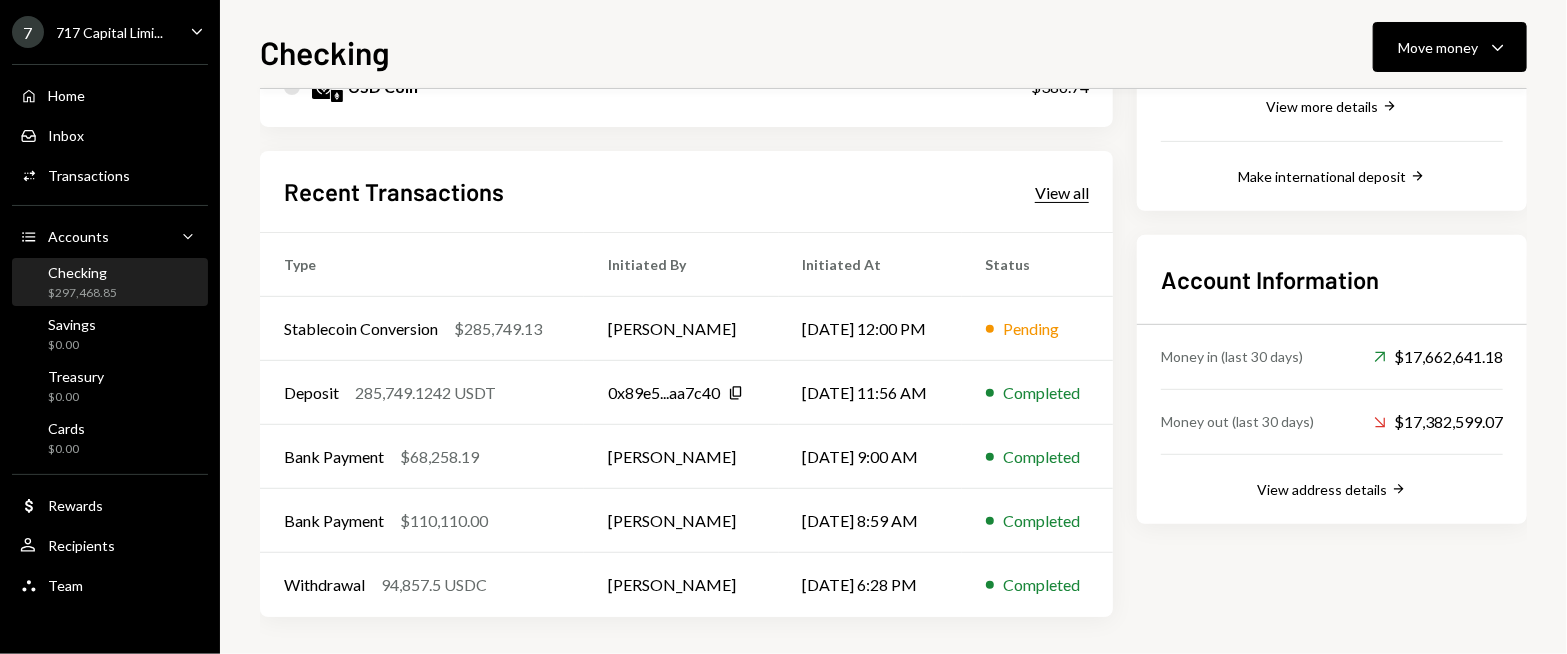 click on "View all" at bounding box center (1062, 193) 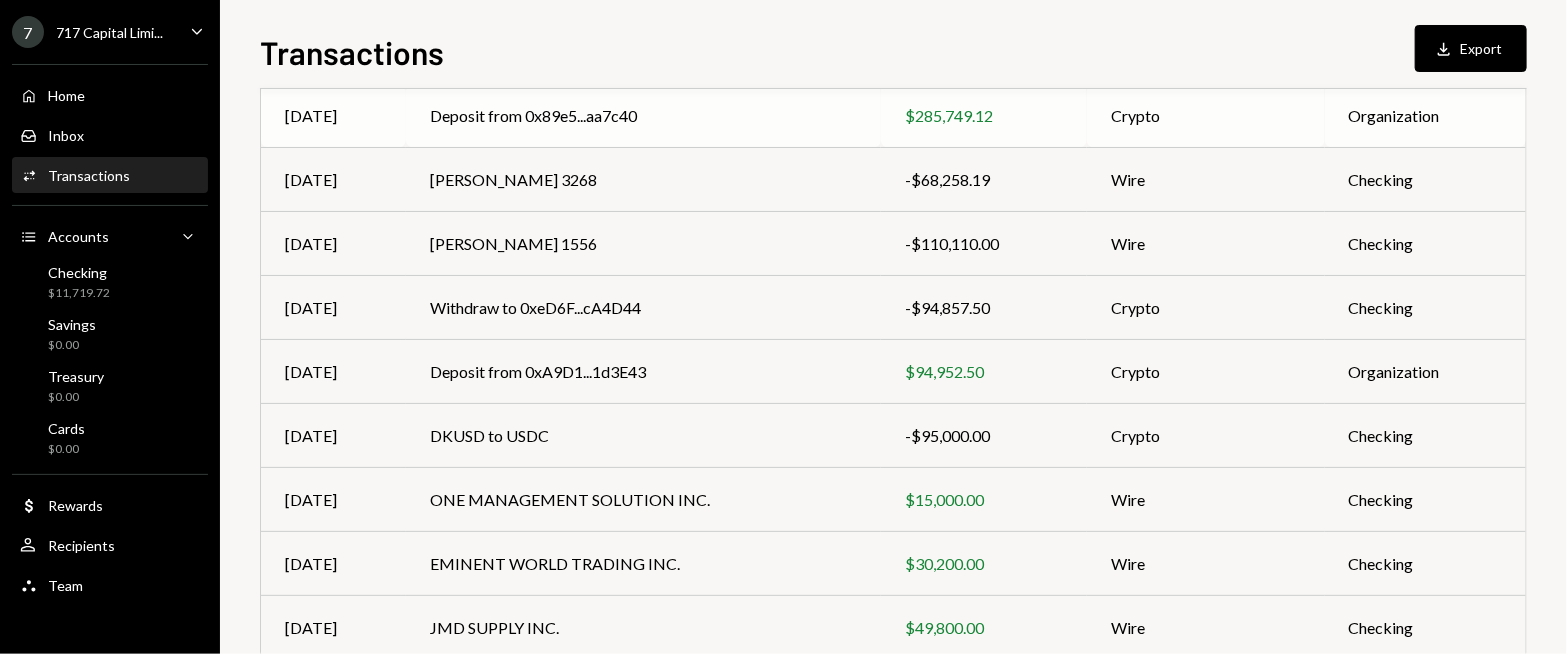 scroll, scrollTop: 393, scrollLeft: 0, axis: vertical 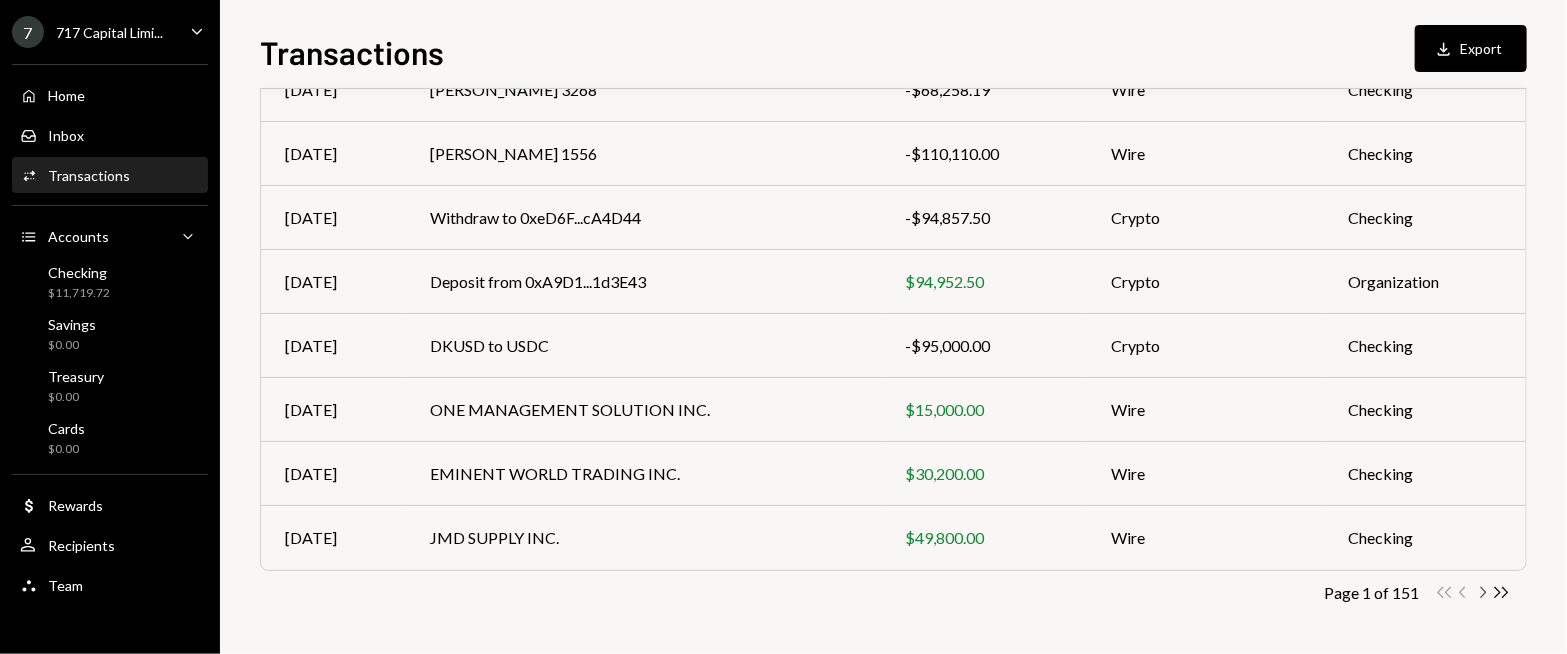 click on "Chevron Right" 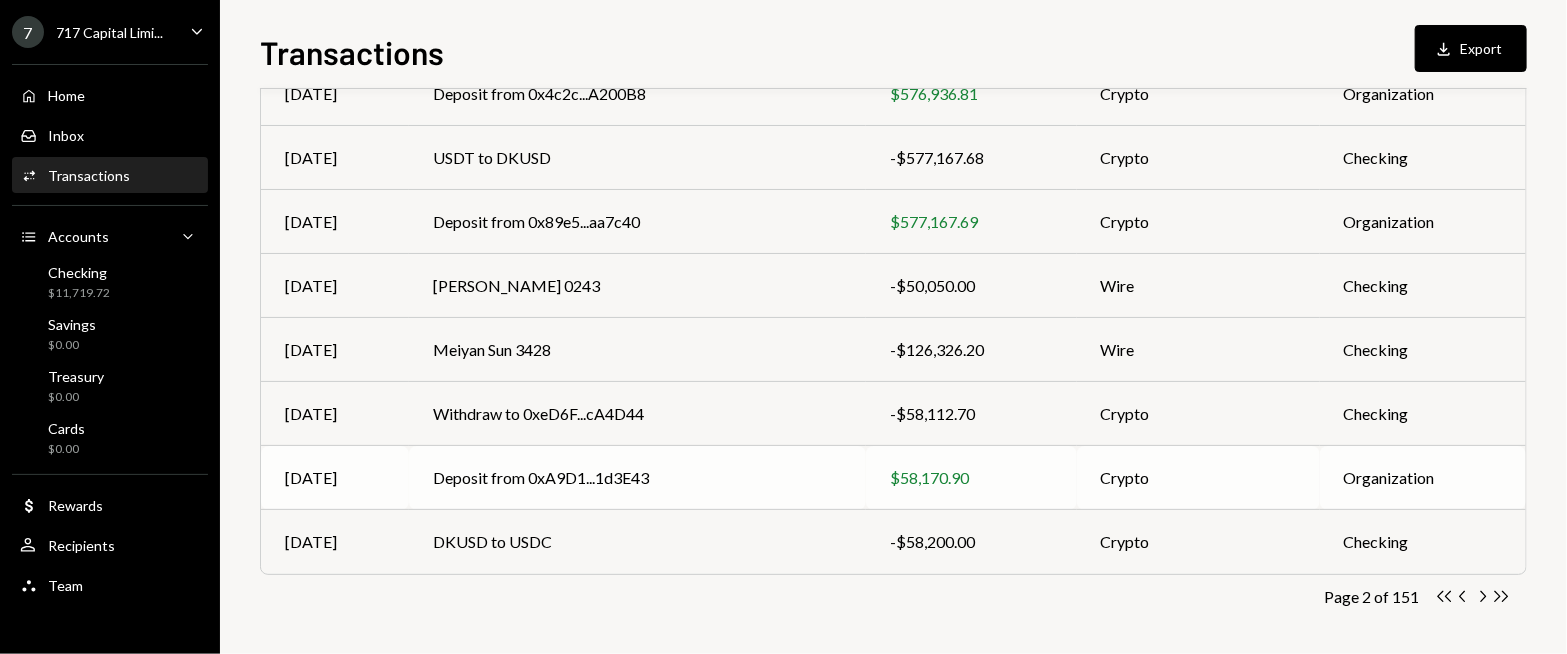 scroll, scrollTop: 393, scrollLeft: 0, axis: vertical 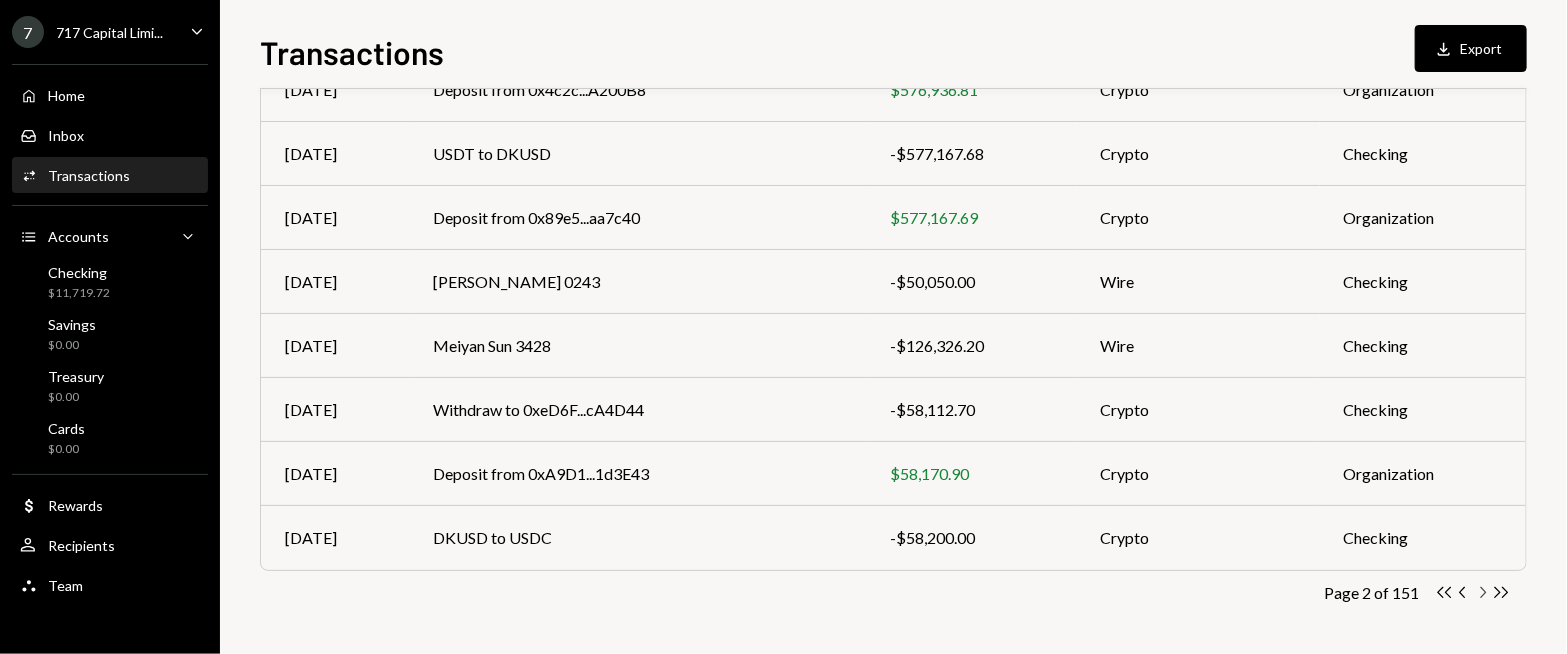 click on "Chevron Right" 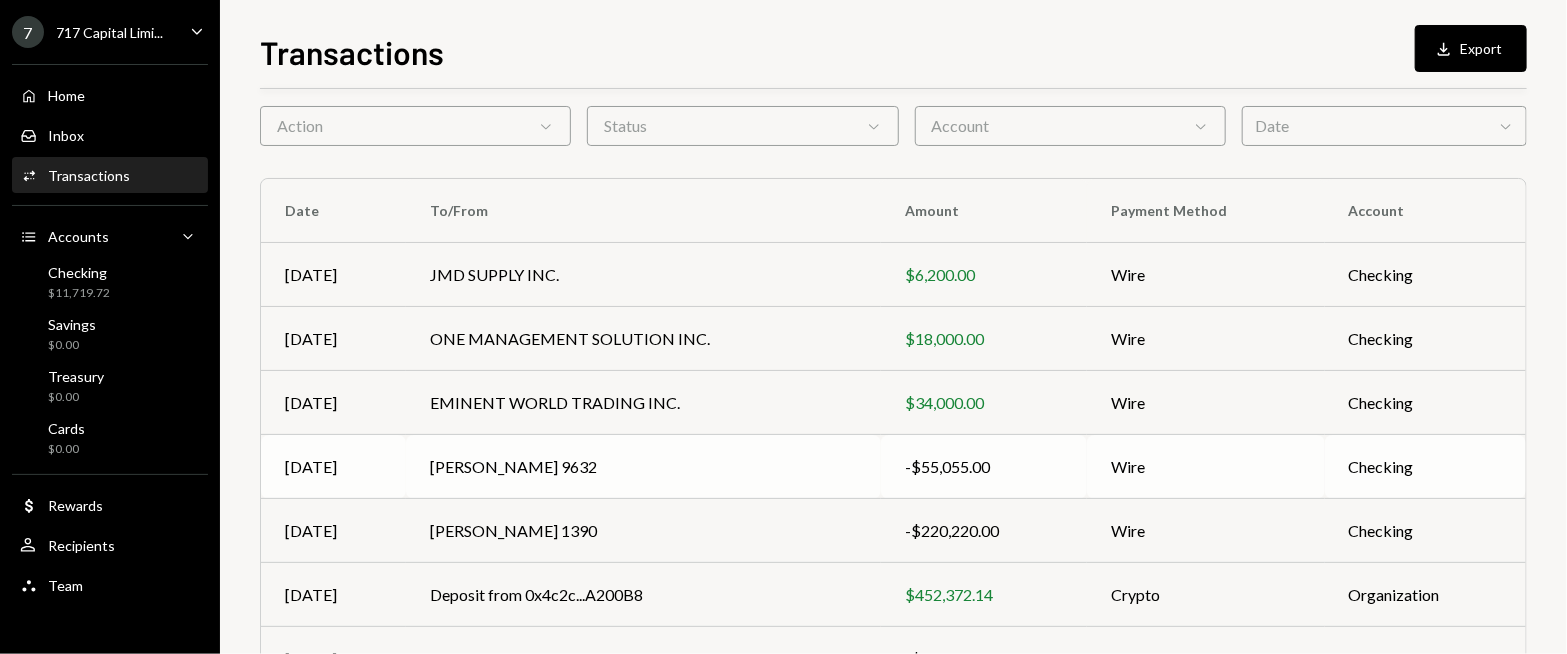 scroll, scrollTop: 100, scrollLeft: 0, axis: vertical 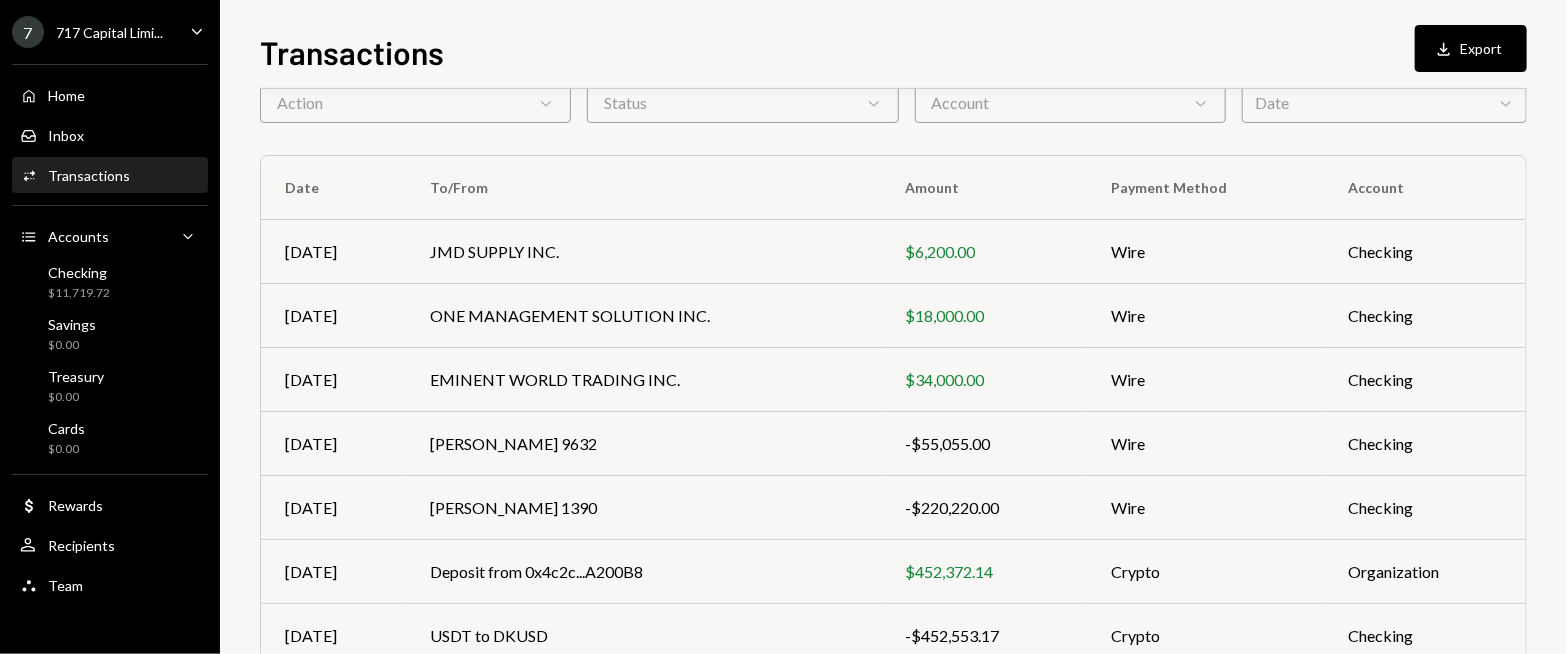 click on "Transactions Download Export Transactions All Activity Action Chevron Down Status Chevron Down Account Chevron Down Date Chevron Down Date To/From Amount Payment Method Account Jul 01 JMD SUPPLY INC. $6,200.00 Wire Checking Jul 01 ONE MANAGEMENT SOLUTION INC. $18,000.00 Wire Checking Jul 01 EMINENT WORLD TRADING INC. $34,000.00 Wire Checking Jul 01 Jiangfan Yang 9632 -$55,055.00 Wire Checking Jul 01 Gezhong Huang 1390 -$220,220.00 Wire Checking Jul 01 Deposit from 0x4c2c...A200B8 $452,372.14 Crypto Organization Jul 01 USDT to DKUSD -$452,553.17 Crypto Checking Jul 01 Deposit from 0x89e5...aa7c40 $452,553.17 Crypto Organization Jul 01 Peifeng Yang 0150 -$200,200.00 Wire Checking Jul 01 Songjiang Zhang 9078 -$100,100.00 Wire Checking Page 3 of 151 Double Arrow Left Chevron Left Chevron Right Double Arrow Right" at bounding box center (893, 327) 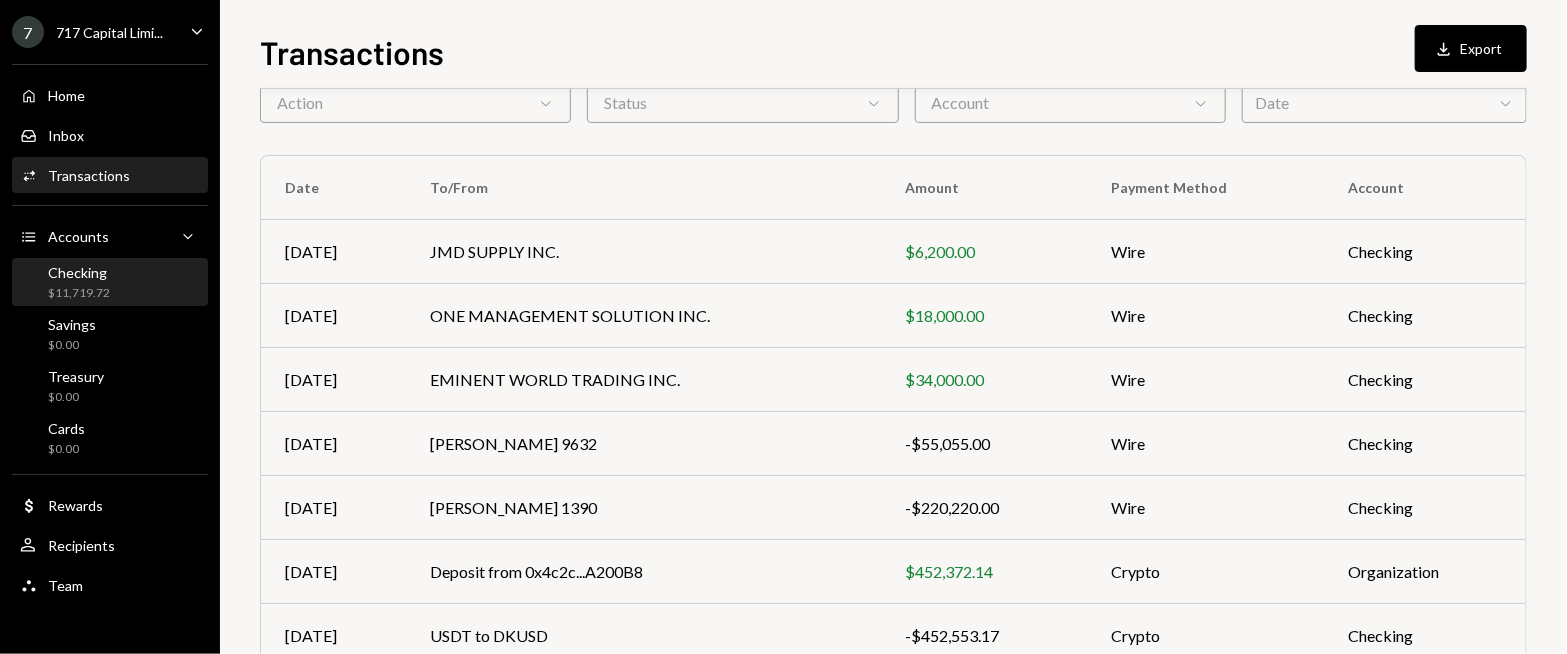 click on "Checking $11,719.72" at bounding box center (110, 283) 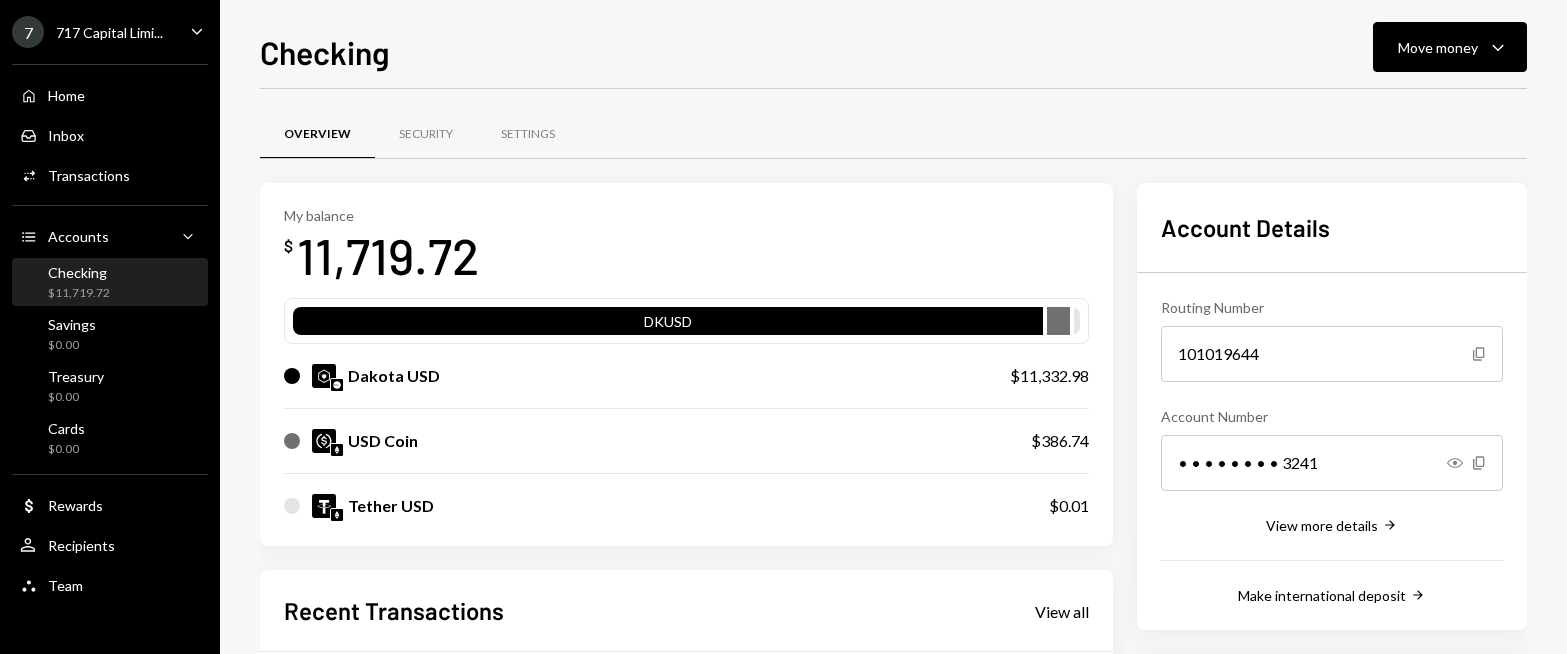 scroll, scrollTop: 0, scrollLeft: 0, axis: both 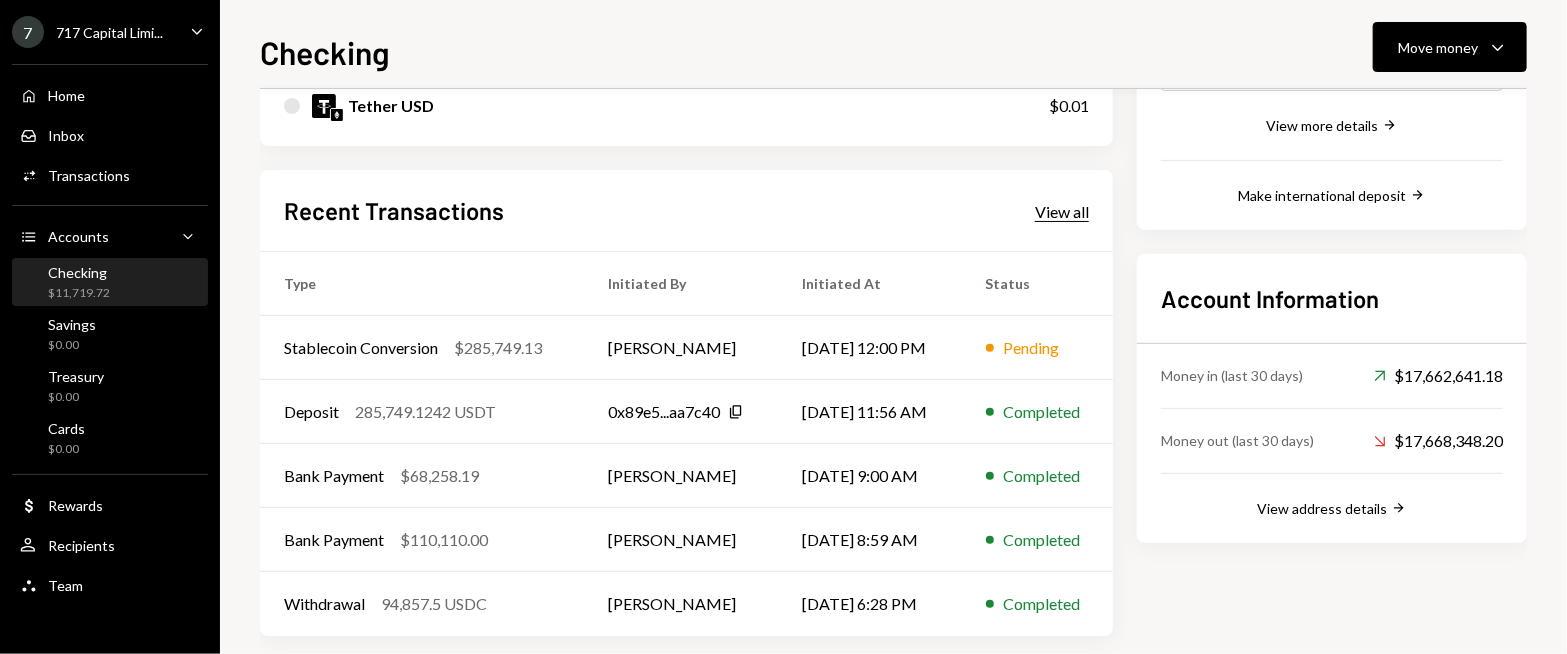 click on "View all" at bounding box center [1062, 212] 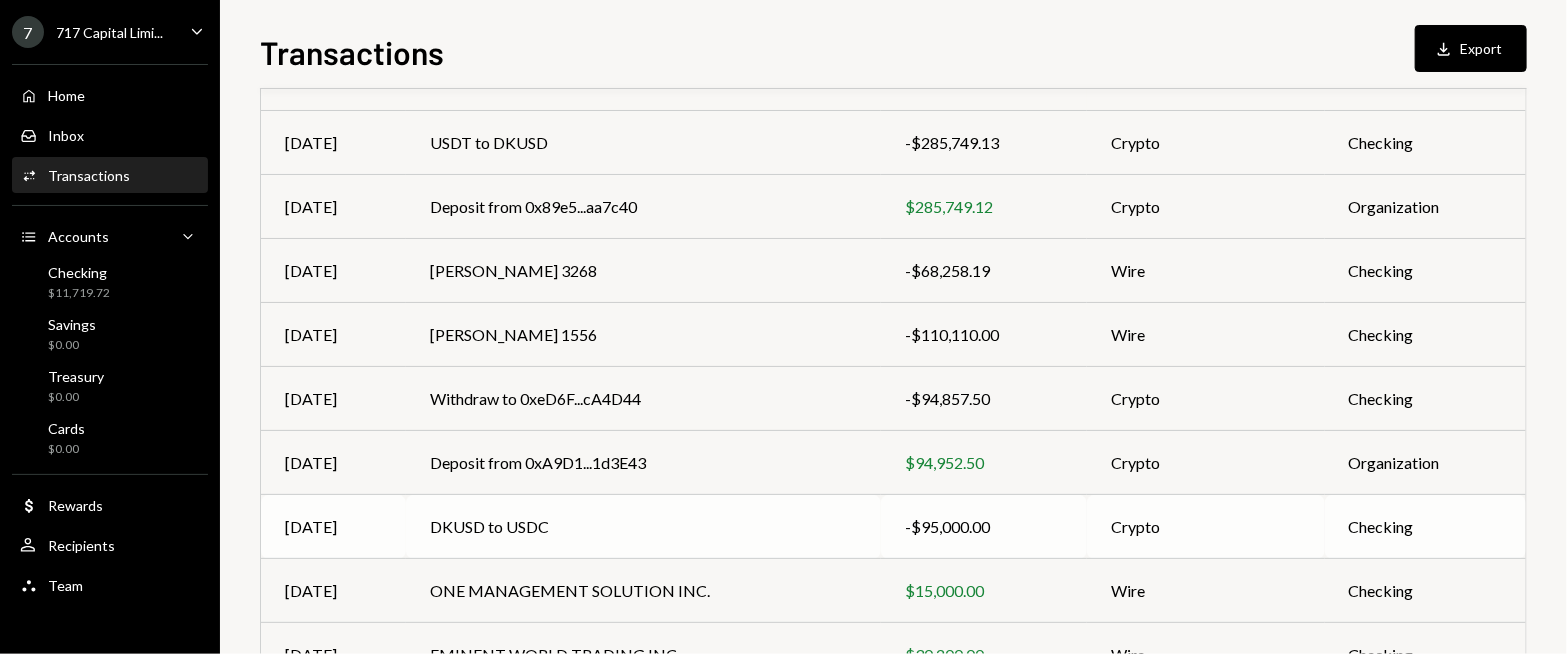 scroll, scrollTop: 393, scrollLeft: 0, axis: vertical 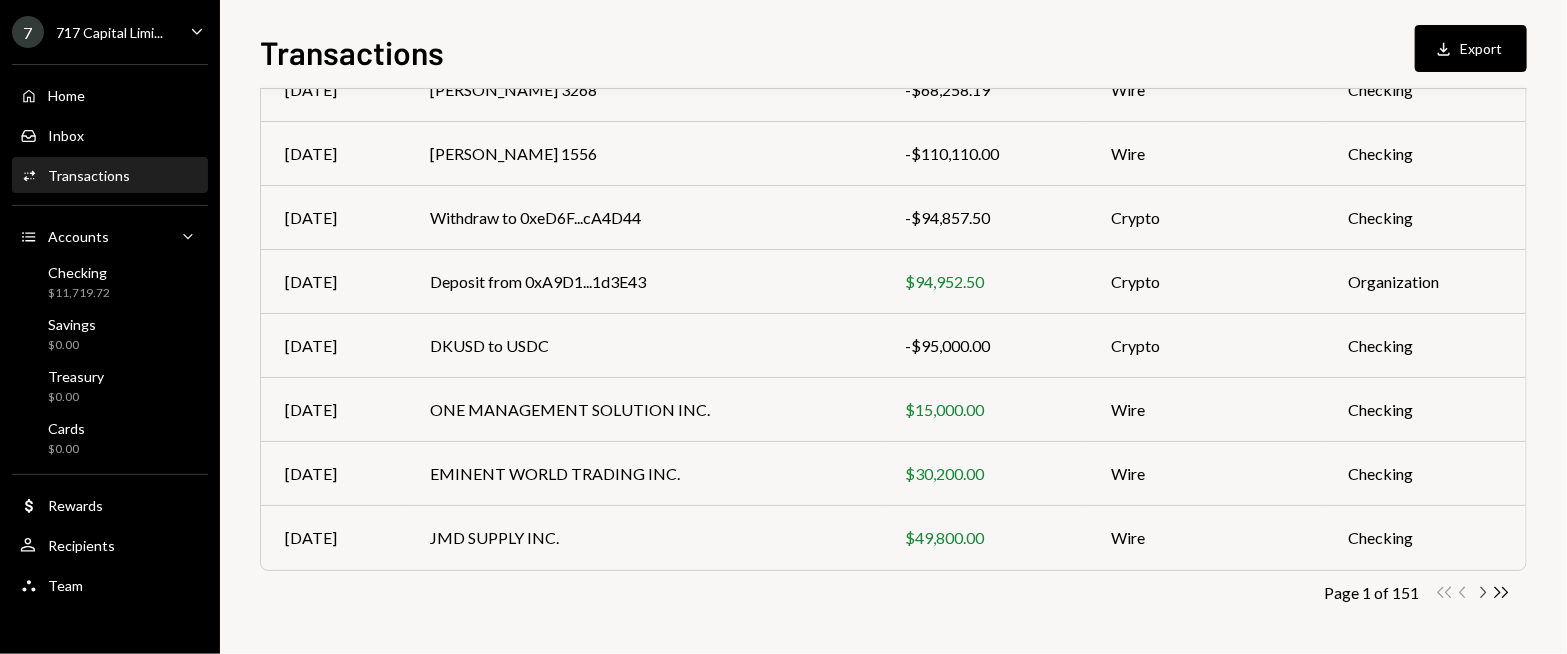 click on "Chevron Right" 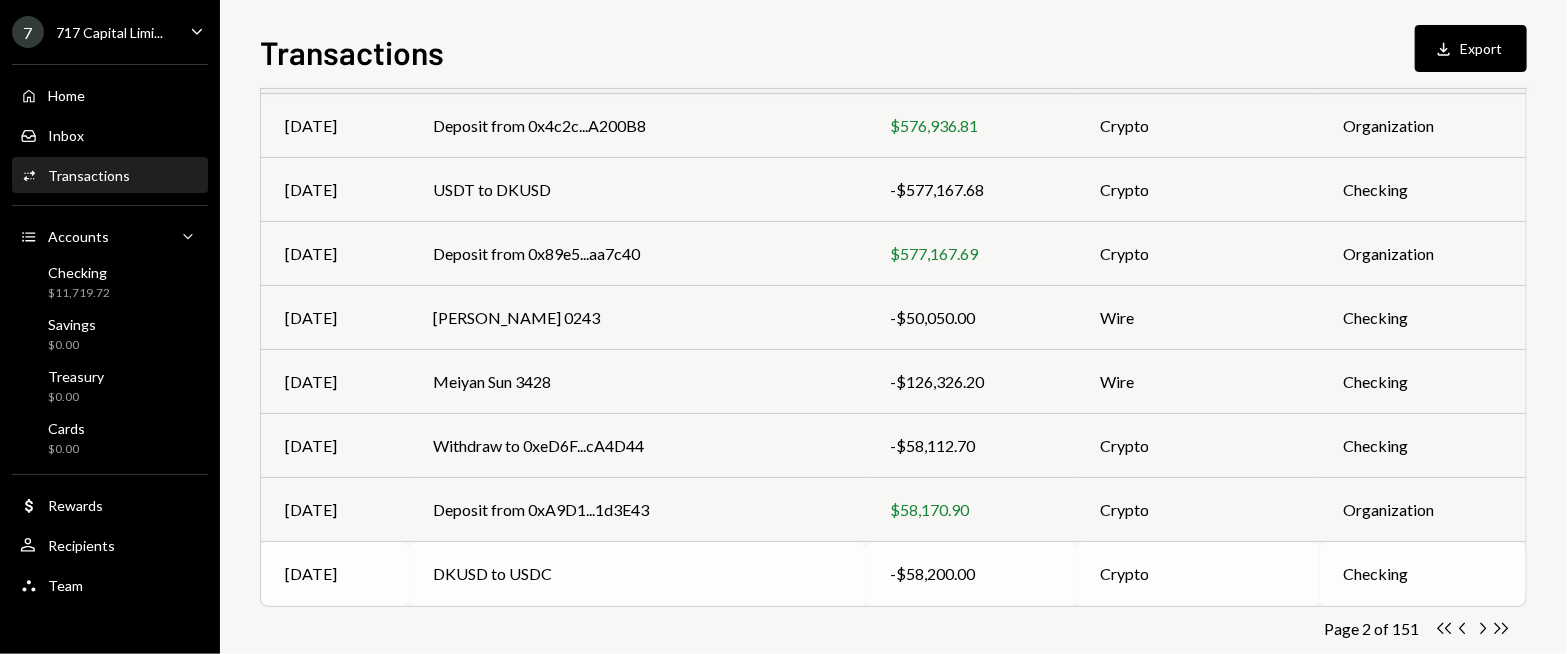 scroll, scrollTop: 393, scrollLeft: 0, axis: vertical 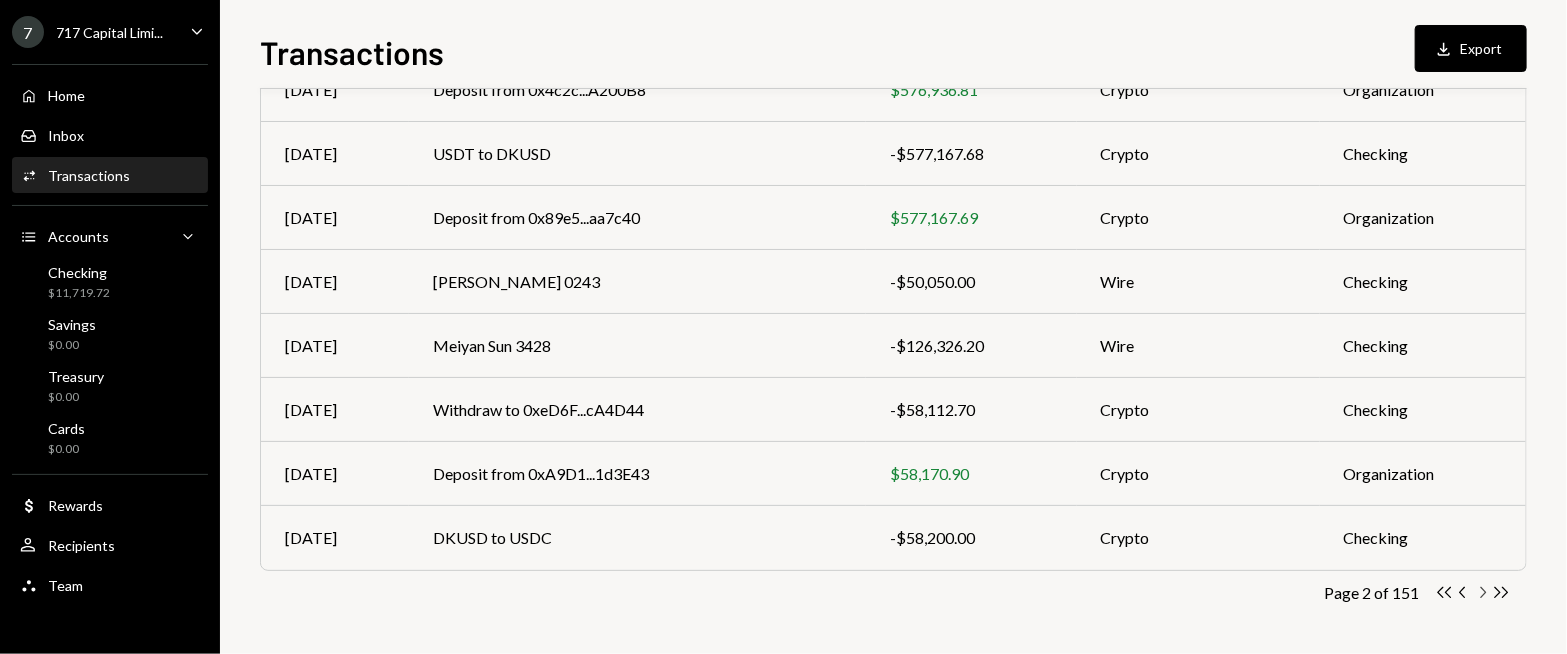 click on "Chevron Right" 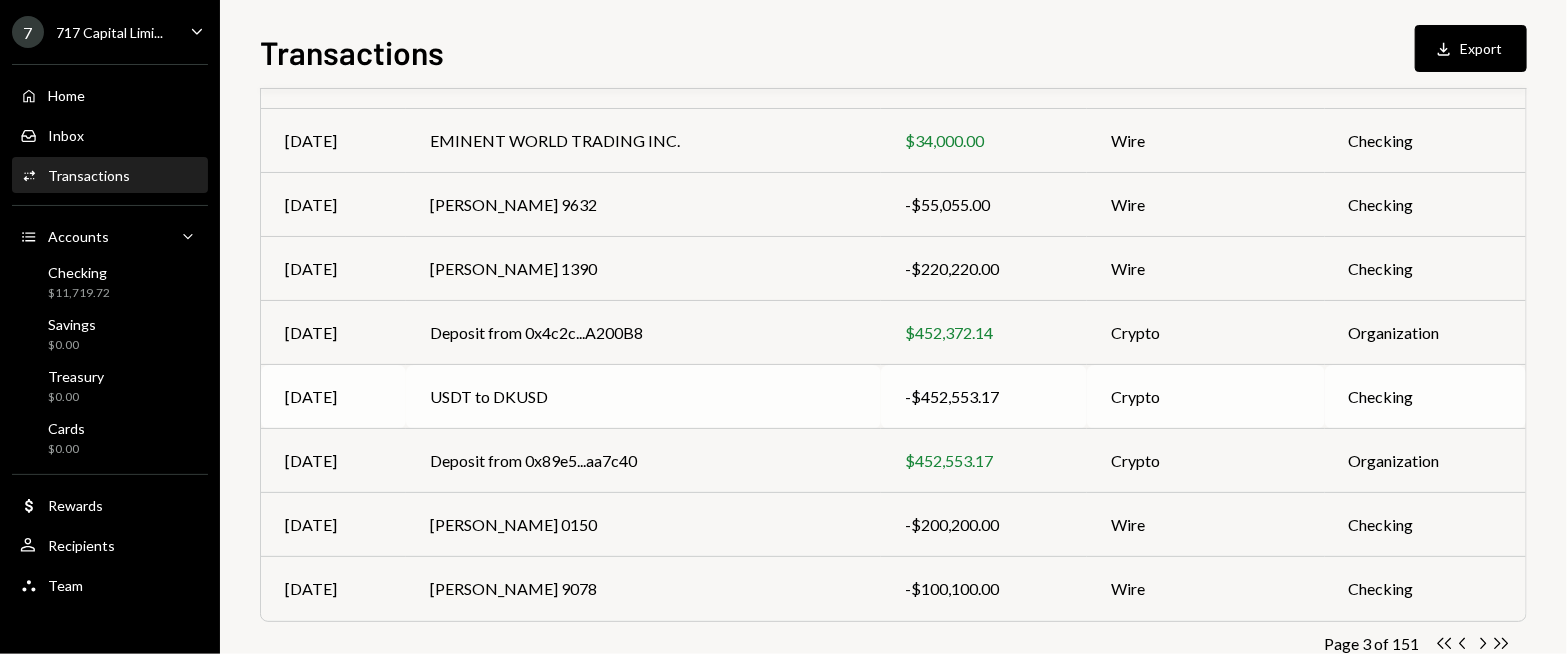 scroll, scrollTop: 393, scrollLeft: 0, axis: vertical 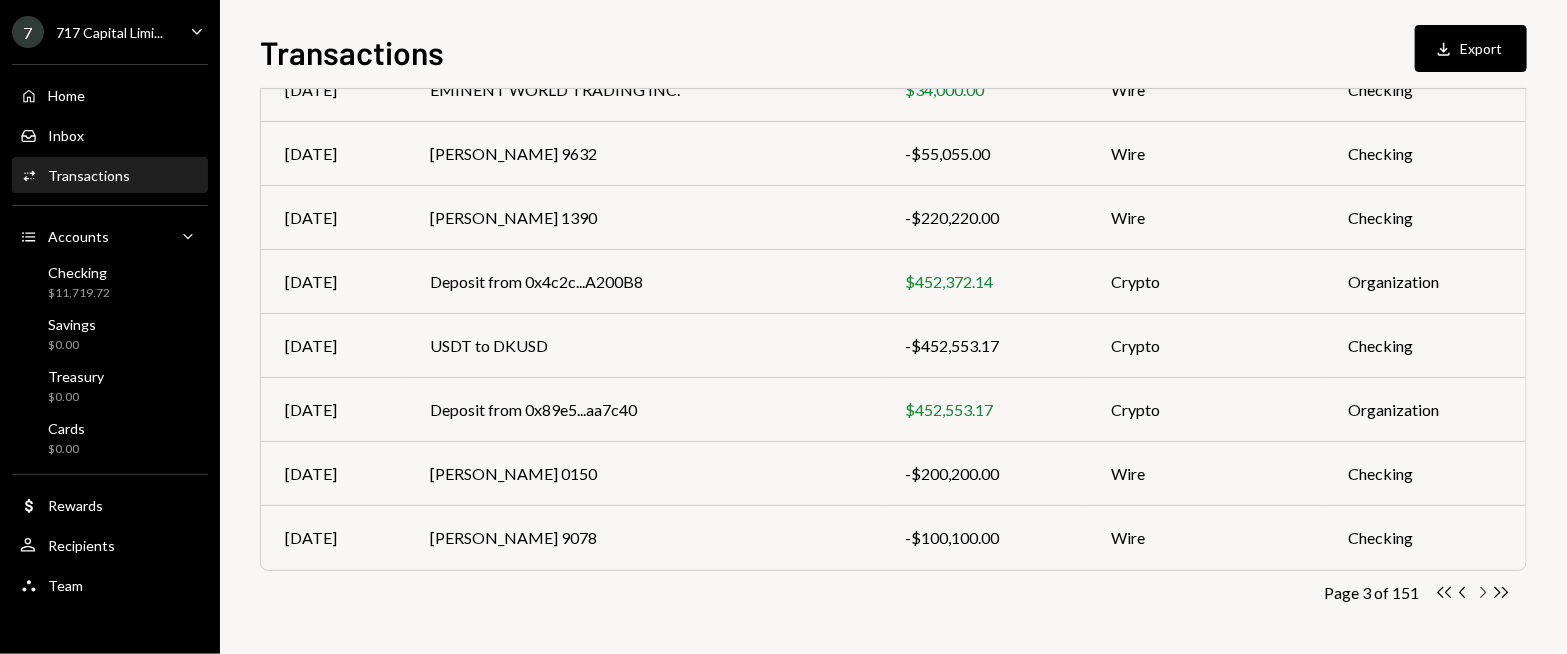click on "Chevron Right" 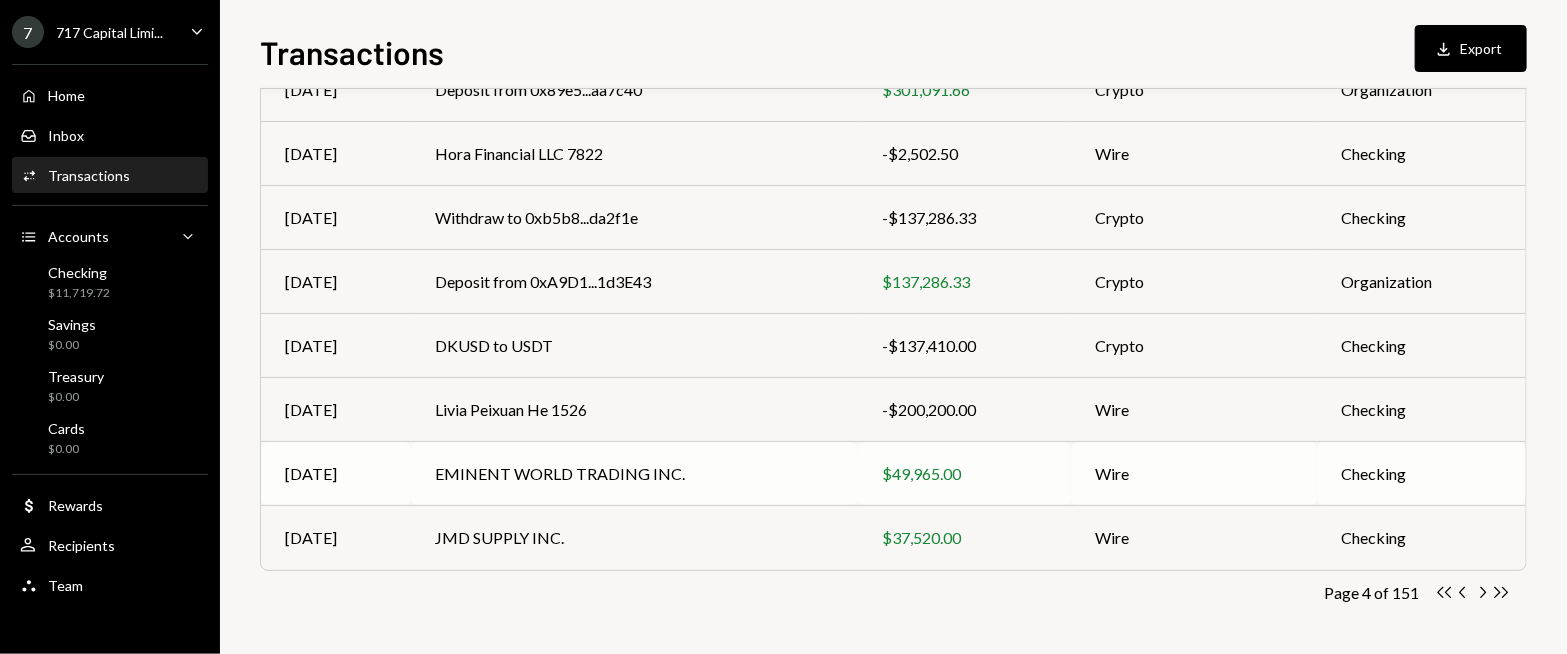 scroll, scrollTop: 393, scrollLeft: 0, axis: vertical 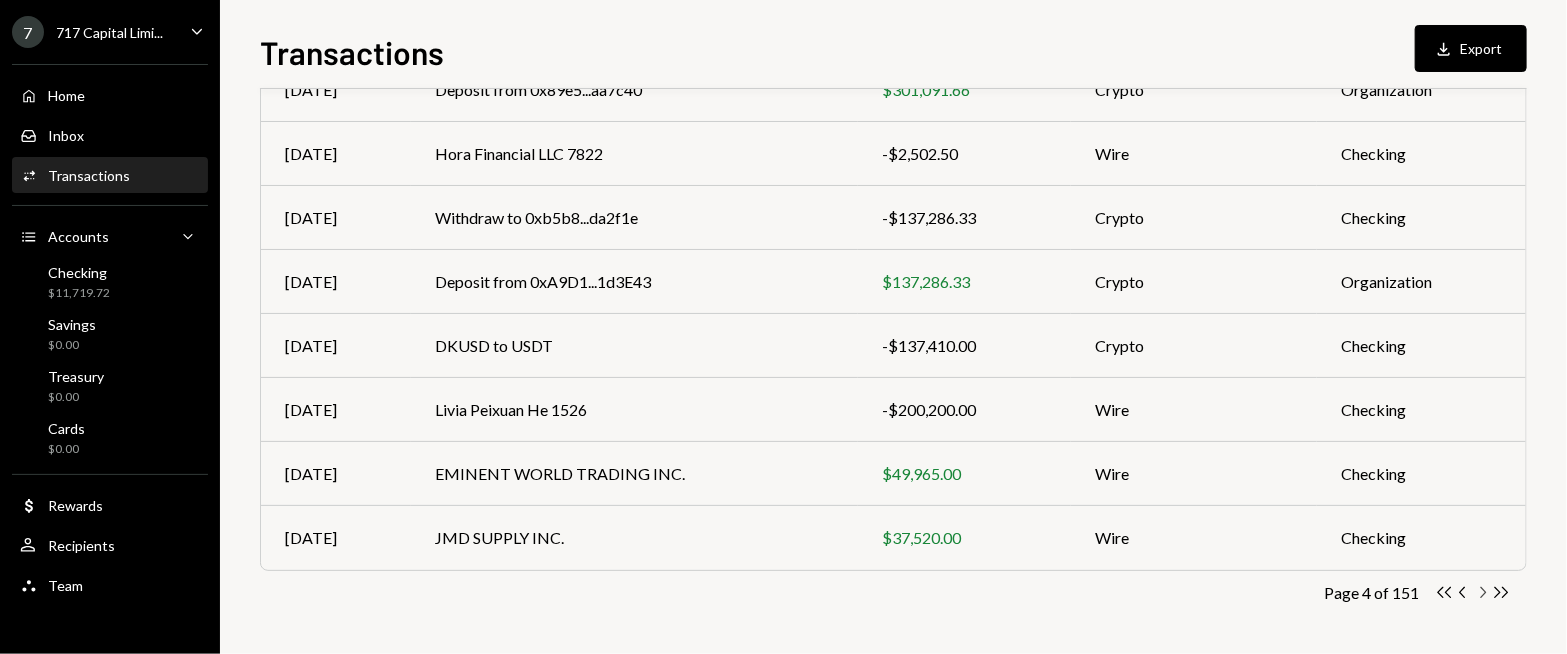 click on "Chevron Right" 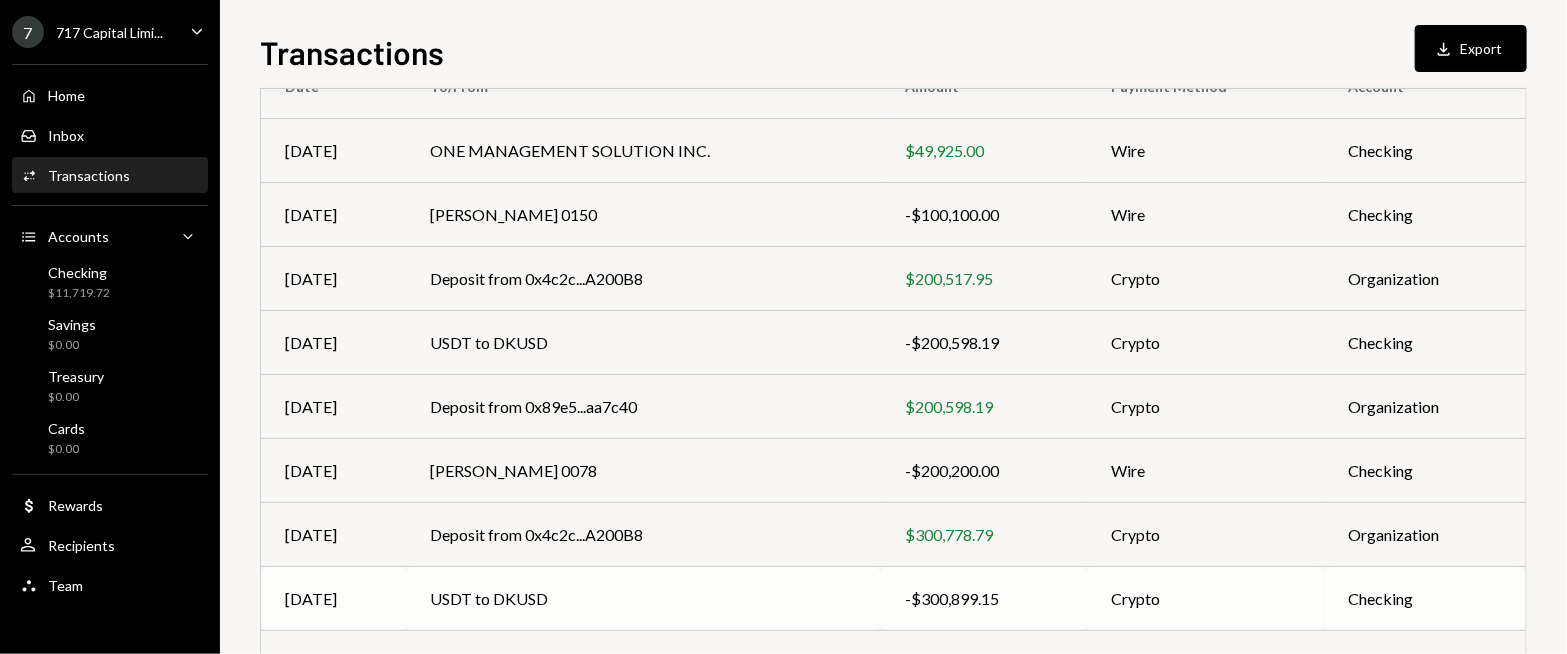 scroll, scrollTop: 93, scrollLeft: 0, axis: vertical 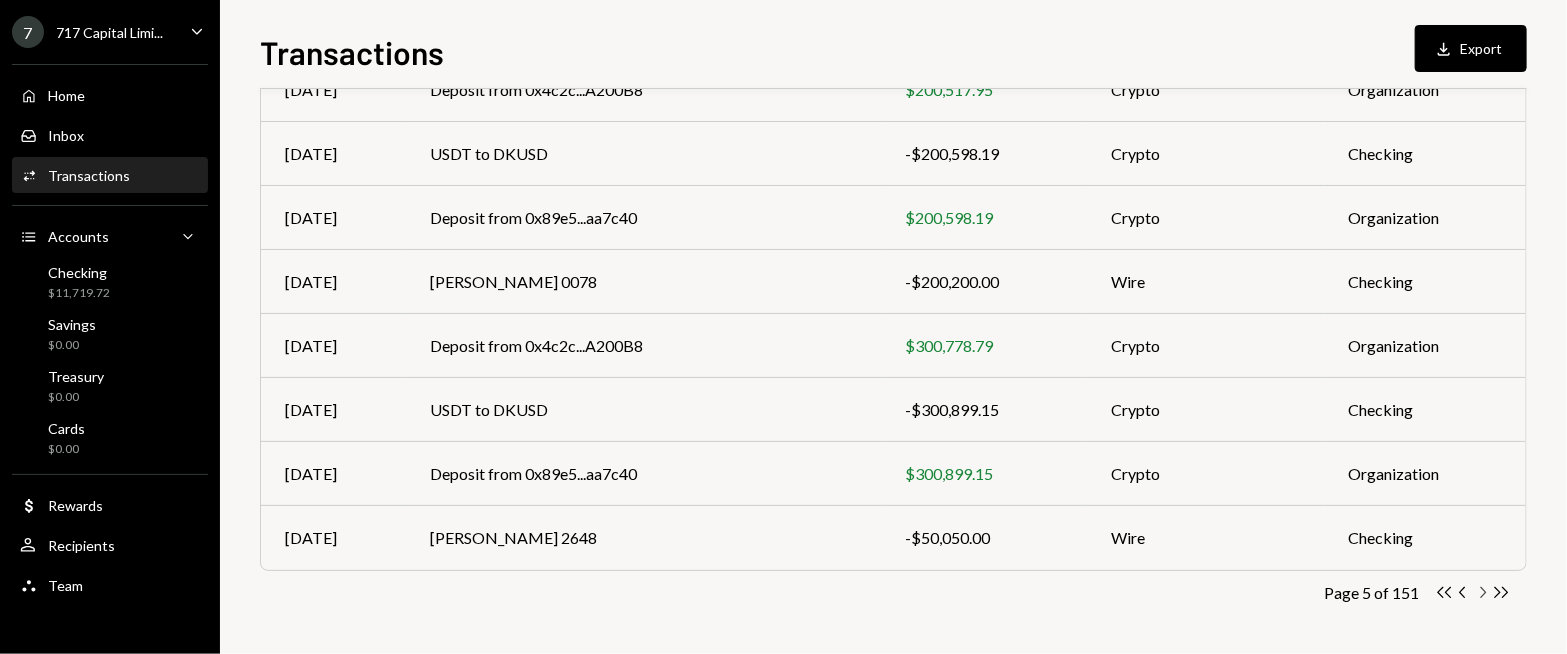click on "Chevron Right" 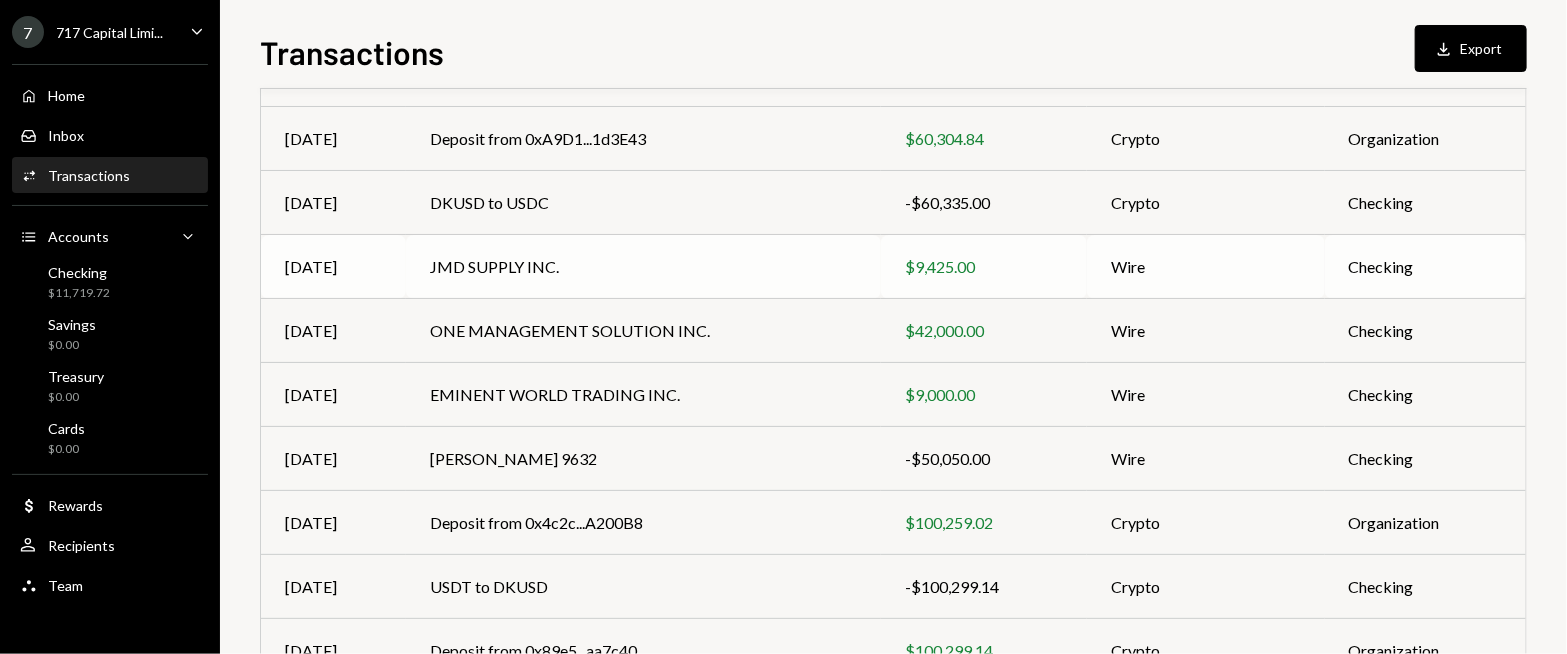 scroll, scrollTop: 193, scrollLeft: 0, axis: vertical 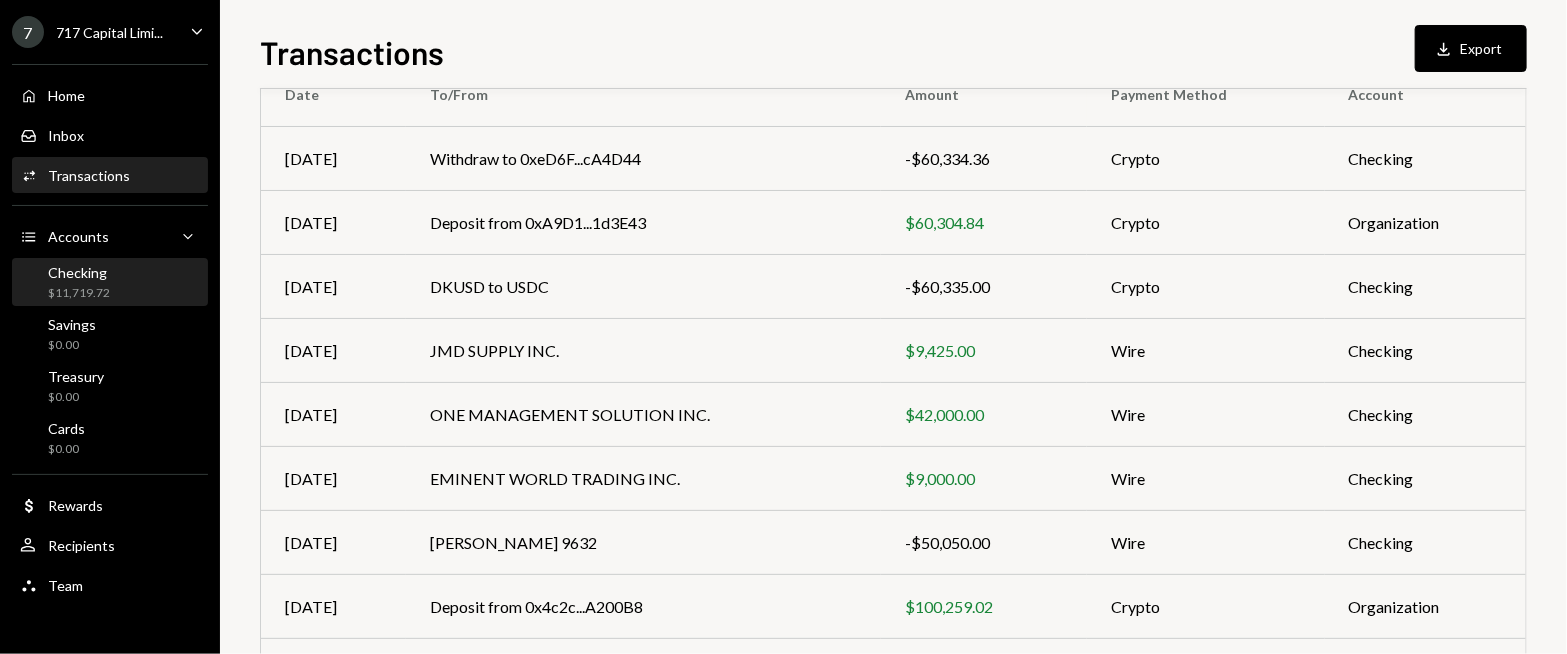 click on "Checking $11,719.72" at bounding box center [110, 283] 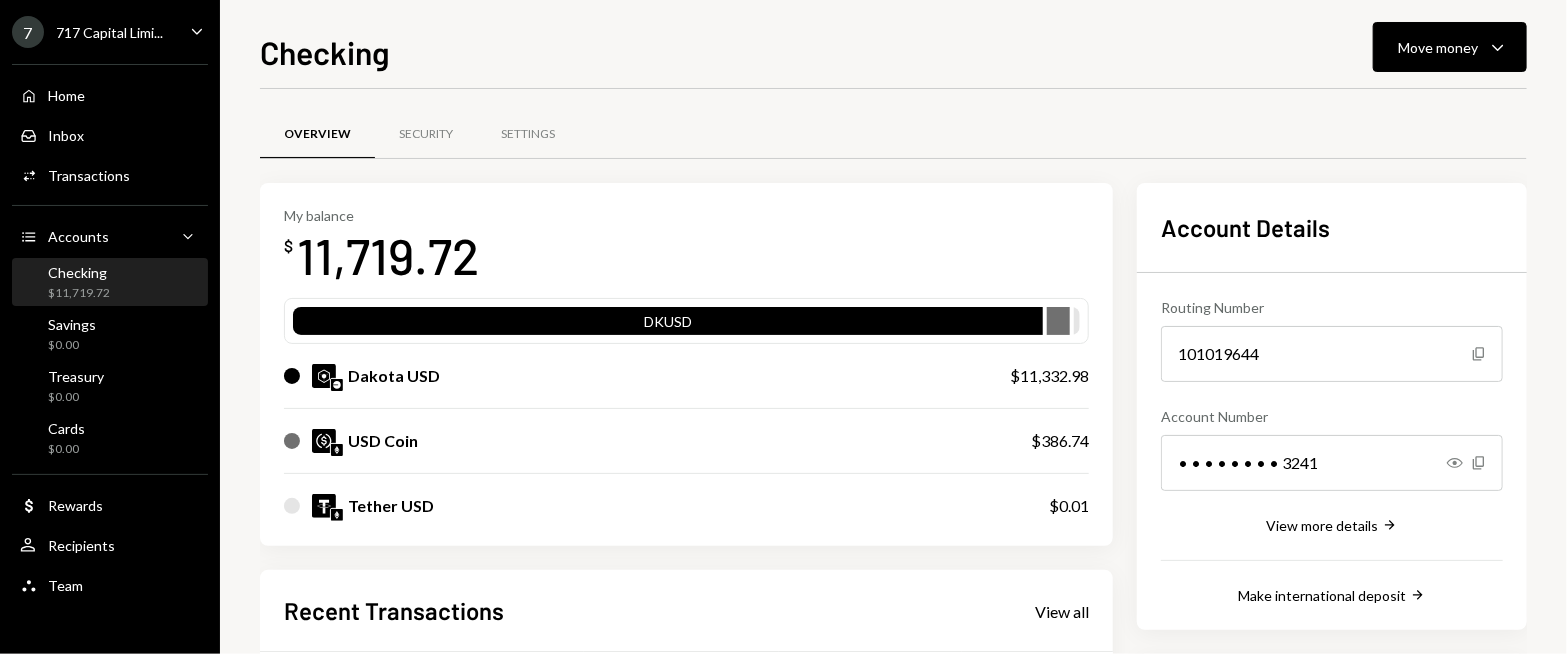 click on "Checking Move money Caret Down" at bounding box center [893, 50] 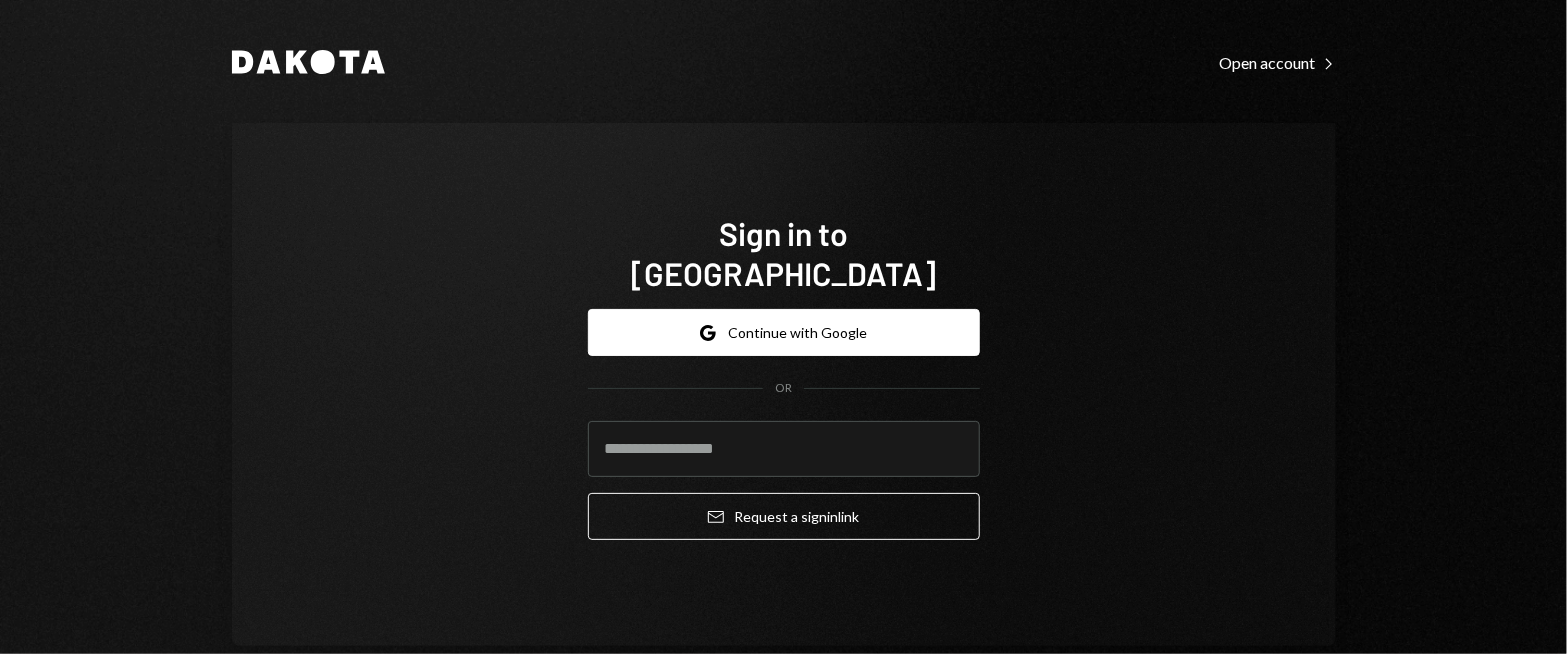 click on "Sign in to Dakota Google  Continue with Google OR Email Request a sign  in  link" at bounding box center (784, 384) 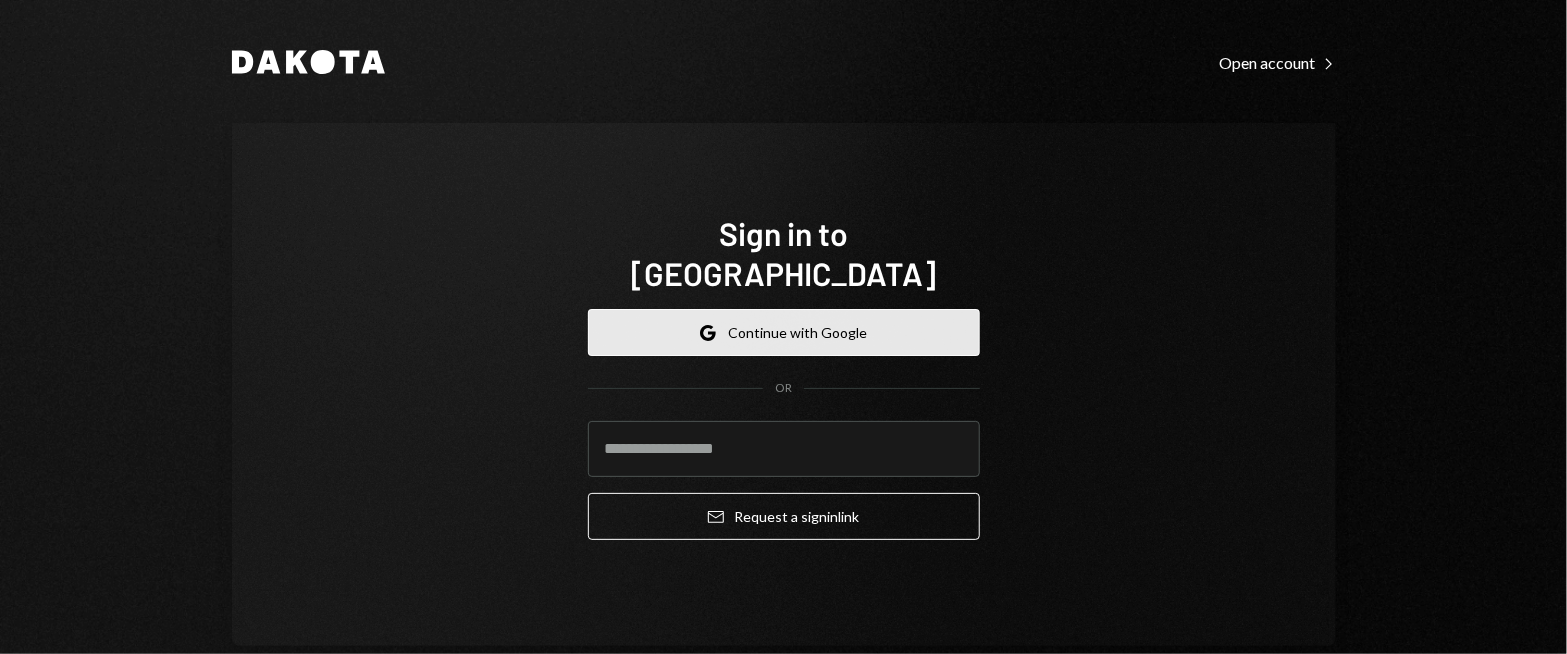 click on "Google  Continue with Google" at bounding box center (784, 332) 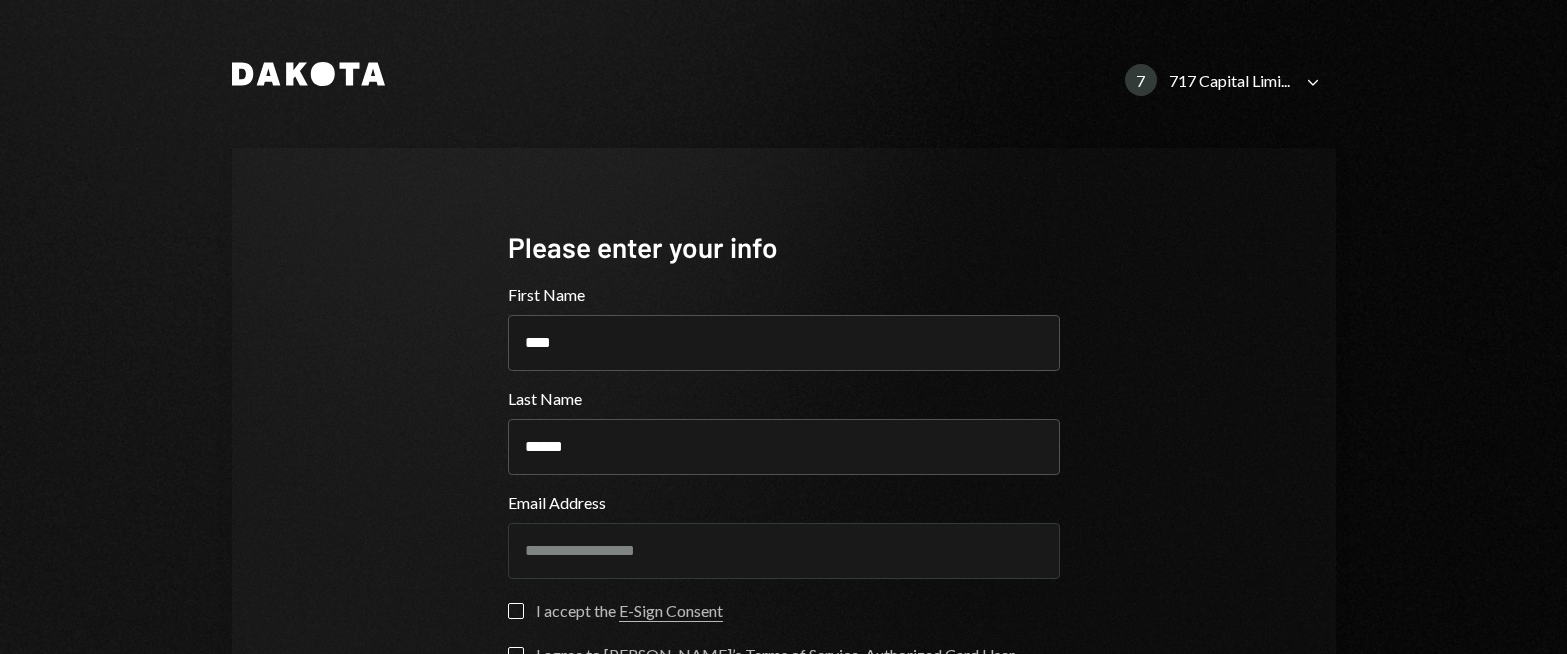 scroll, scrollTop: 0, scrollLeft: 0, axis: both 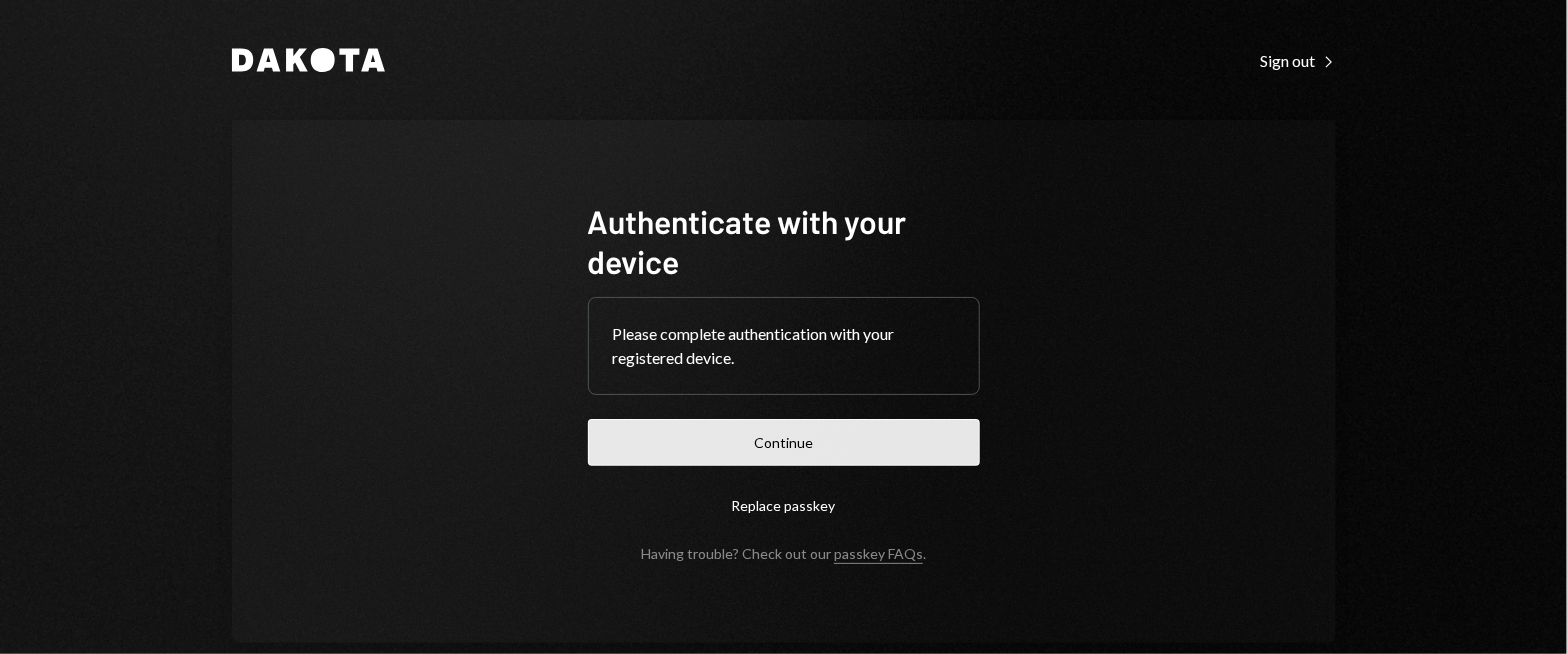 click on "Continue" at bounding box center [784, 442] 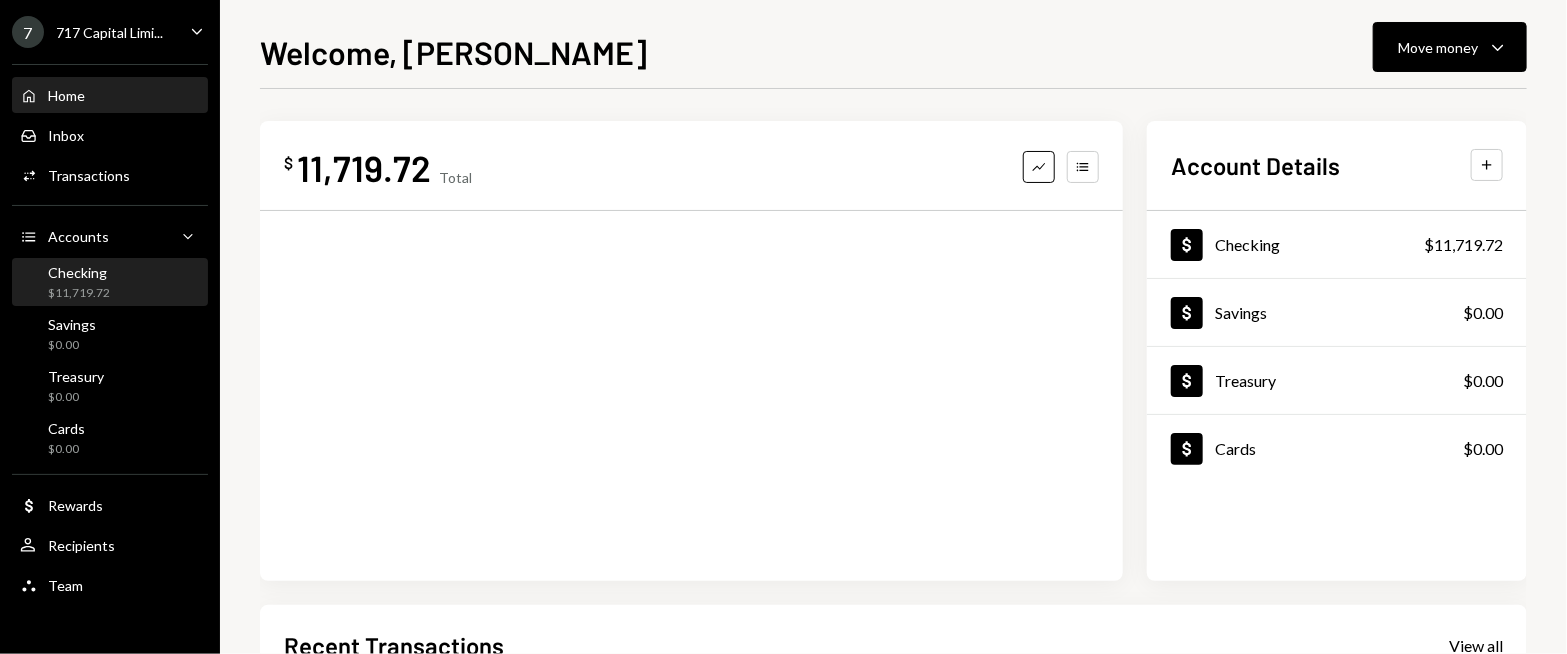 click on "Checking $11,719.72" at bounding box center [110, 283] 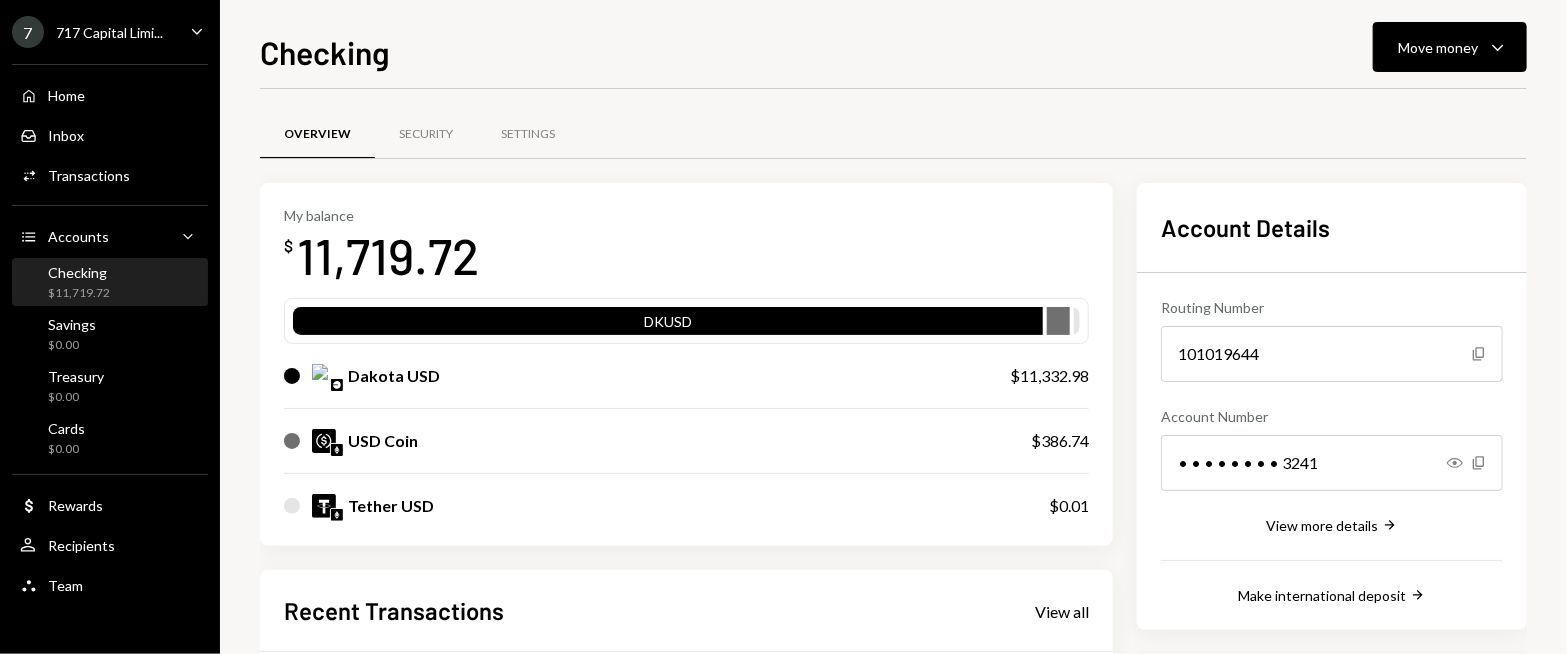 click on "Checking Move money Caret Down" at bounding box center (893, 50) 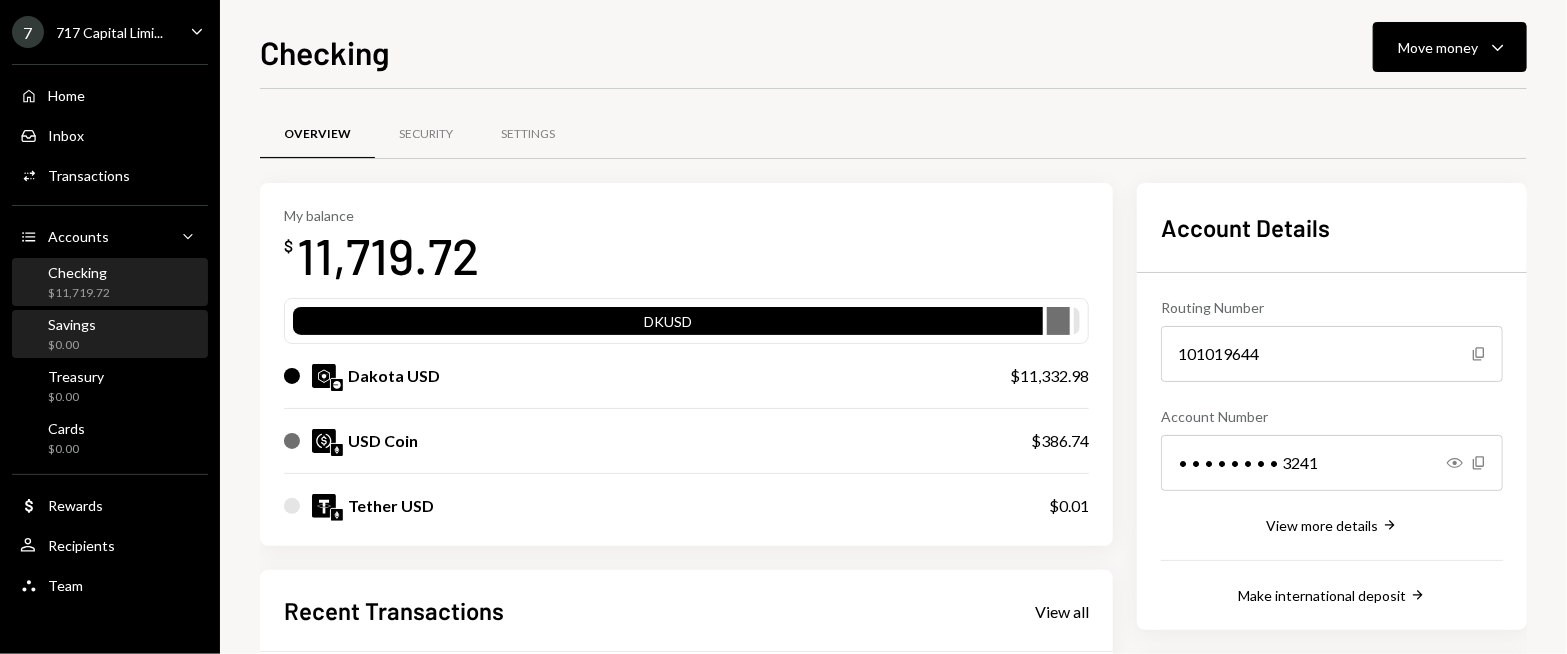 click on "Savings $0.00" at bounding box center (110, 335) 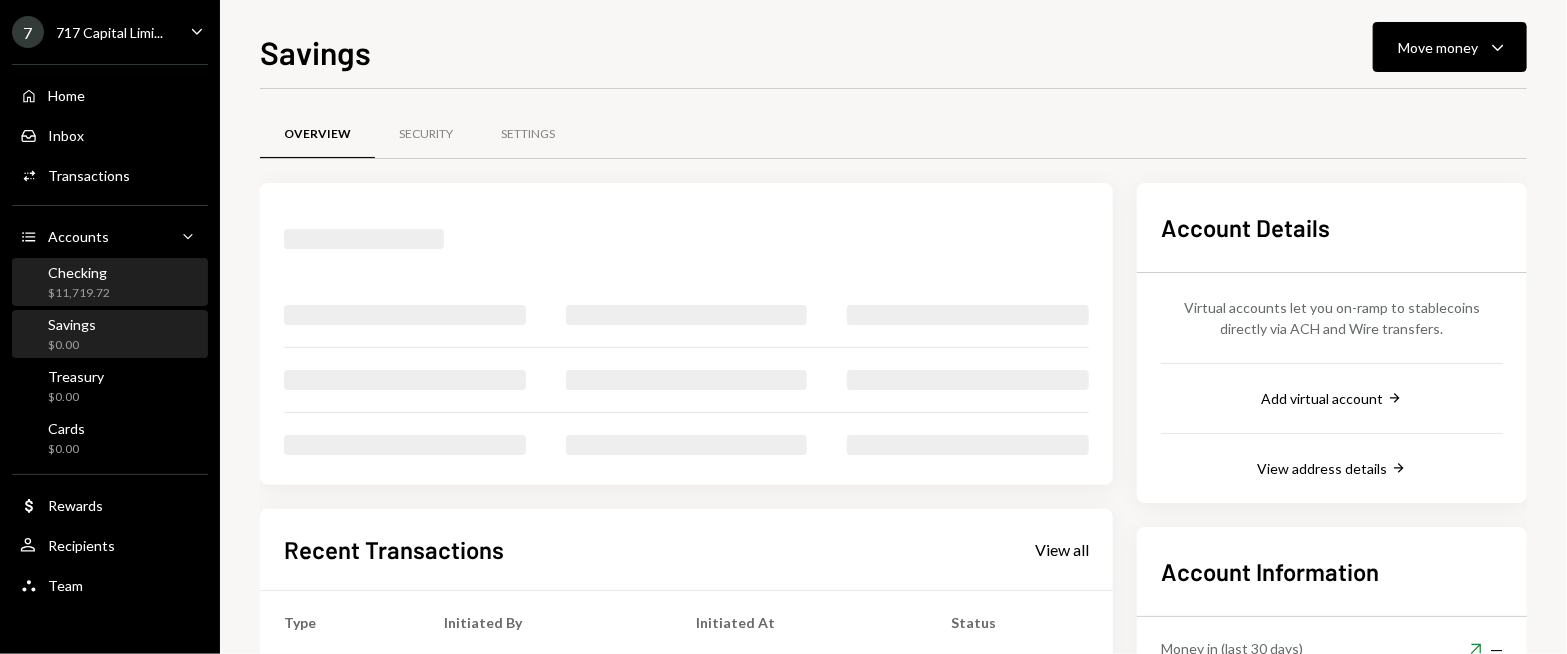 click on "Checking $11,719.72" at bounding box center (110, 283) 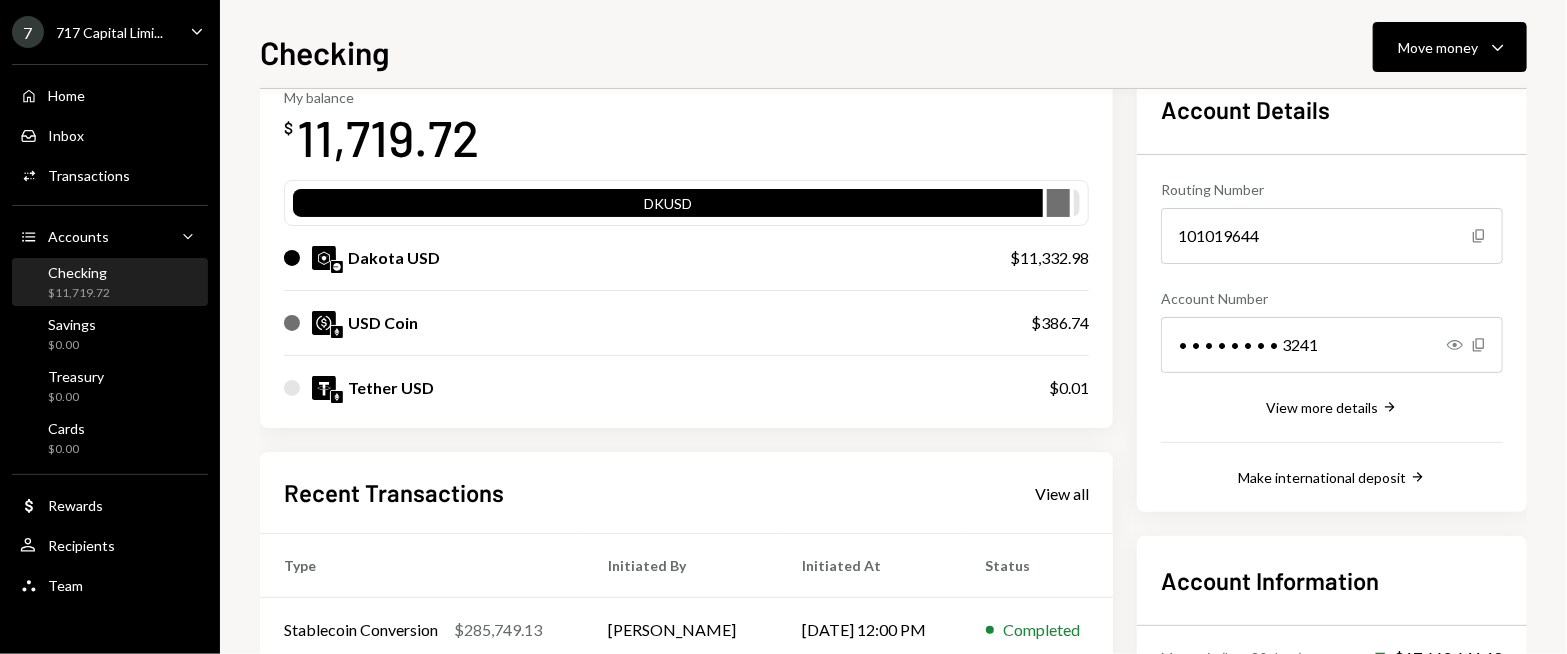scroll, scrollTop: 0, scrollLeft: 0, axis: both 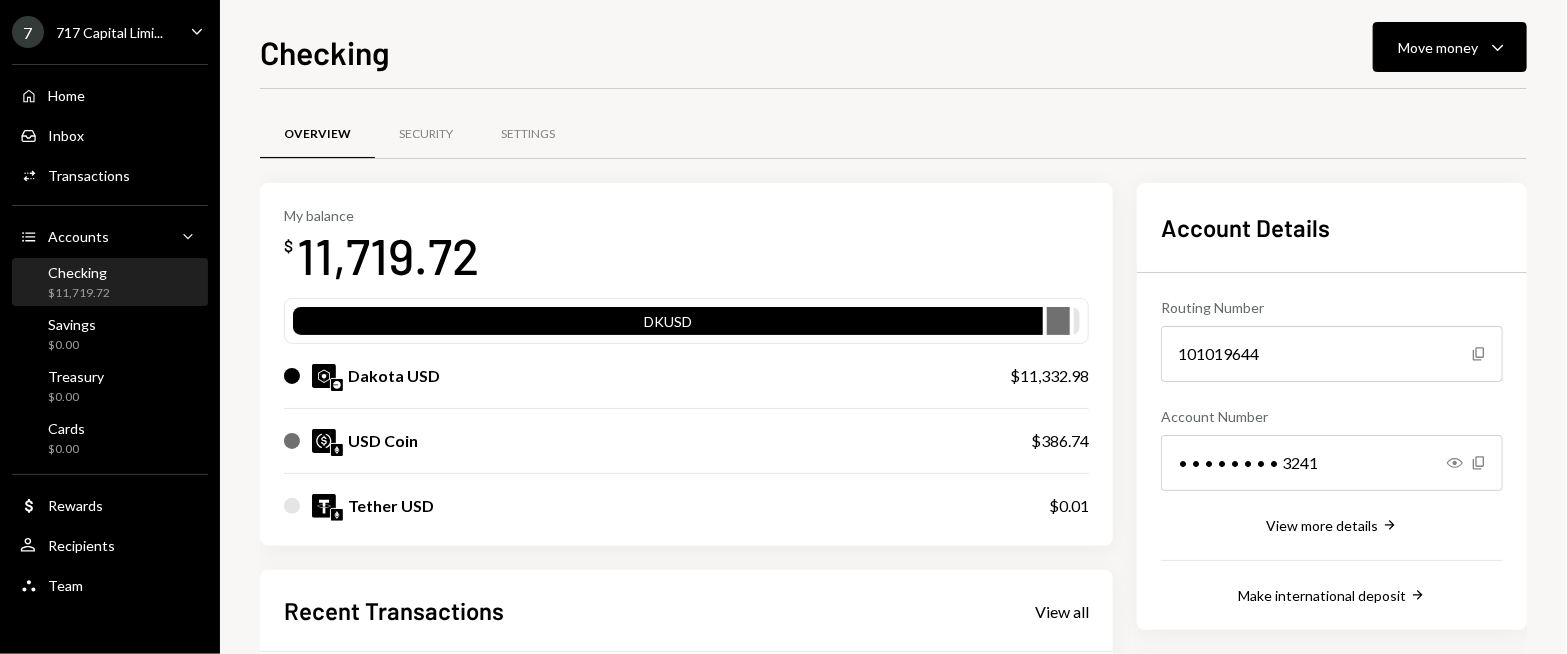 click on "My balance $ 11,719.72" at bounding box center (686, 247) 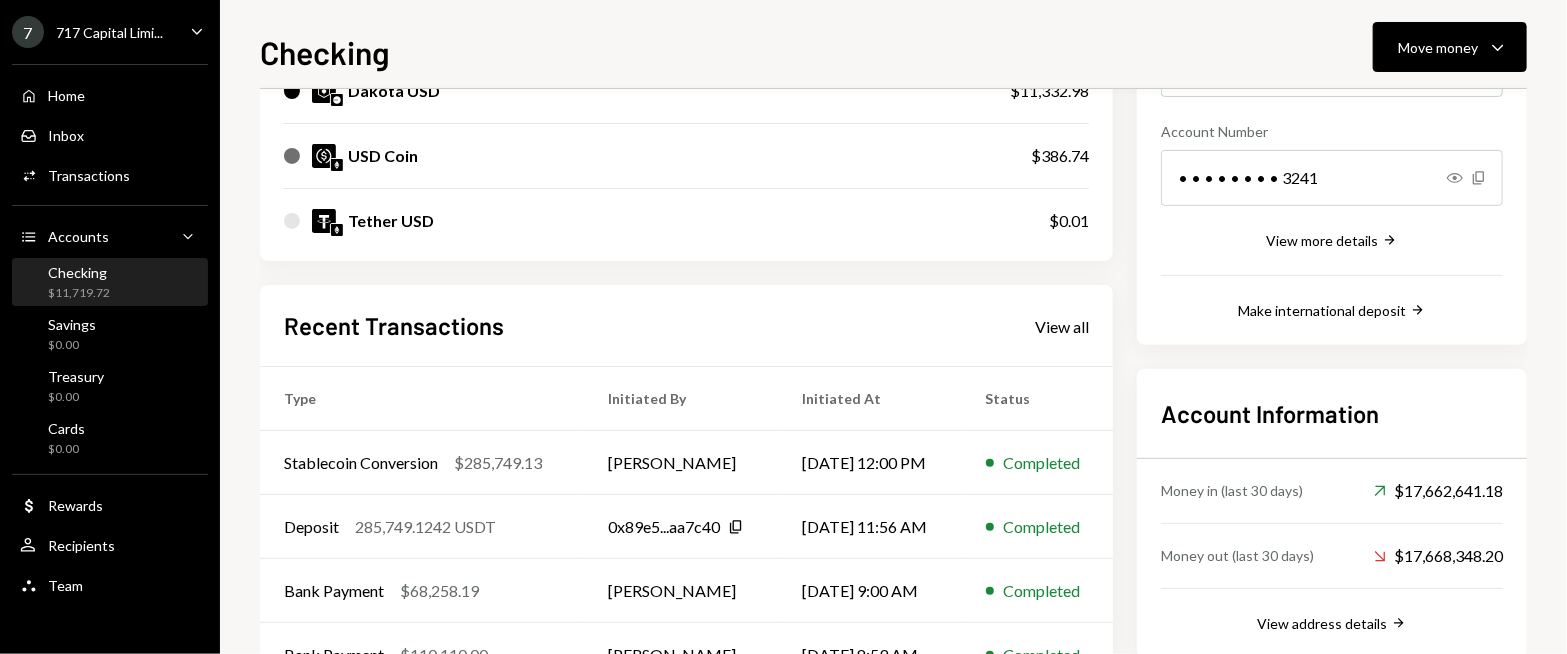 scroll, scrollTop: 300, scrollLeft: 0, axis: vertical 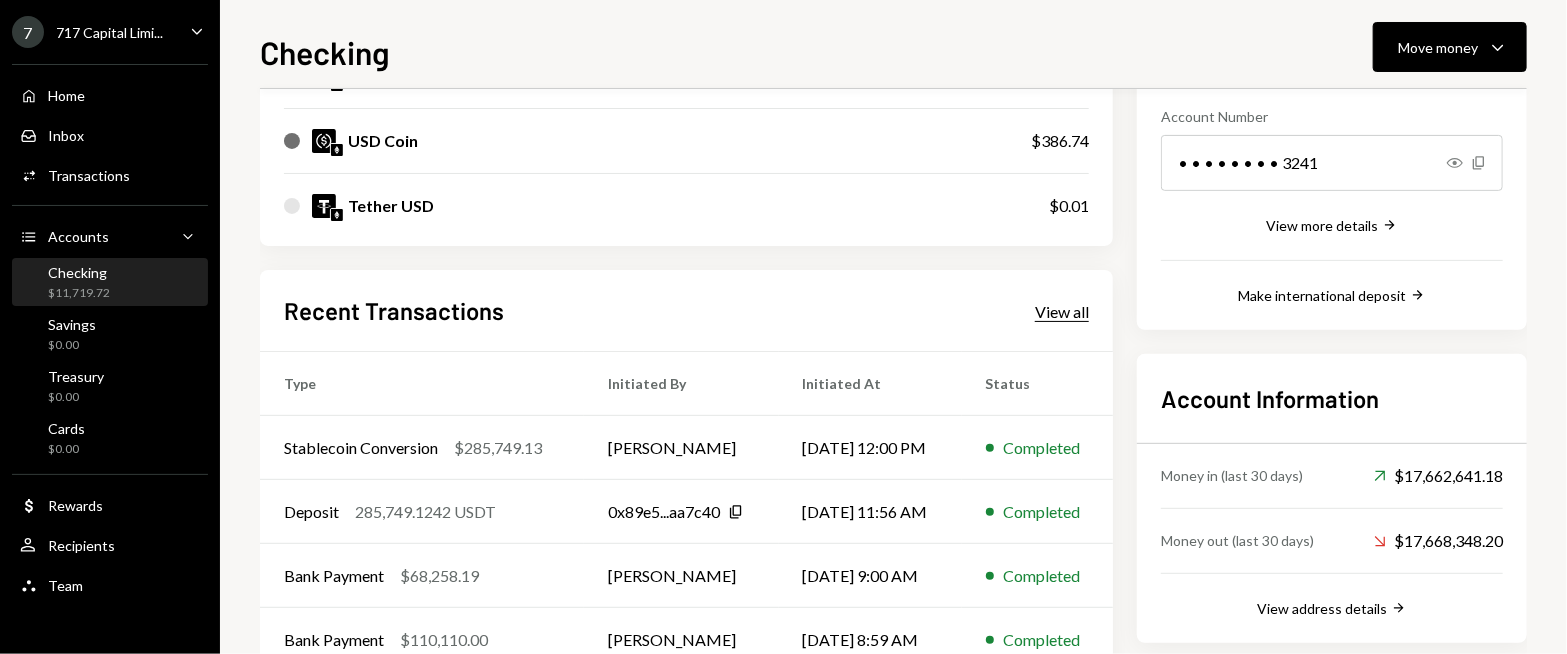 click on "View all" at bounding box center (1062, 312) 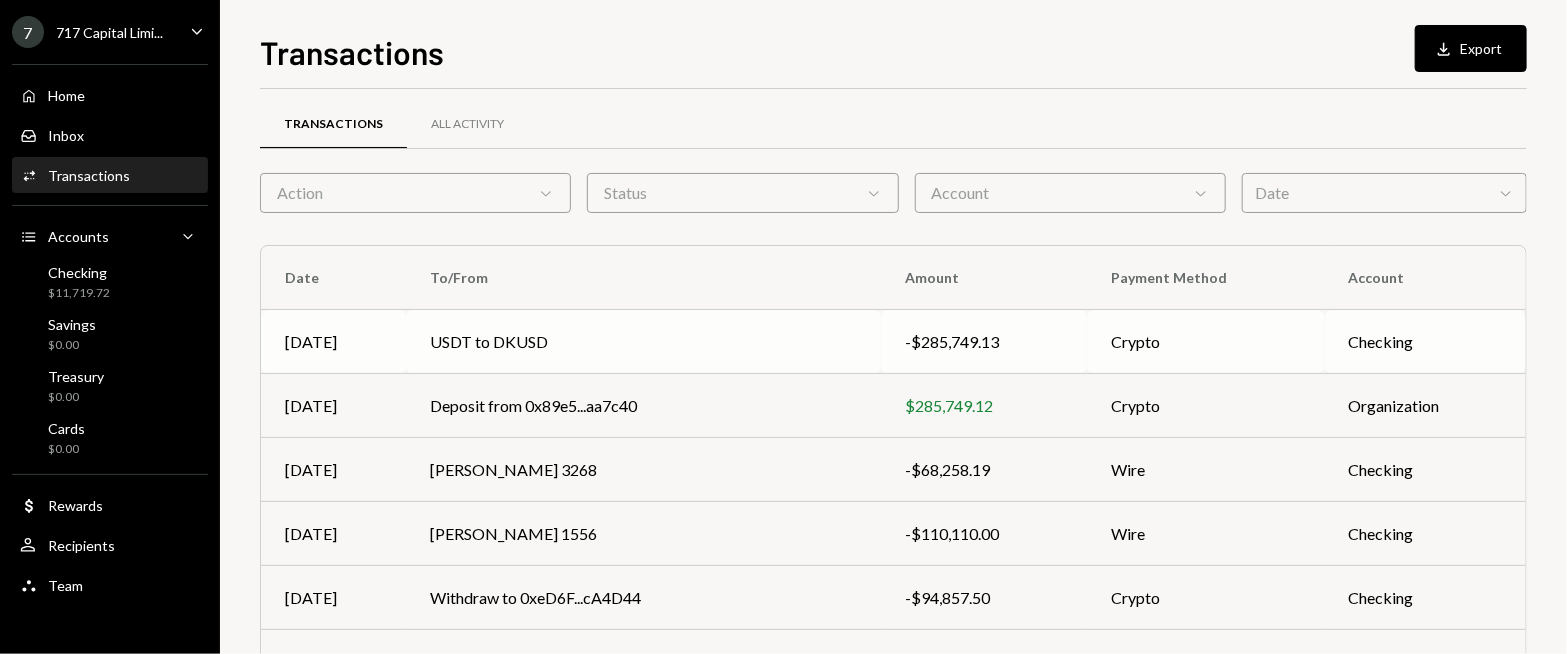 scroll, scrollTop: 0, scrollLeft: 0, axis: both 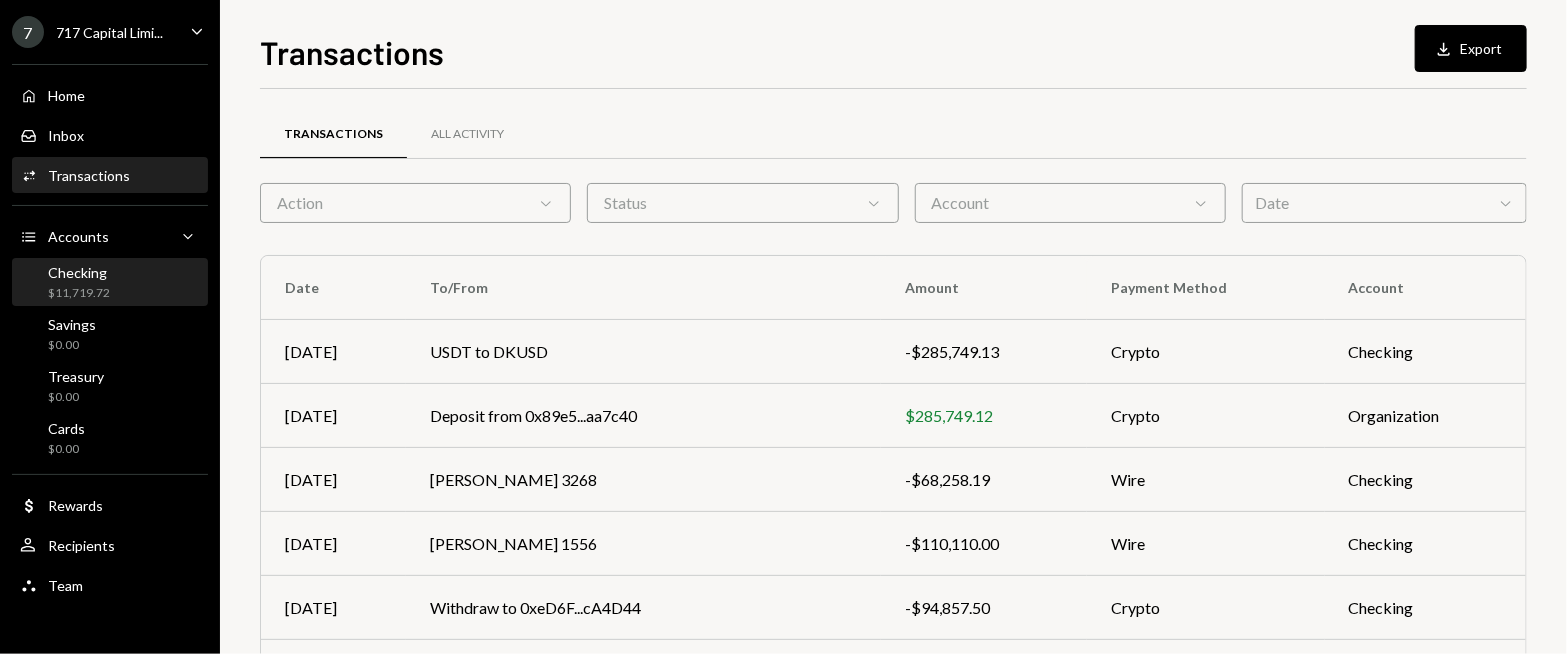 click on "Checking $11,719.72" at bounding box center [110, 283] 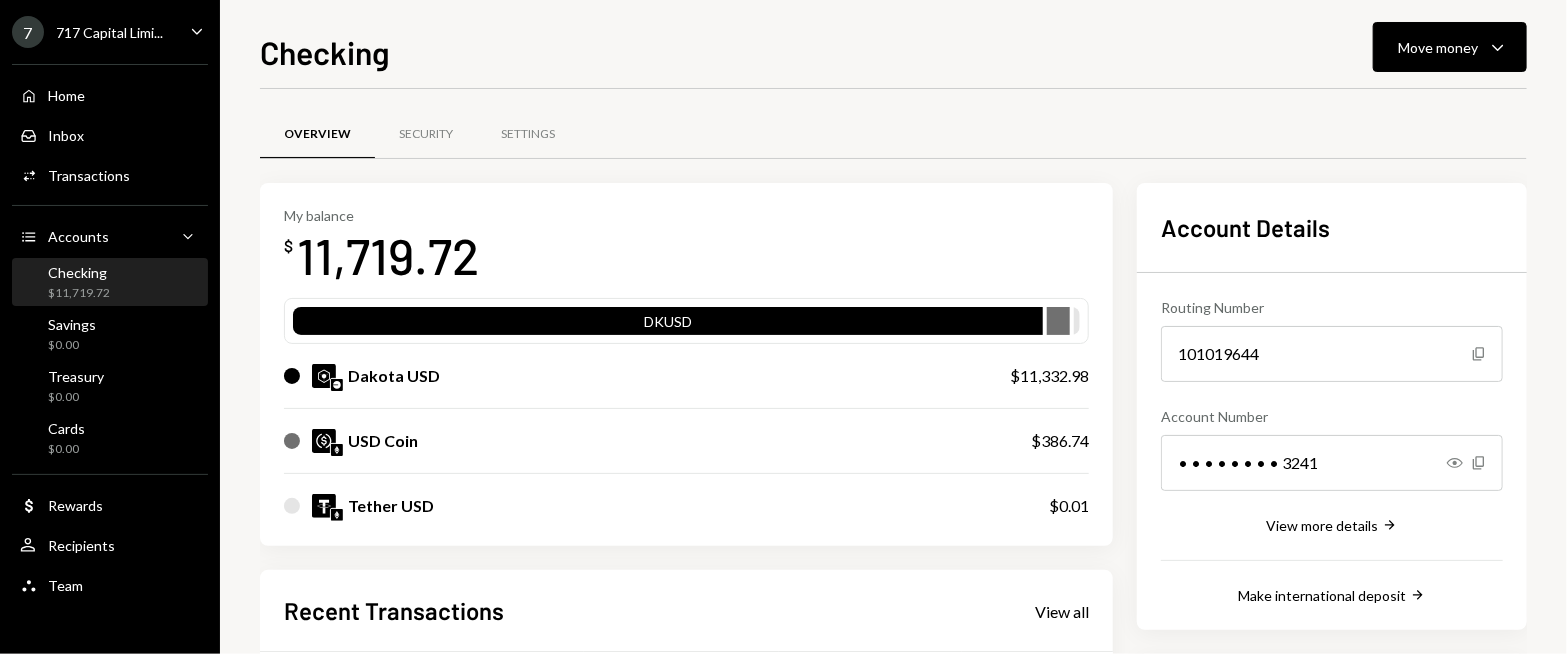 click on "My balance $ 11,719.72" at bounding box center (686, 247) 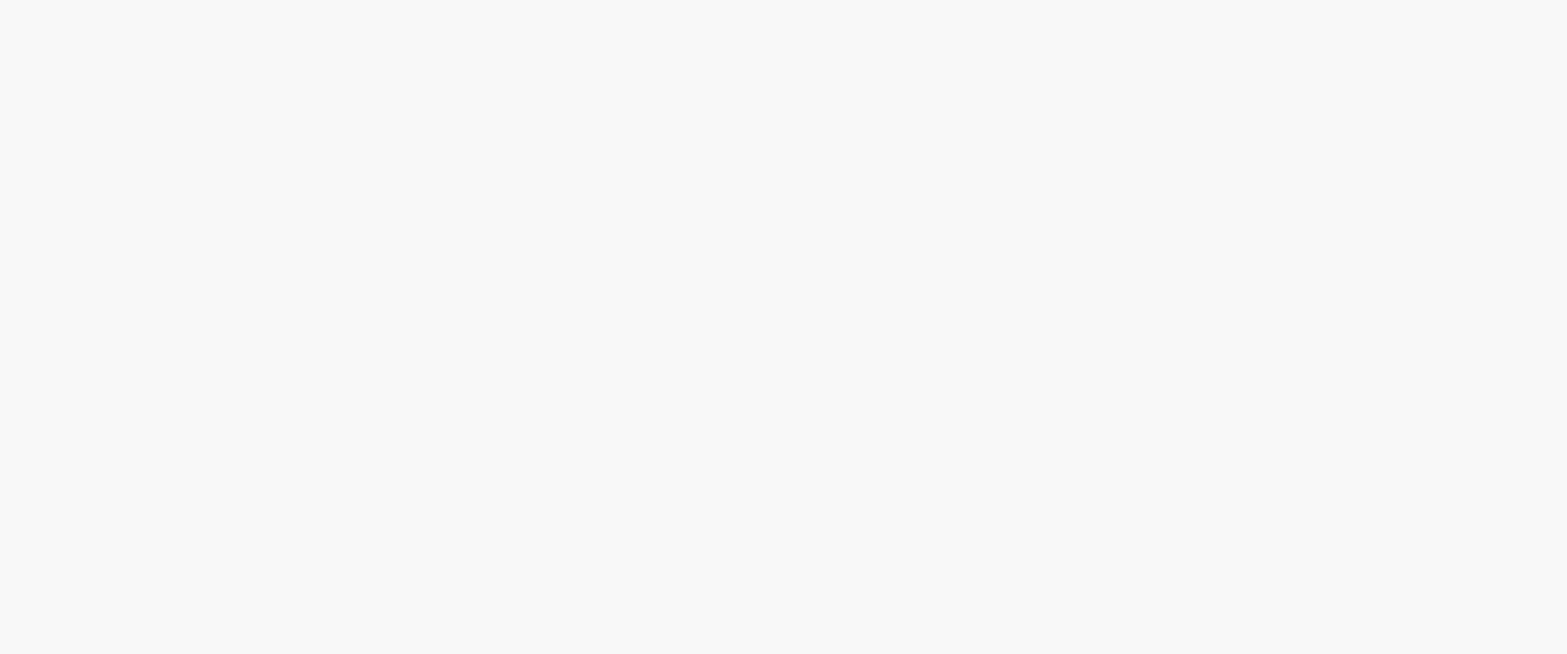 scroll, scrollTop: 0, scrollLeft: 0, axis: both 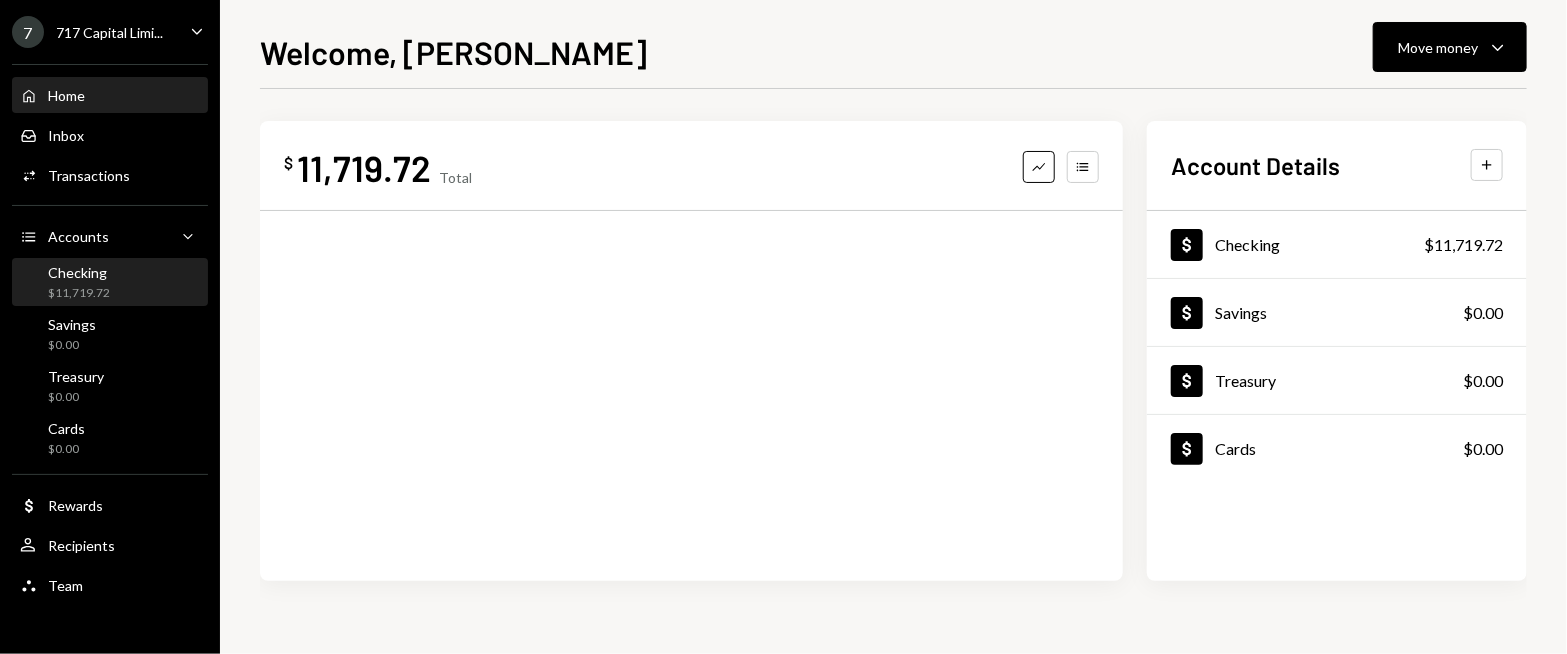 click on "Checking $11,719.72" at bounding box center [110, 283] 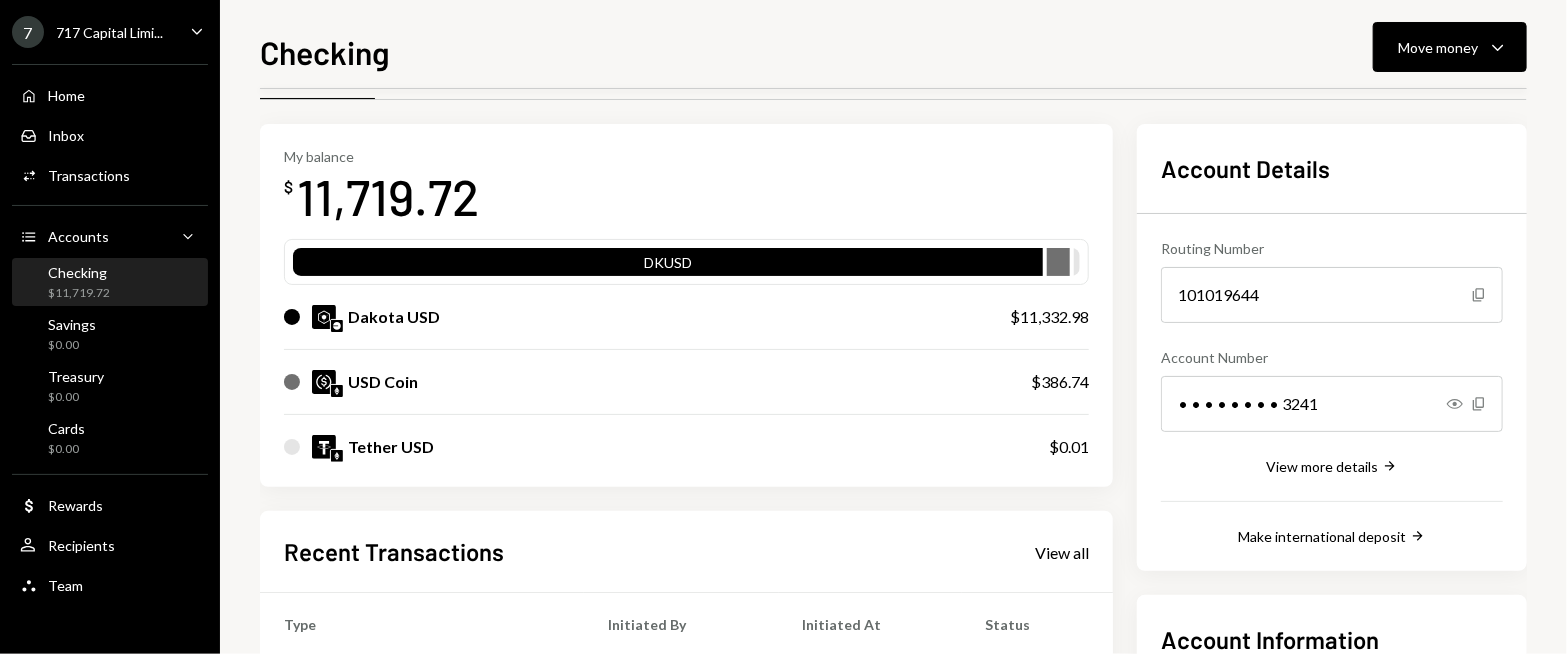 scroll, scrollTop: 300, scrollLeft: 0, axis: vertical 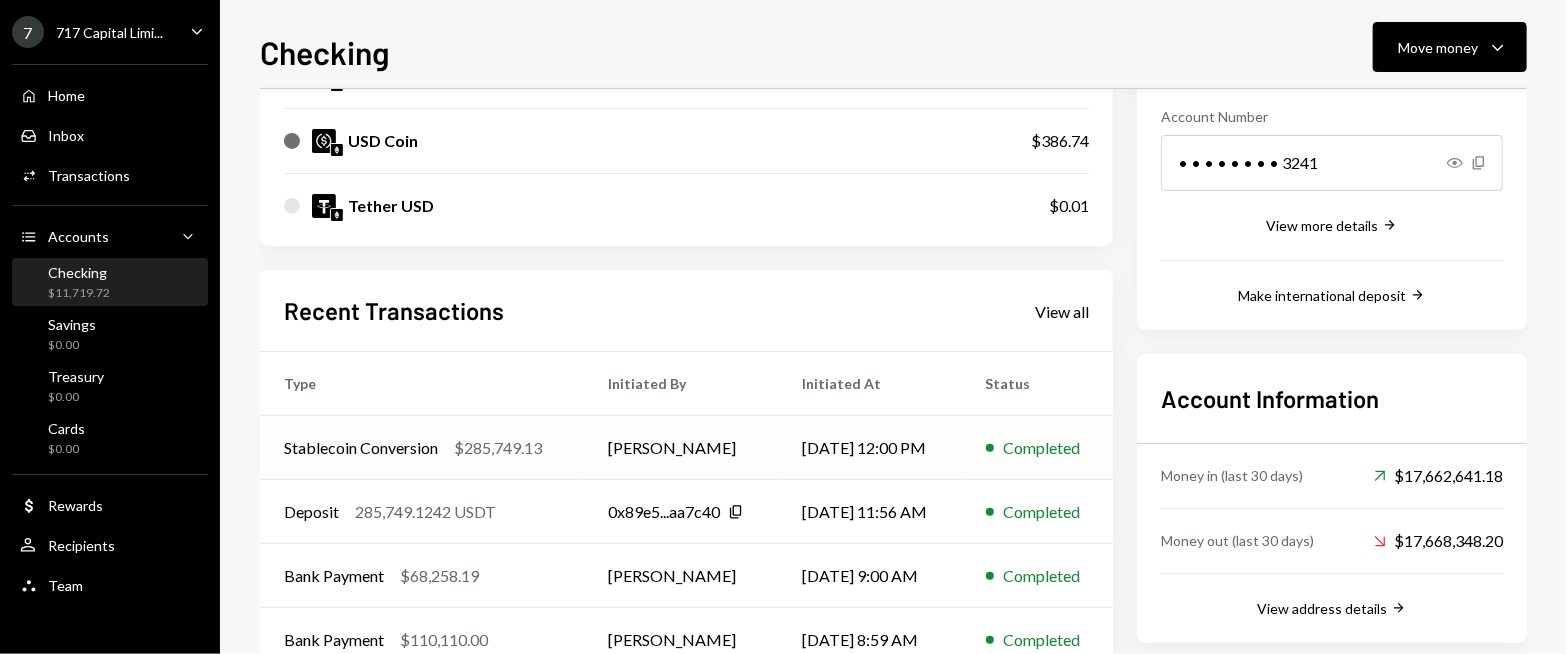 click on "Stablecoin Conversion $285,749.13" at bounding box center [422, 448] 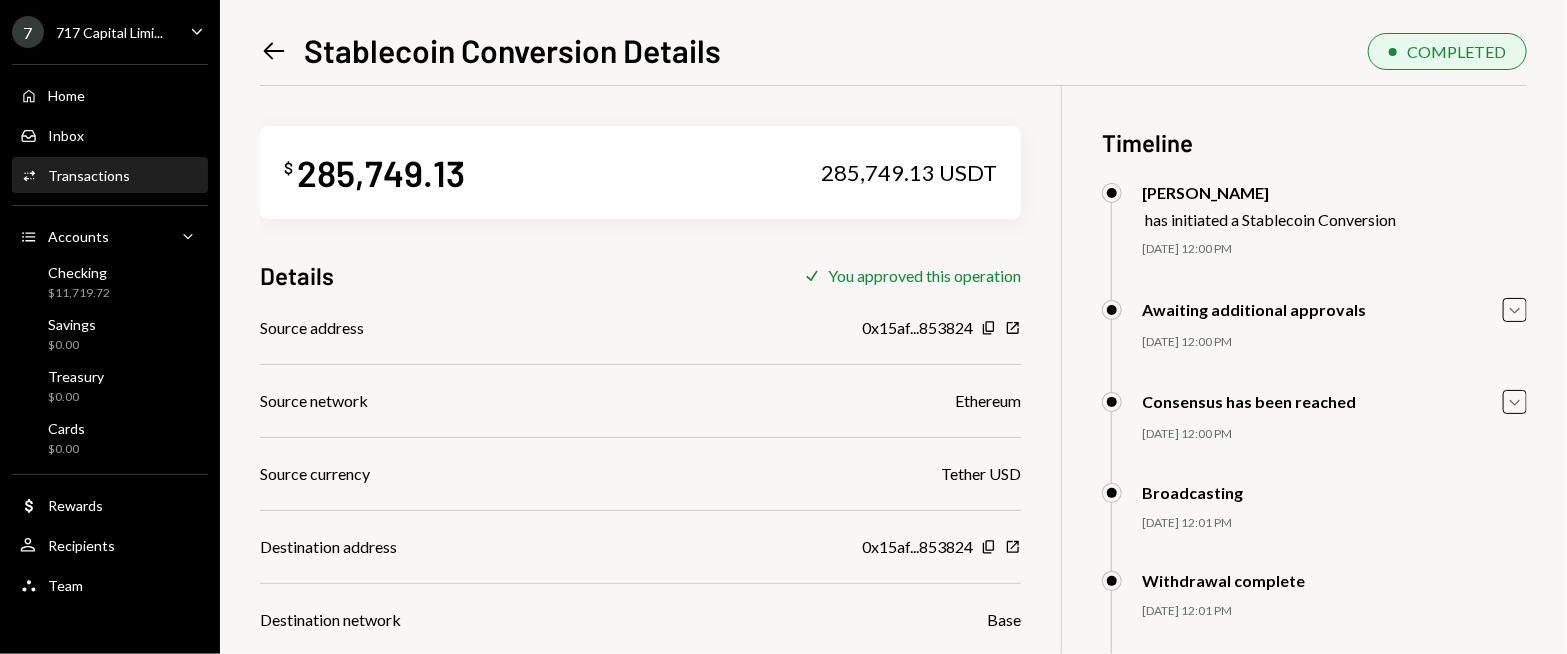 scroll, scrollTop: 270, scrollLeft: 0, axis: vertical 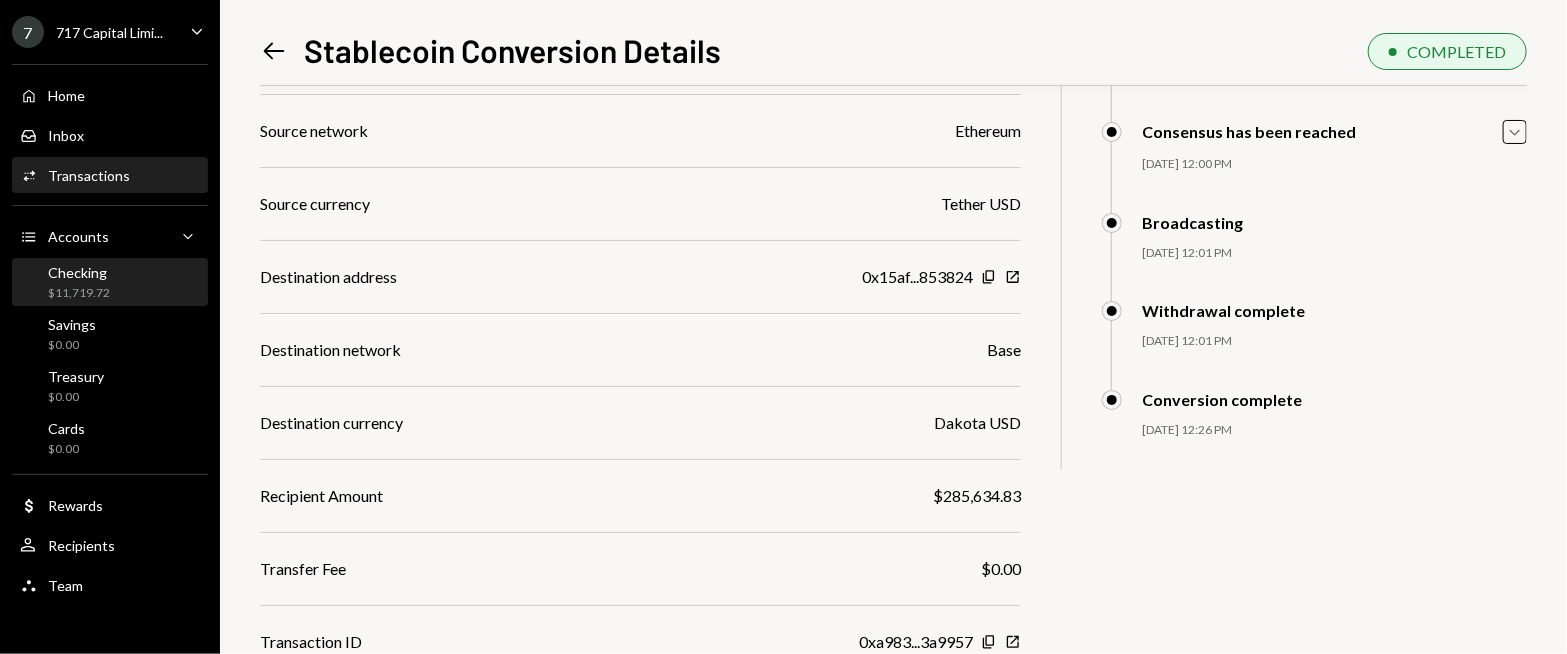 click on "Checking $11,719.72" at bounding box center (110, 283) 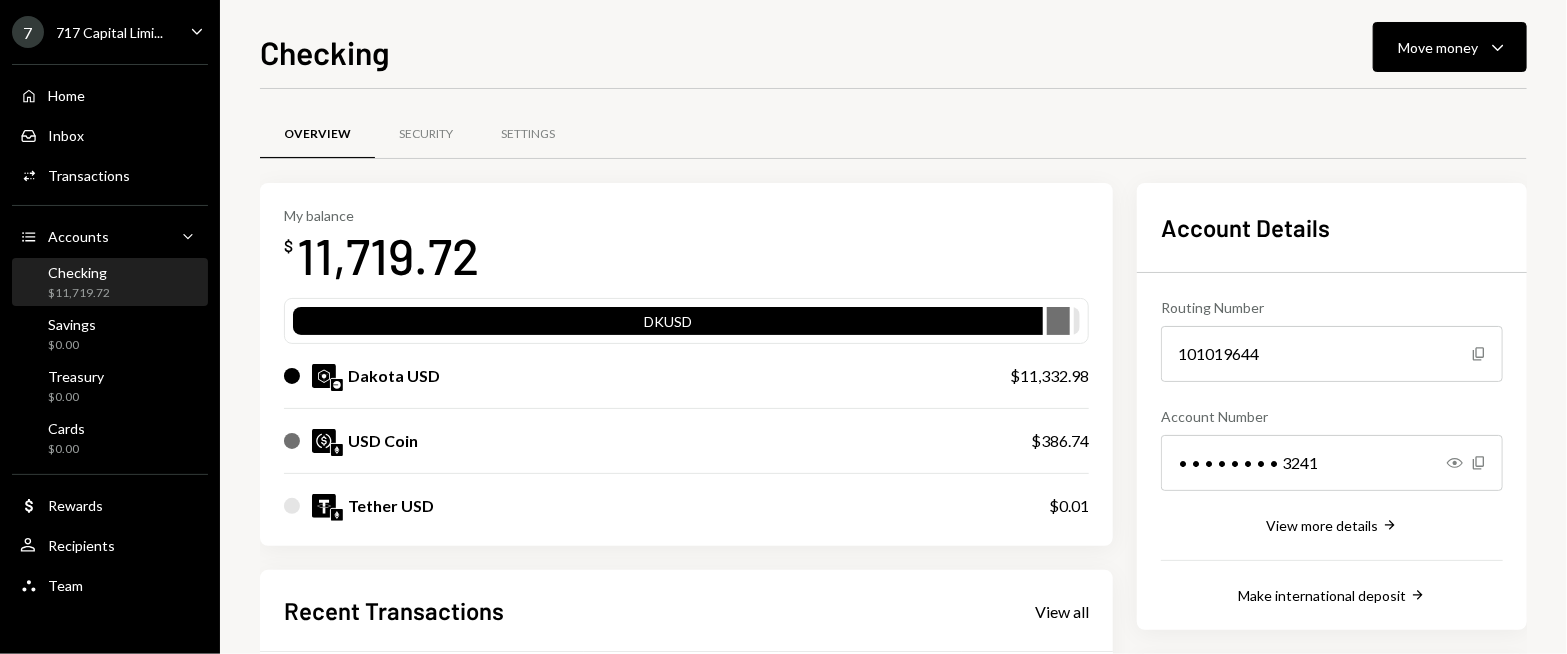 click on "My balance $ 11,719.72" at bounding box center [686, 247] 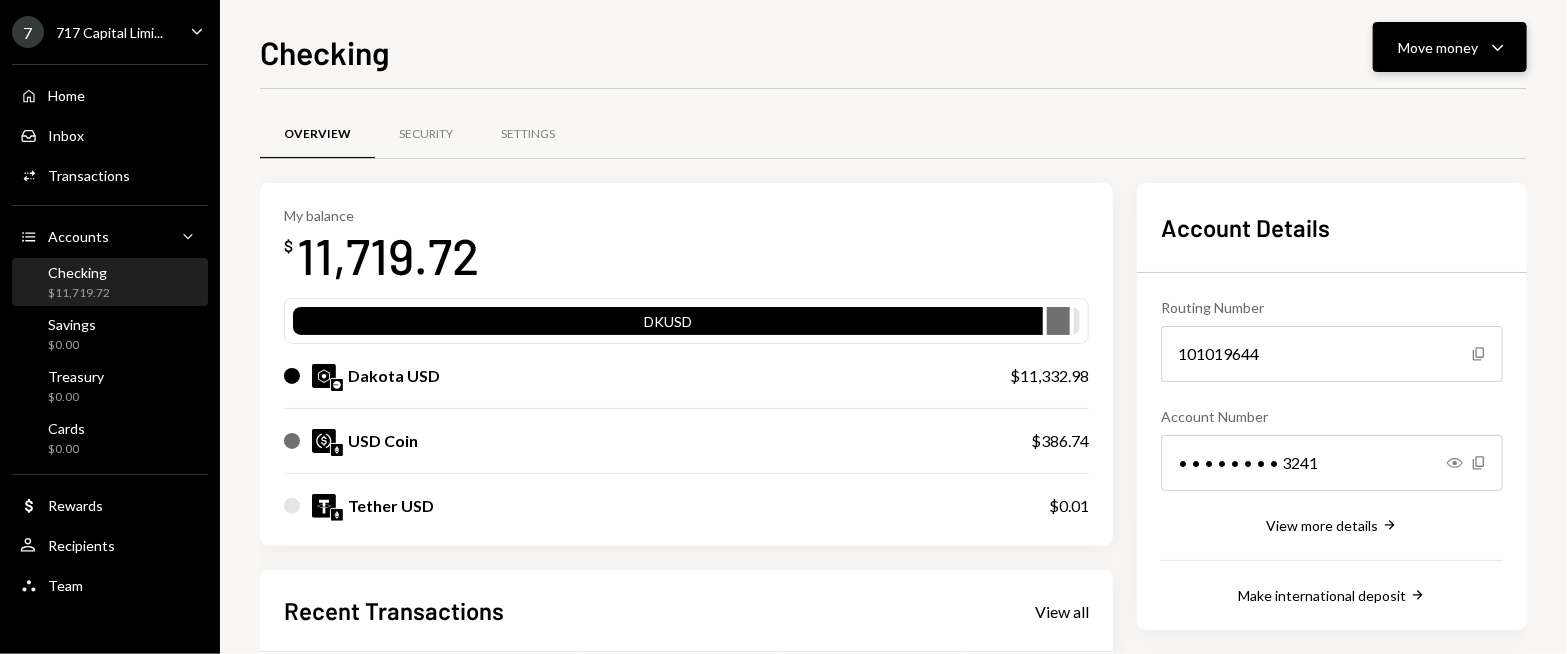 click on "Move money Caret Down" at bounding box center (1450, 47) 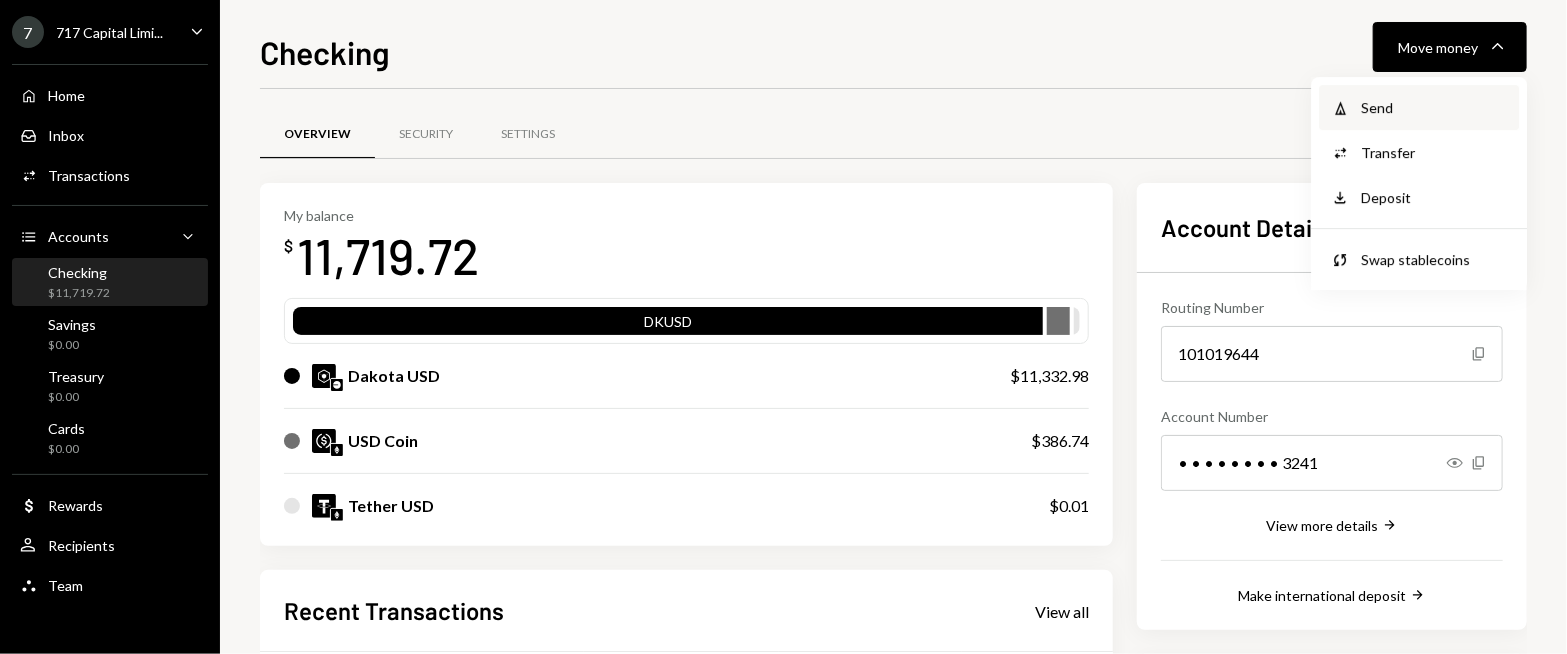 click on "Send" at bounding box center (1434, 107) 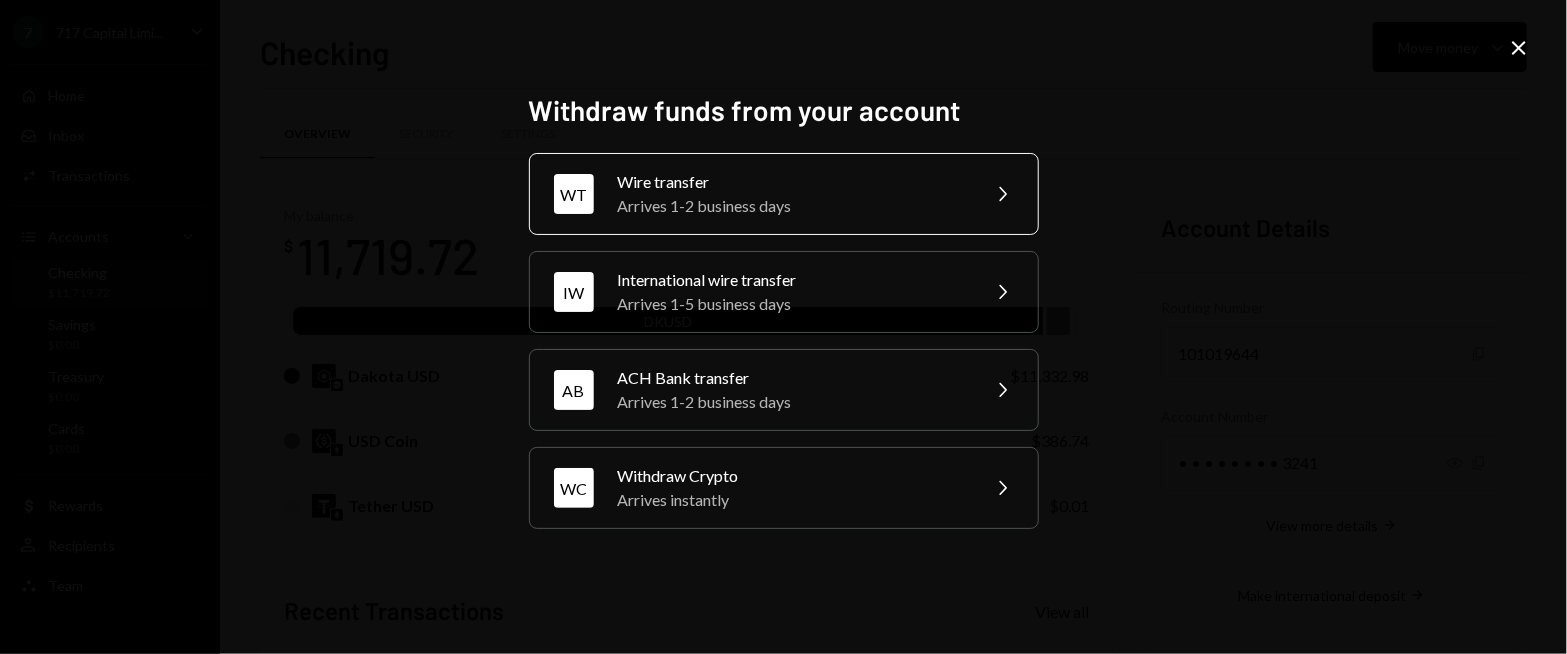 click on "Arrives 1-2 business days" at bounding box center (792, 206) 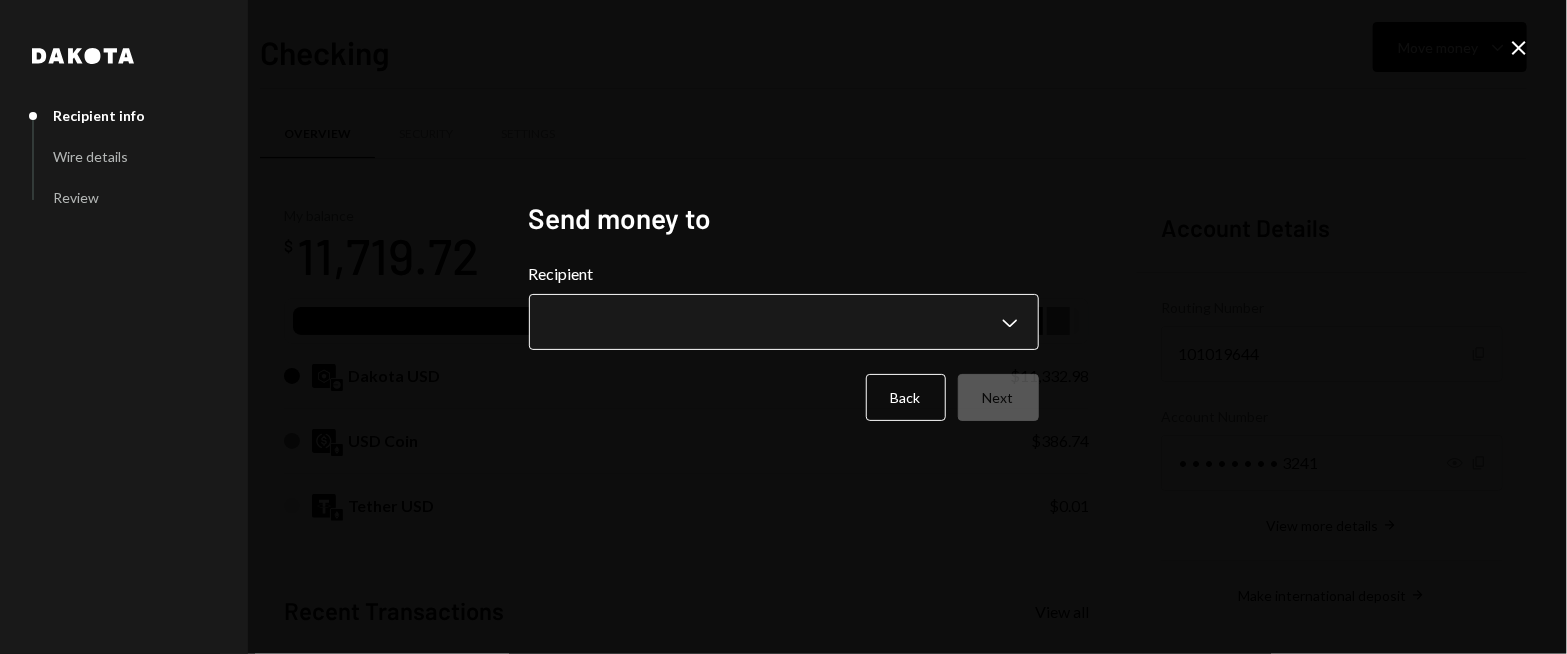 click on "7 717 Capital Limi... Caret Down Home Home Inbox Inbox Activities Transactions Accounts Accounts Caret Down Checking $11,719.72 Savings $0.00 Treasury $0.00 Cards $0.00 Dollar Rewards User Recipients Team Team Checking Move money Caret Down Overview Security Settings My balance $ 11,719.72 DKUSD Dakota USD $11,332.98 USD Coin $386.74 Tether USD $0.01 Recent Transactions View all Type Initiated By Initiated At Status Stablecoin Conversion $285,749.13 [PERSON_NAME] [DATE] 12:00 PM Completed Deposit 285,749.1242  USDT 0x89e5...aa7c40 Copy [DATE] 11:56 AM Completed Bank Payment $68,258.19 [PERSON_NAME] [DATE] 9:00 AM Completed Bank Payment $110,110.00 [PERSON_NAME] [DATE] 8:59 AM Completed Withdrawal 94,857.5  USDC [PERSON_NAME] [DATE] 6:28 PM Completed Account Details Routing Number [FINANCIAL_ID] Copy Account Number • • • • • • • •  3241 Show Copy View more details Right Arrow Make international deposit Right Arrow Account Information Money in (last 30 days) Up Right Arrow $17,662,641.18 Dakota" at bounding box center (783, 327) 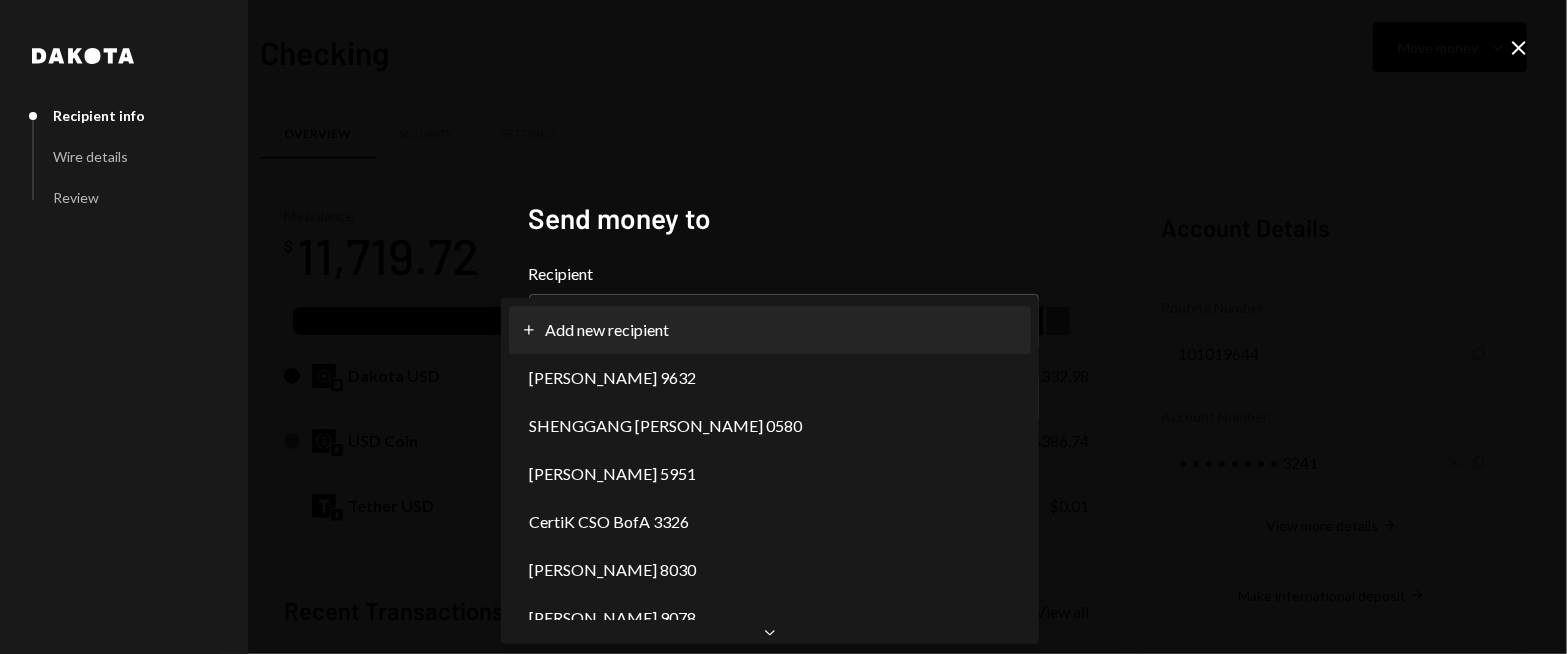 scroll, scrollTop: 62, scrollLeft: 0, axis: vertical 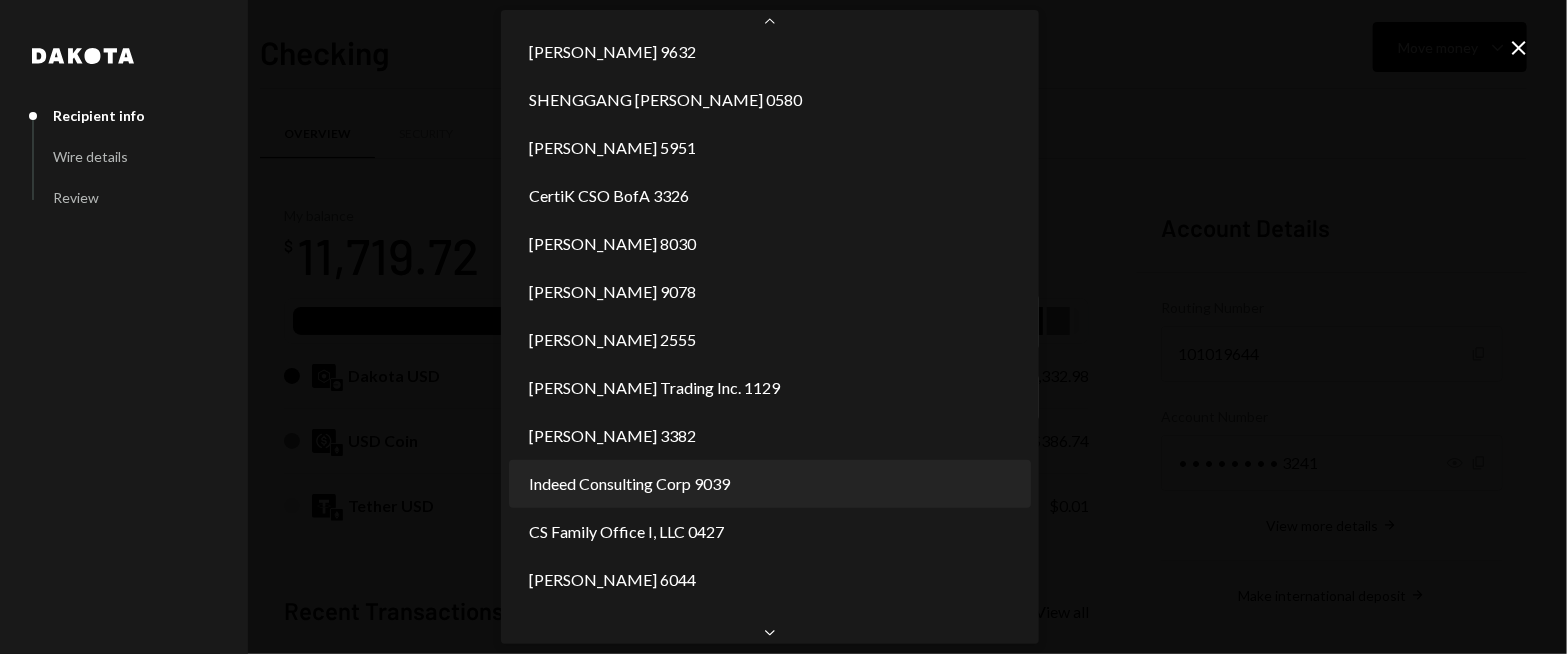 select on "**********" 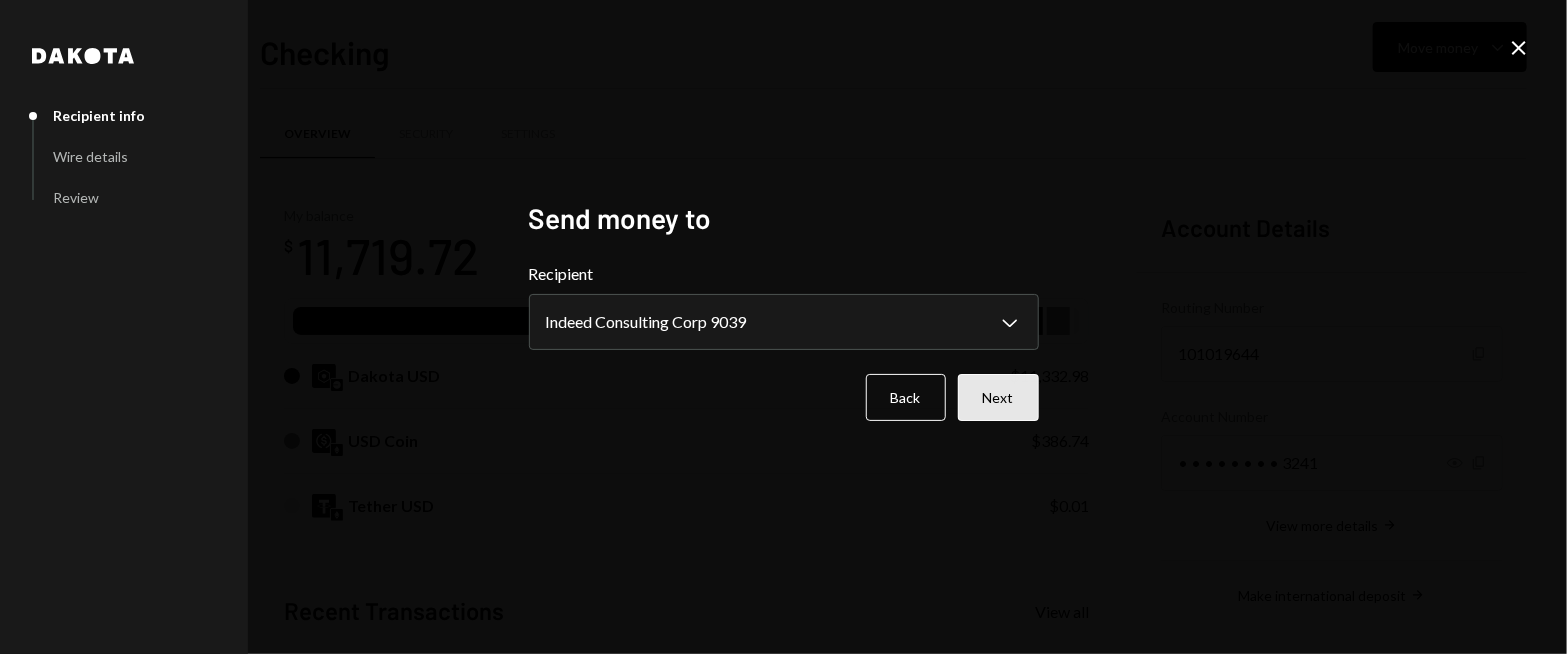 click on "Next" at bounding box center [998, 397] 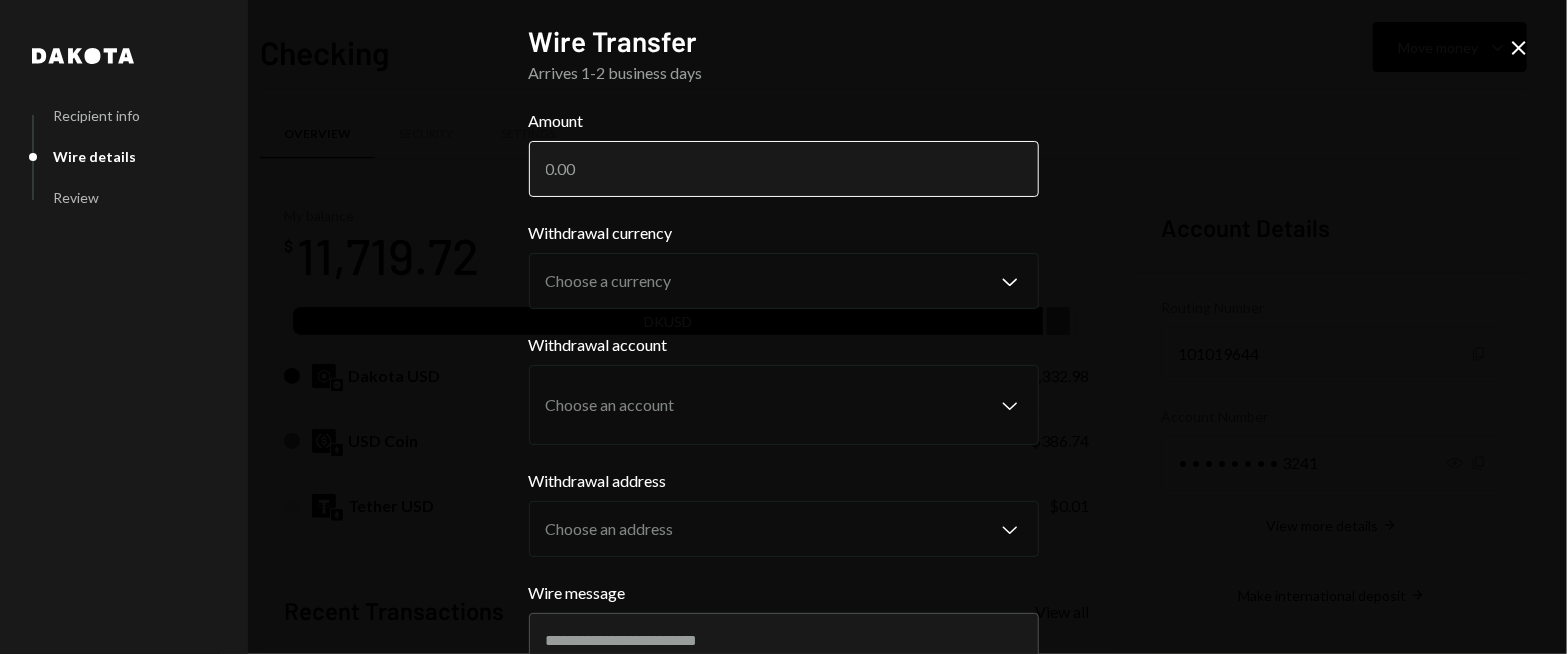 click on "Amount" at bounding box center [784, 169] 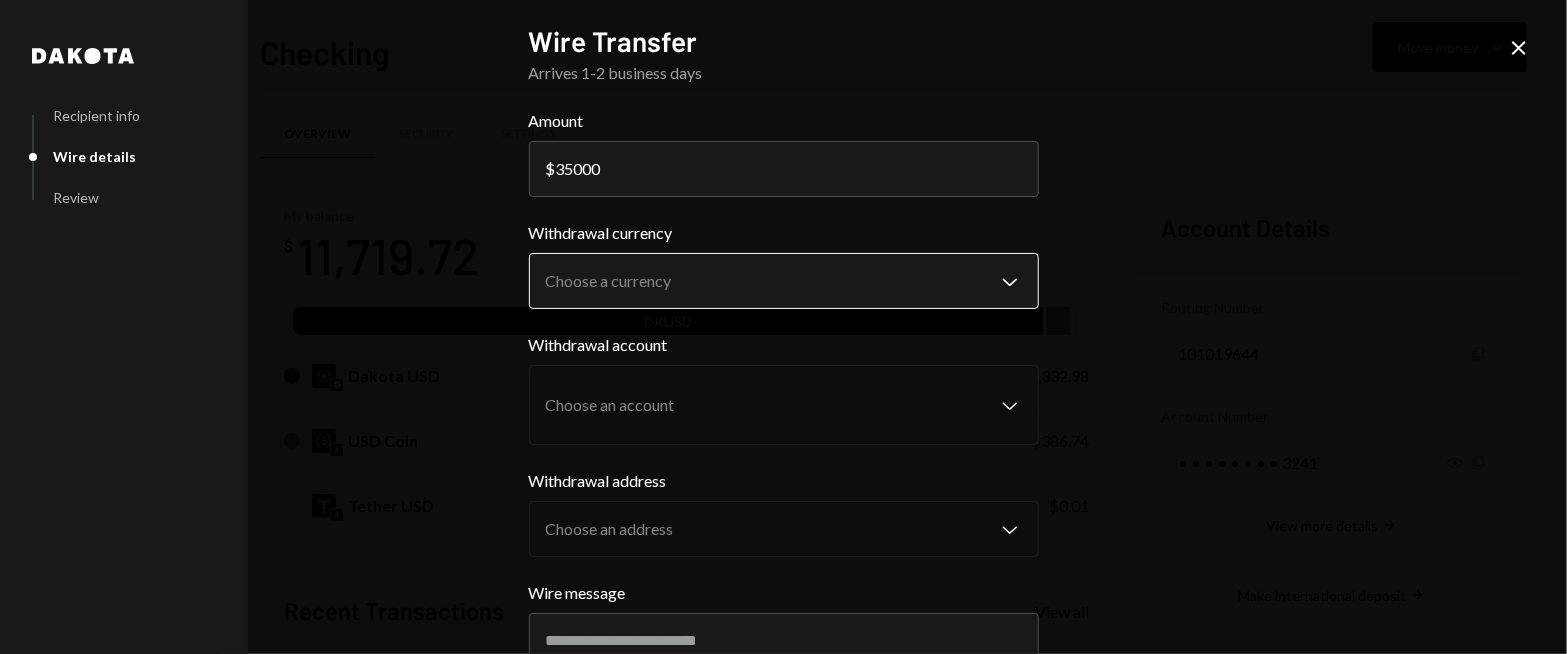 type on "35000" 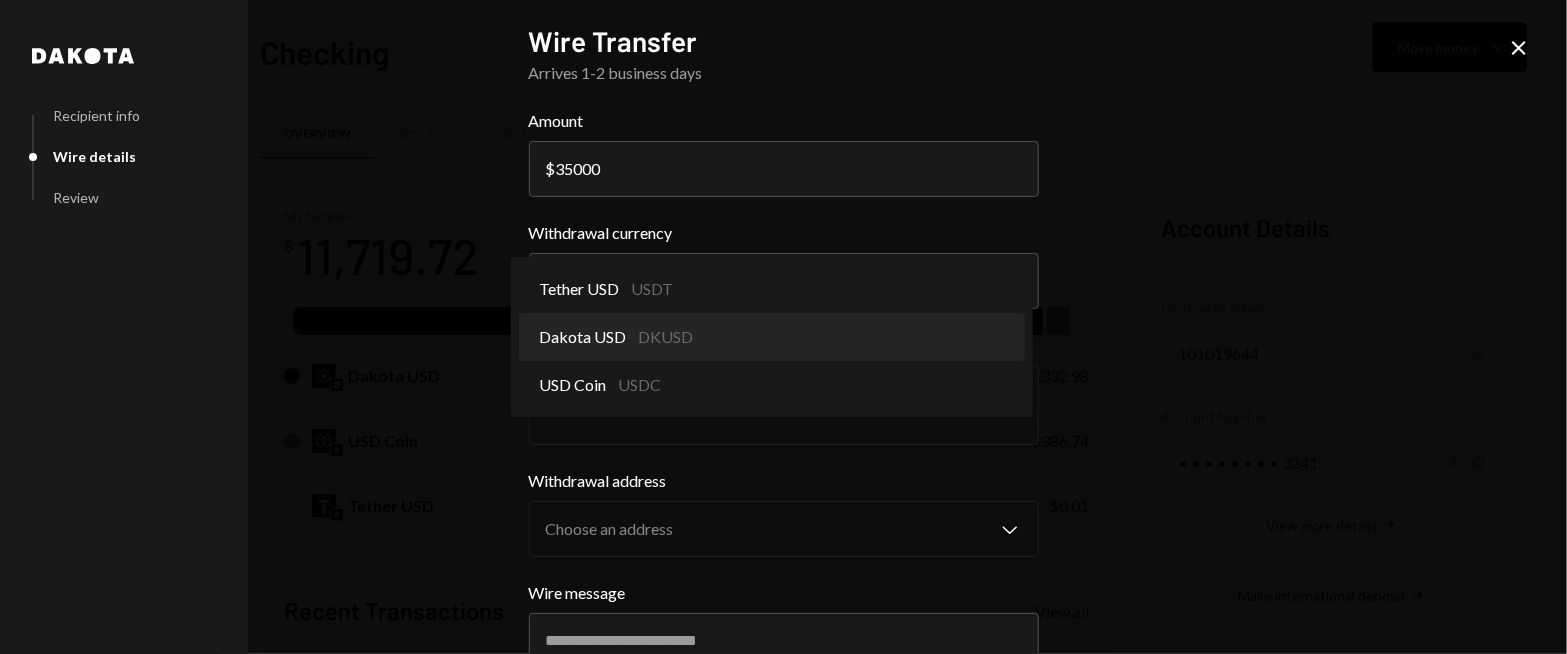select on "*****" 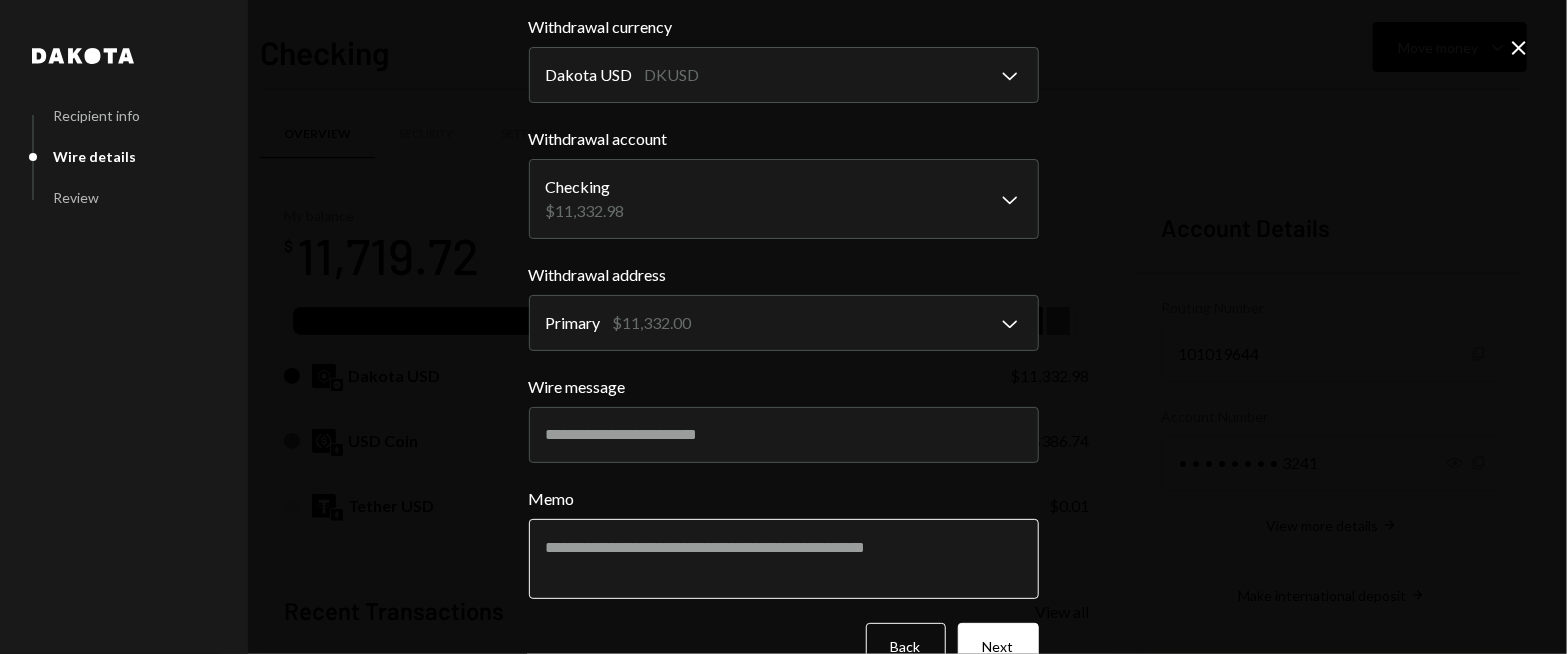 scroll, scrollTop: 252, scrollLeft: 0, axis: vertical 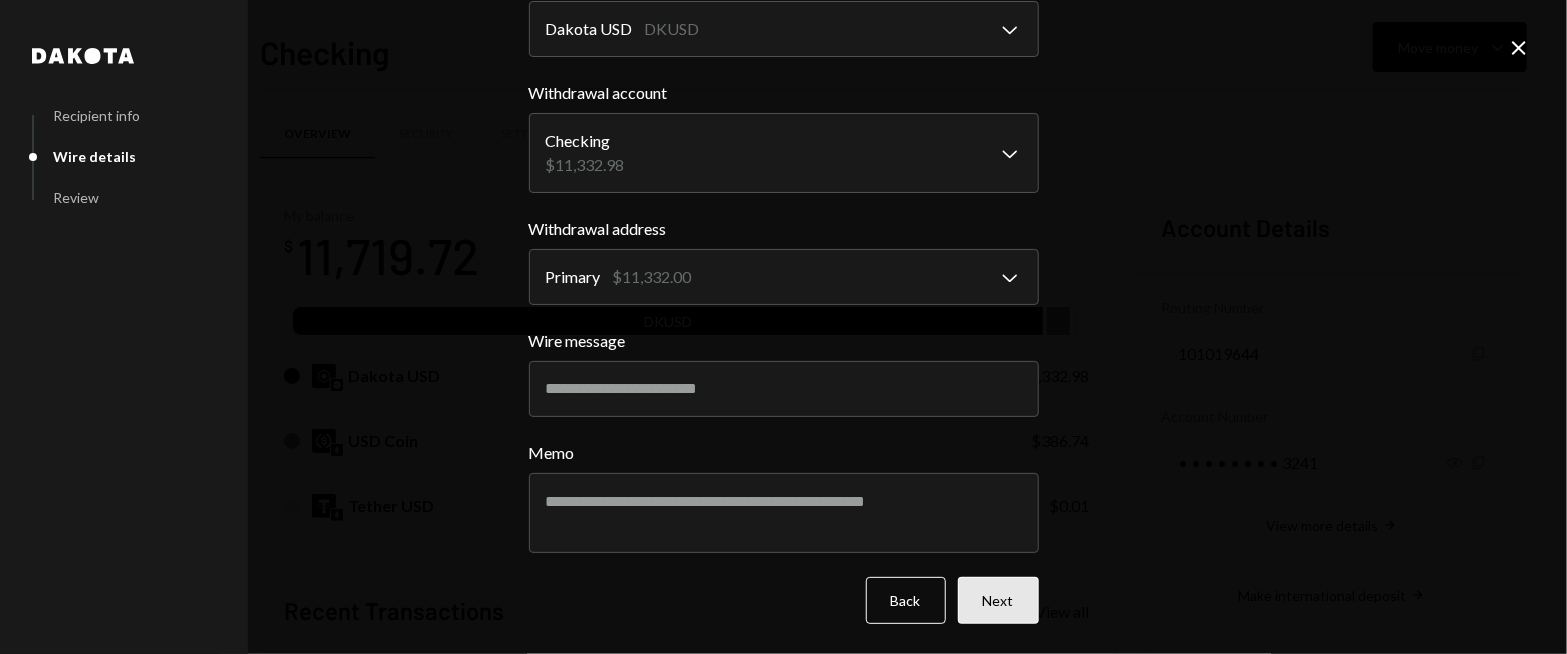 click on "Next" at bounding box center (998, 600) 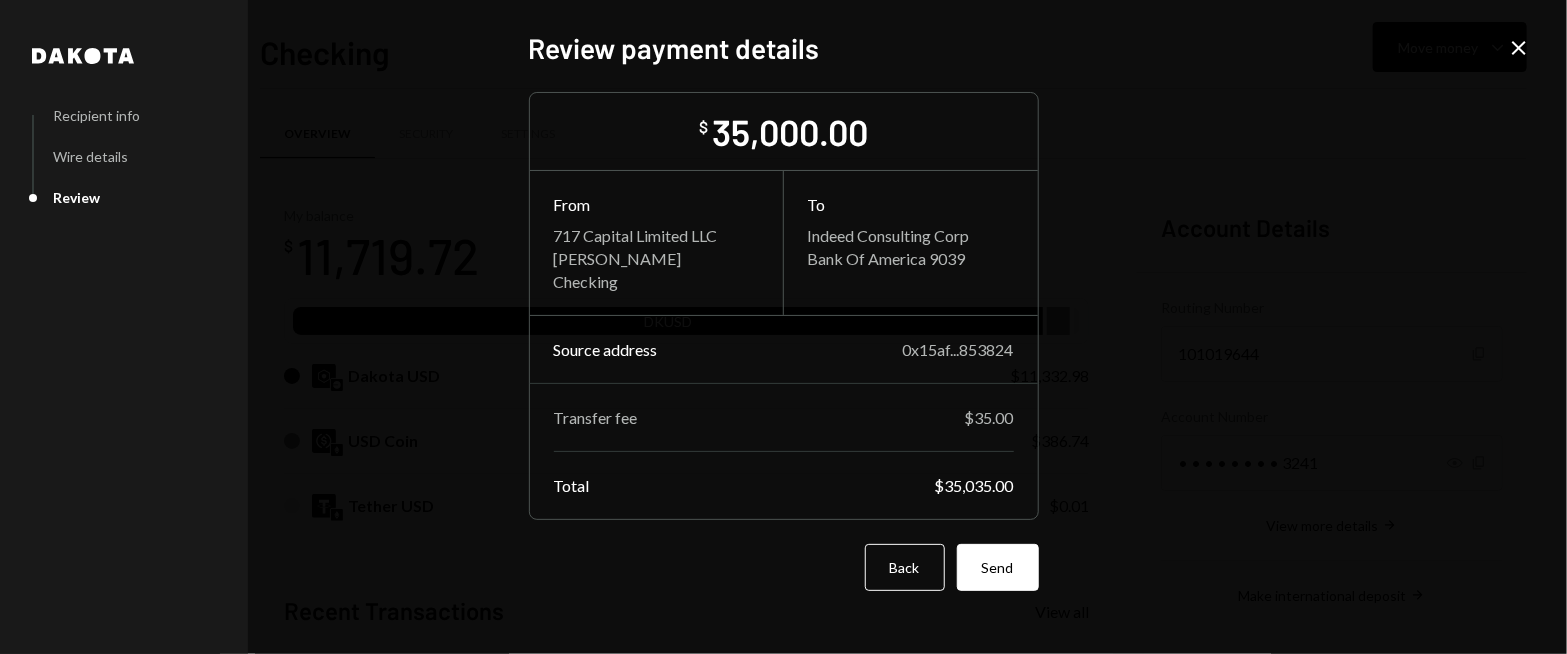 scroll, scrollTop: 17, scrollLeft: 0, axis: vertical 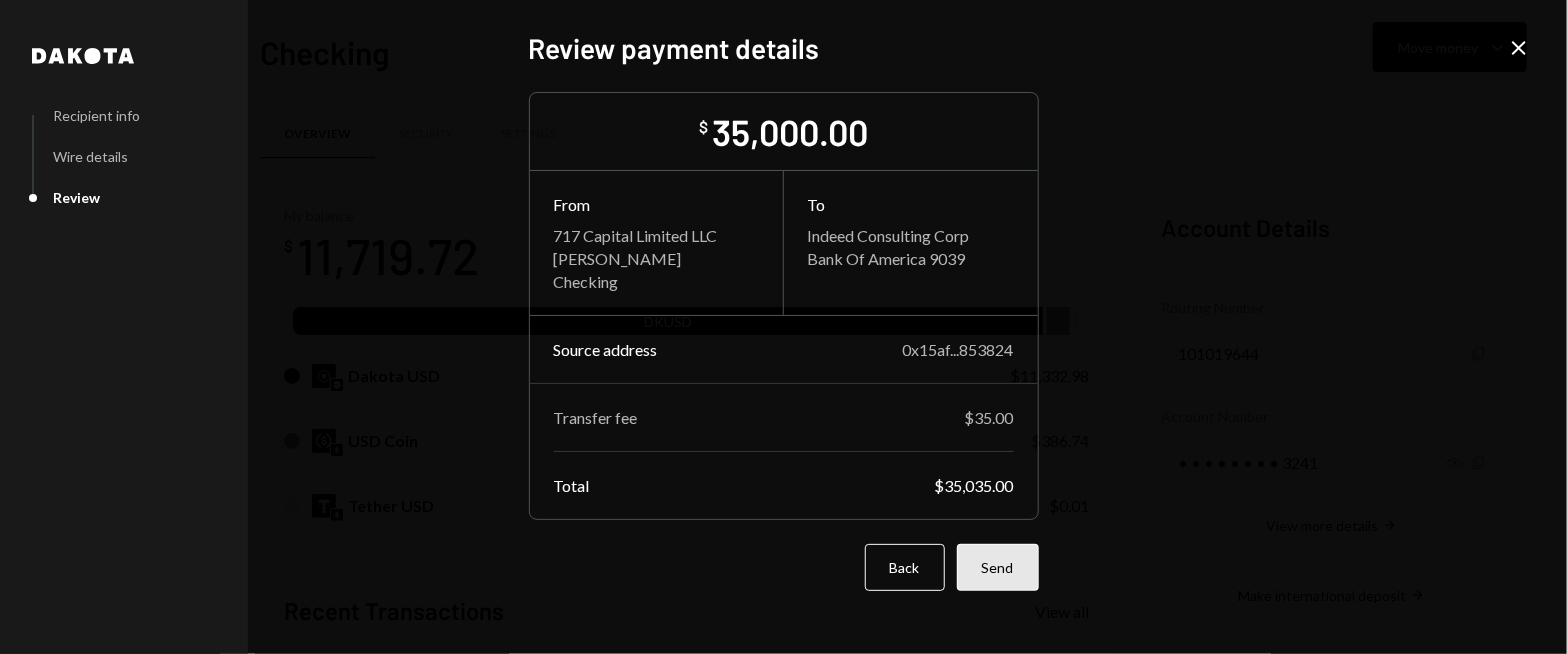 click on "Send" at bounding box center (998, 567) 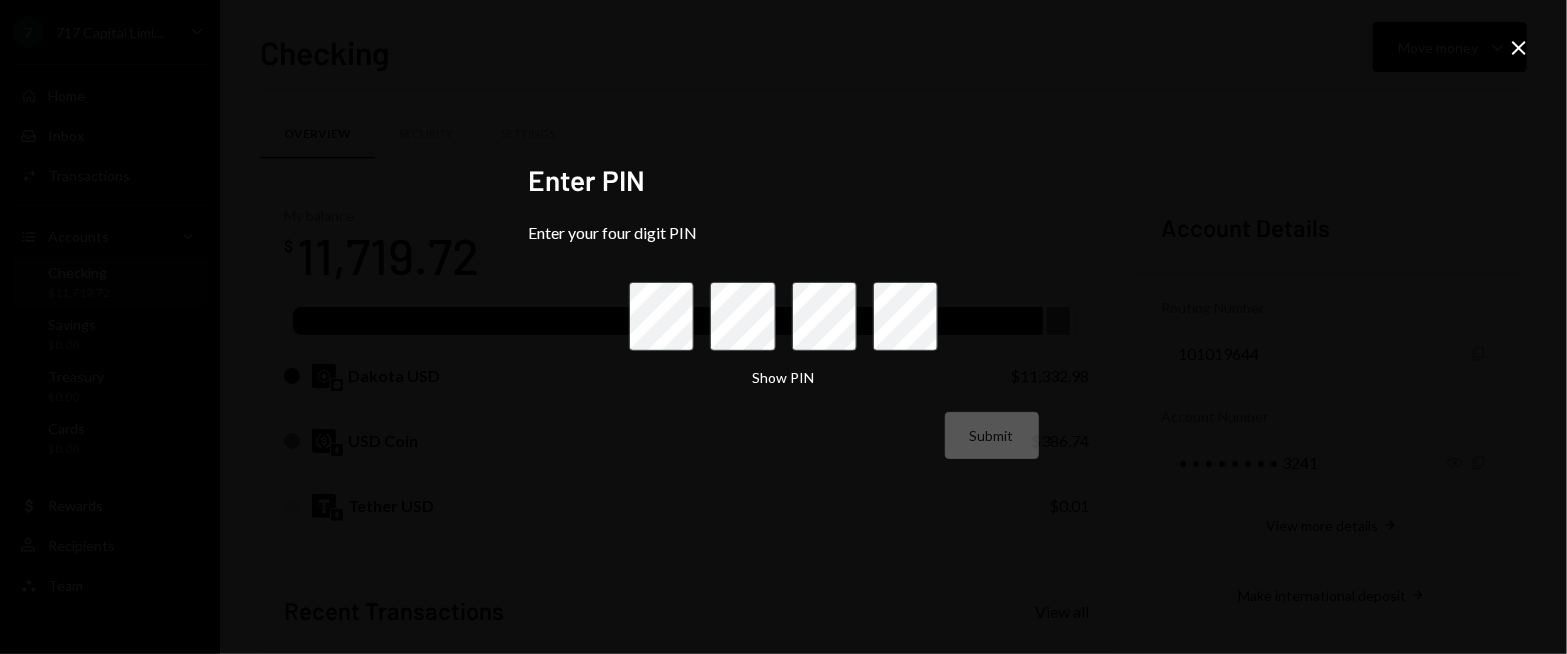 scroll, scrollTop: 0, scrollLeft: 0, axis: both 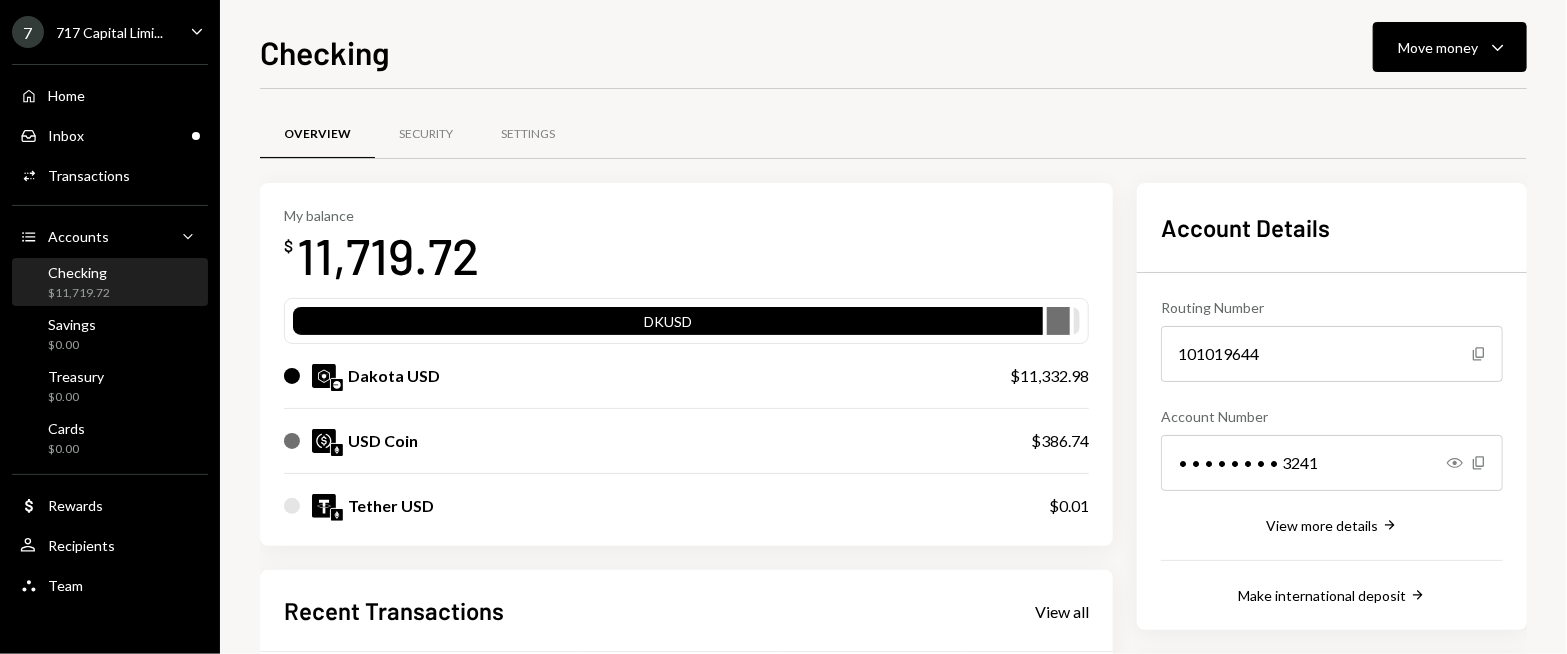 click on "My balance $ 11,719.72 DKUSD Dakota USD $11,332.98 USD Coin $386.74 Tether USD $0.01" at bounding box center (686, 365) 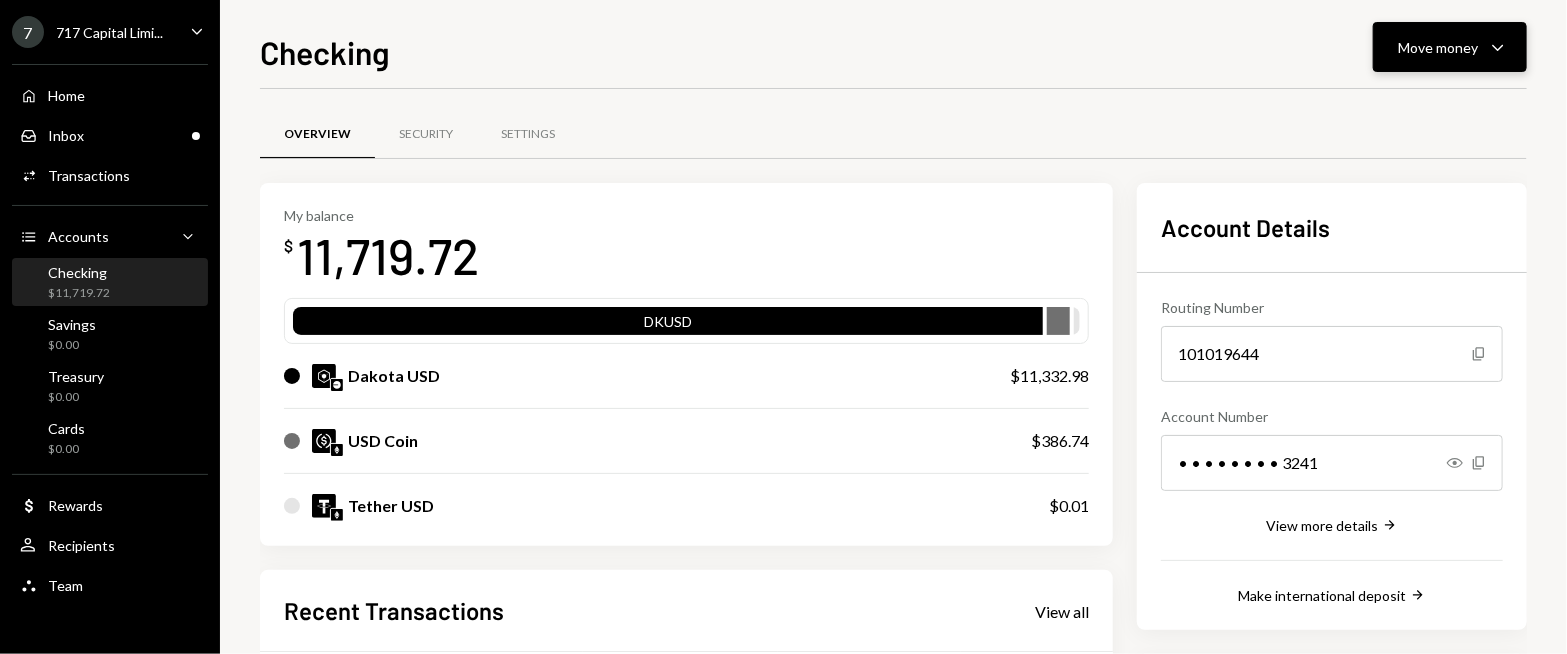 click on "Move money" at bounding box center (1438, 47) 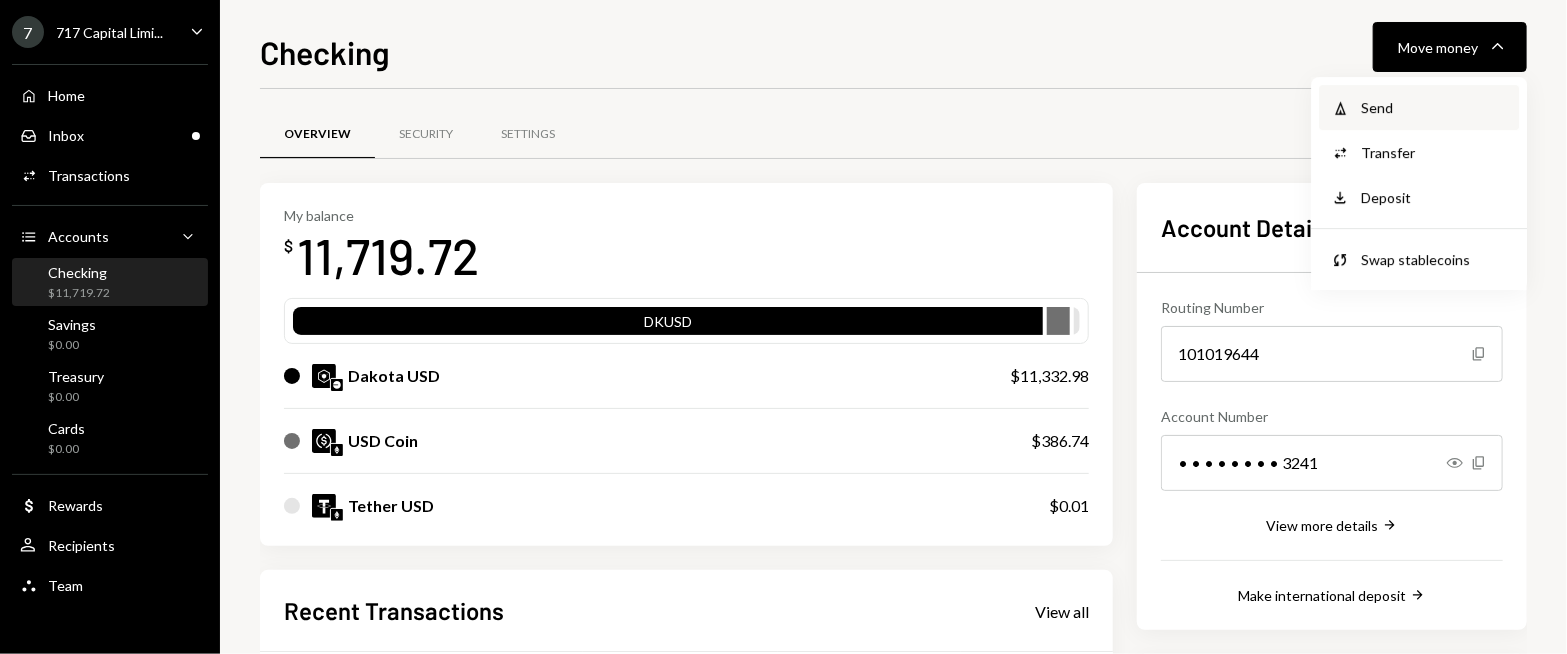click on "Send" at bounding box center [1434, 107] 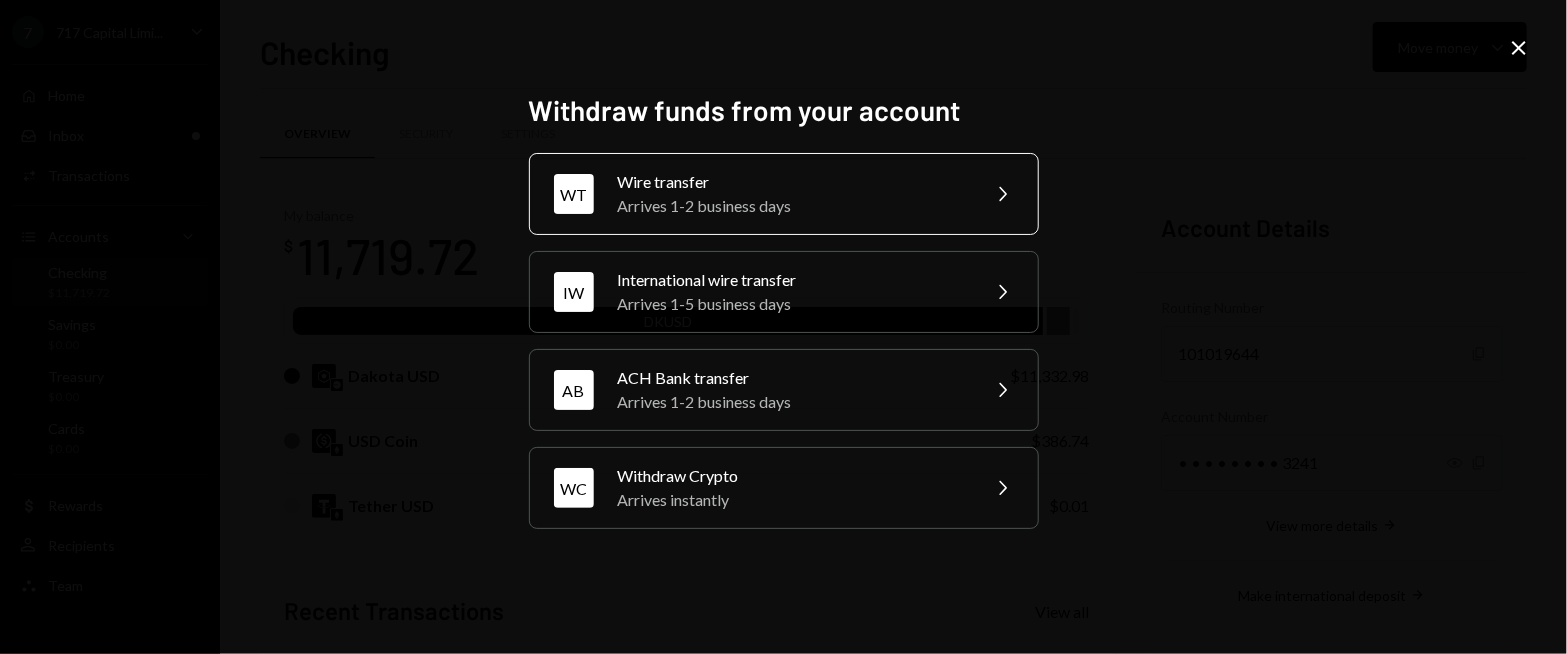 click on "Wire transfer" at bounding box center [792, 182] 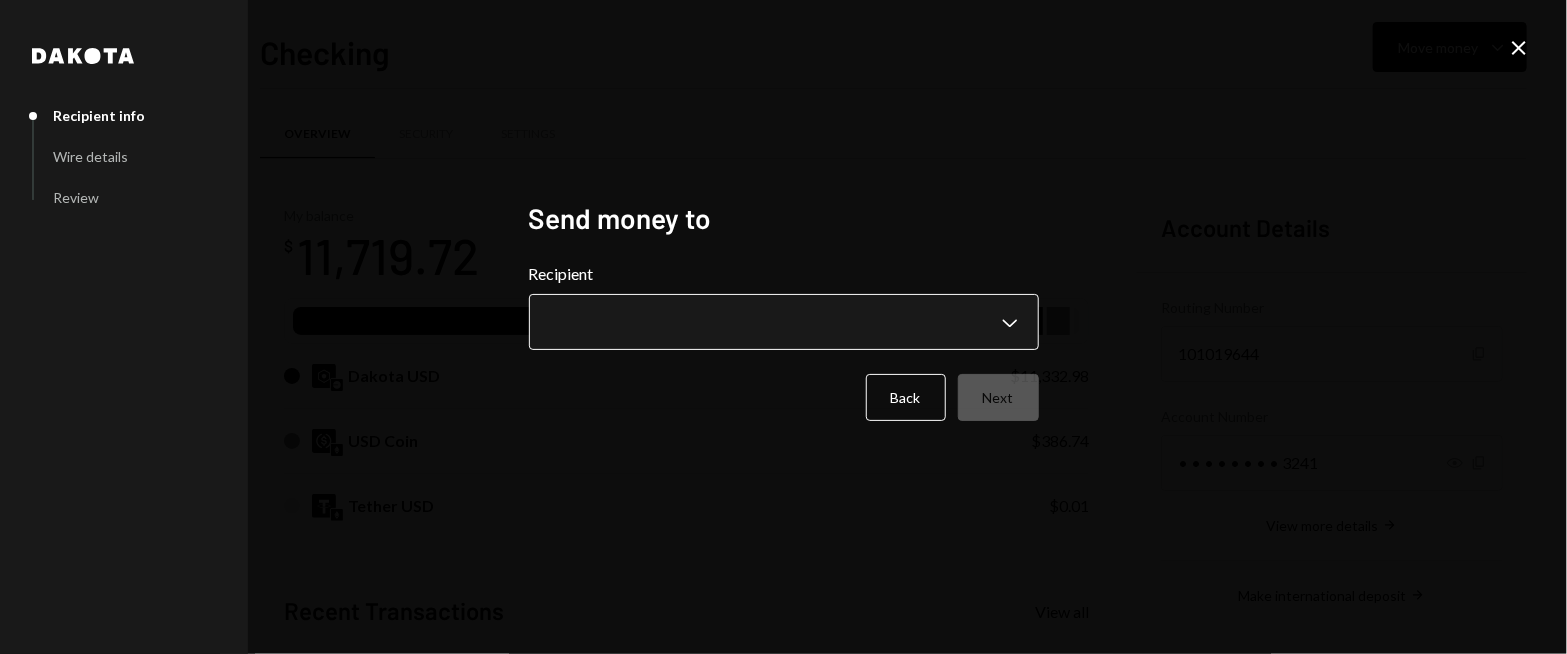 click on "7 717 Capital Limi... Caret Down Home Home Inbox Inbox Activities Transactions Accounts Accounts Caret Down Checking $11,719.72 Savings $0.00 Treasury $0.00 Cards $0.00 Dollar Rewards User Recipients Team Team Checking Move money Caret Down Overview Security Settings My balance $ 11,719.72 DKUSD Dakota USD $11,332.98 USD Coin $386.74 Tether USD $0.01 Recent Transactions View all Type Initiated By Initiated At Status Bank Payment $35,035.00 [PERSON_NAME] [DATE] 12:44 PM Review Right Arrow Stablecoin Conversion $285,749.13 [PERSON_NAME] [DATE] 12:00 PM Completed Deposit 285,749.1242  USDT 0x89e5...aa7c40 Copy [DATE] 11:56 AM Completed Bank Payment $68,258.19 [PERSON_NAME] [DATE] 9:00 AM Completed Bank Payment $110,110.00 [PERSON_NAME] [DATE] 8:59 AM Completed Account Details Routing Number [FINANCIAL_ID] Copy Account Number • • • • • • • •  3241 Show Copy View more details Right Arrow Make international deposit Right Arrow Account Information Money in (last 30 days) Up Right Arrow $17,662,641.18" at bounding box center (783, 327) 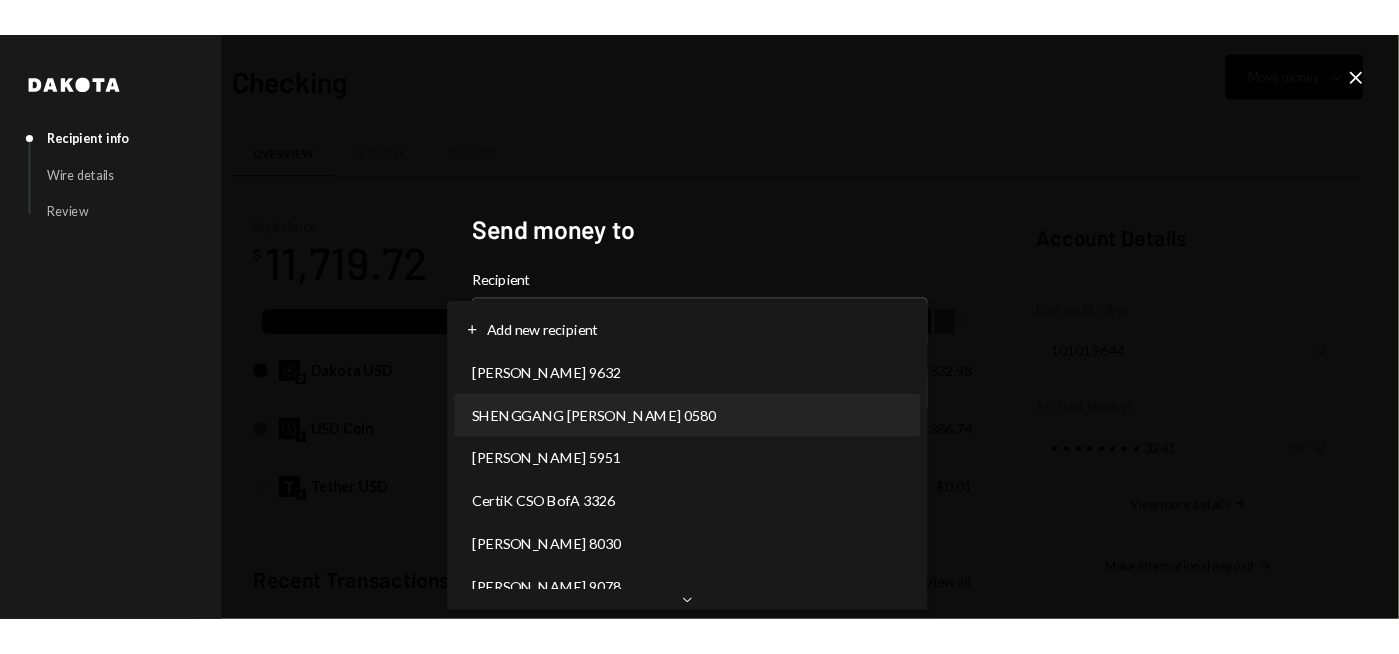 scroll, scrollTop: 3038, scrollLeft: 0, axis: vertical 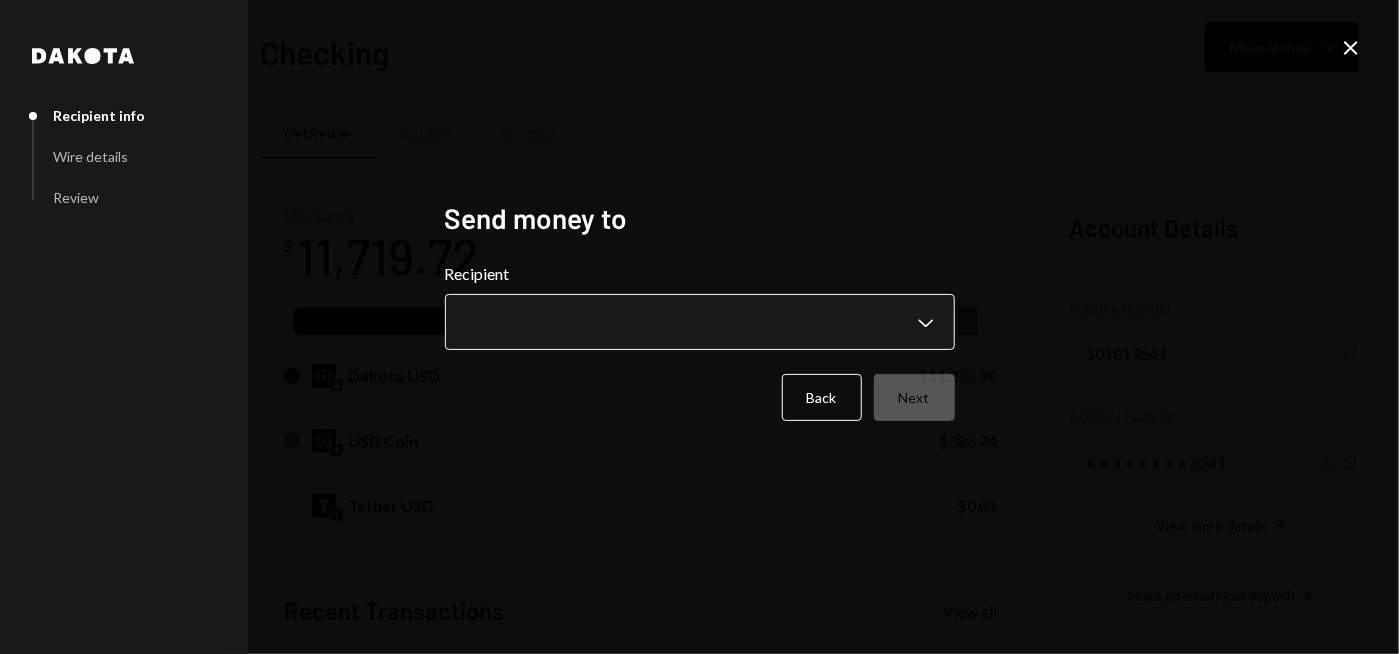 click on "7 717 Capital Limi... Caret Down Home Home Inbox Inbox Activities Transactions Accounts Accounts Caret Down Checking $11,719.72 Savings $0.00 Treasury $0.00 Cards $0.00 Dollar Rewards User Recipients Team Team Checking Move money Caret Down Overview Security Settings My balance $ 11,719.72 DKUSD Dakota USD $11,332.98 USD Coin $386.74 Tether USD $0.01 Recent Transactions View all Type Initiated By Initiated At Status Bank Payment $35,035.00 [PERSON_NAME] 12:44 PM Review Right Arrow Stablecoin Conversion $285,749.13 [PERSON_NAME] 12:00 PM Completed Deposit 285,749.1242  USDT 0x89e5...aa7c40 Copy 11:56 AM Completed Bank Payment $68,258.19 [PERSON_NAME] 9:00 AM Completed Bank Payment $110,110.00 [PERSON_NAME] 8:59 AM Completed Account Details Routing Number [FINANCIAL_ID] Copy Account Number • • • • • • • •  3241 Show Copy View more details Right Arrow Make international deposit Right Arrow Account Information Money in (last 30 days) Up Right Arrow $17,662,641.18 Money out (last 30 days) Down Right Arrow Back" at bounding box center (699, 327) 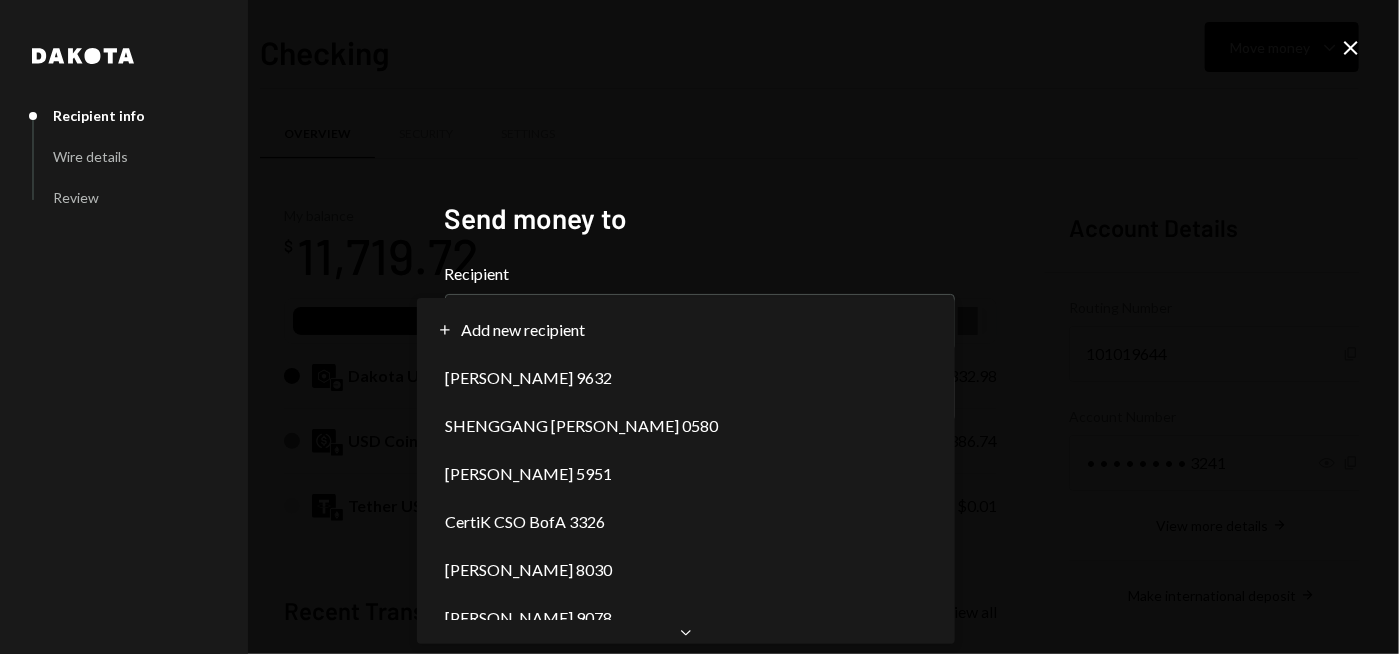 scroll, scrollTop: 3038, scrollLeft: 0, axis: vertical 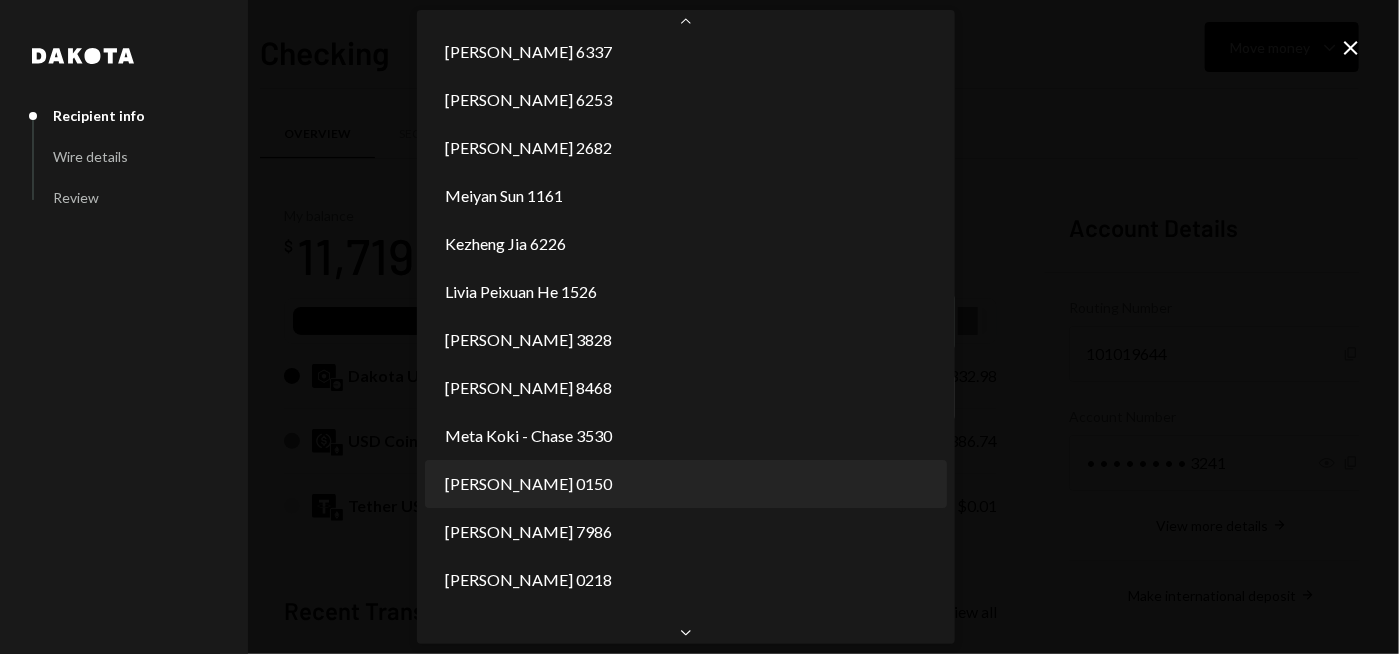 select on "**********" 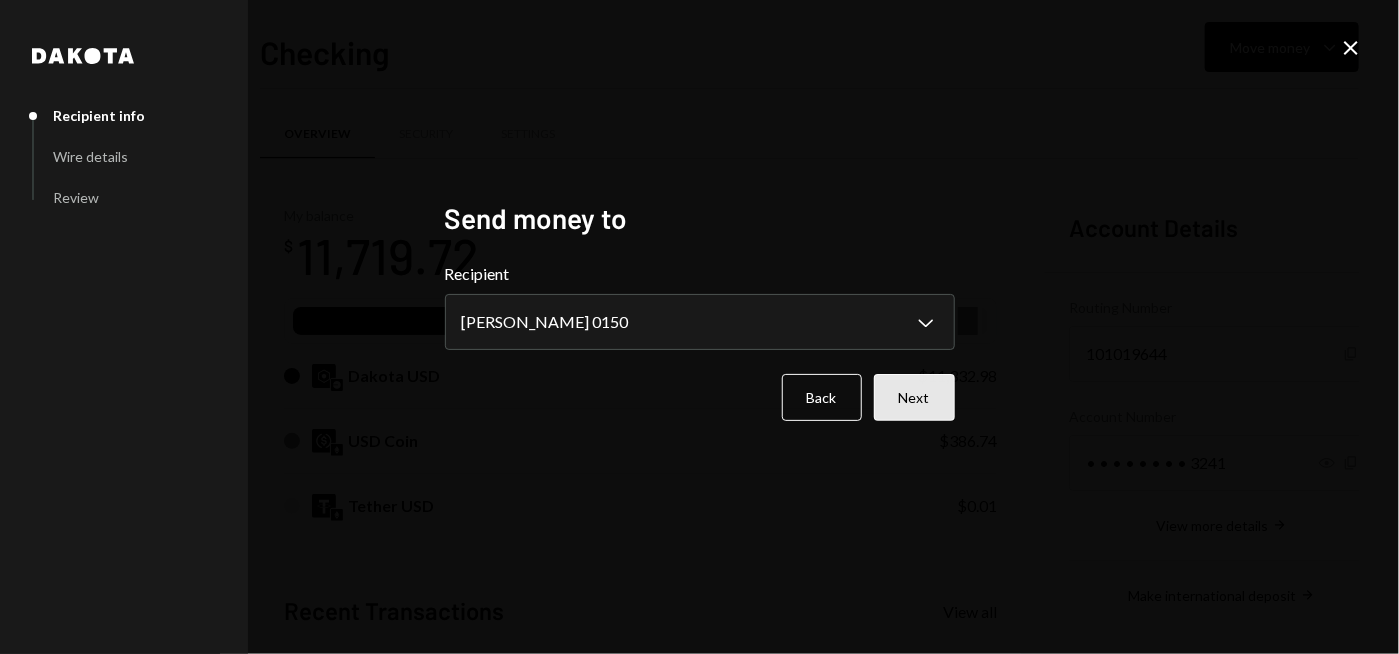 click on "Next" at bounding box center [914, 397] 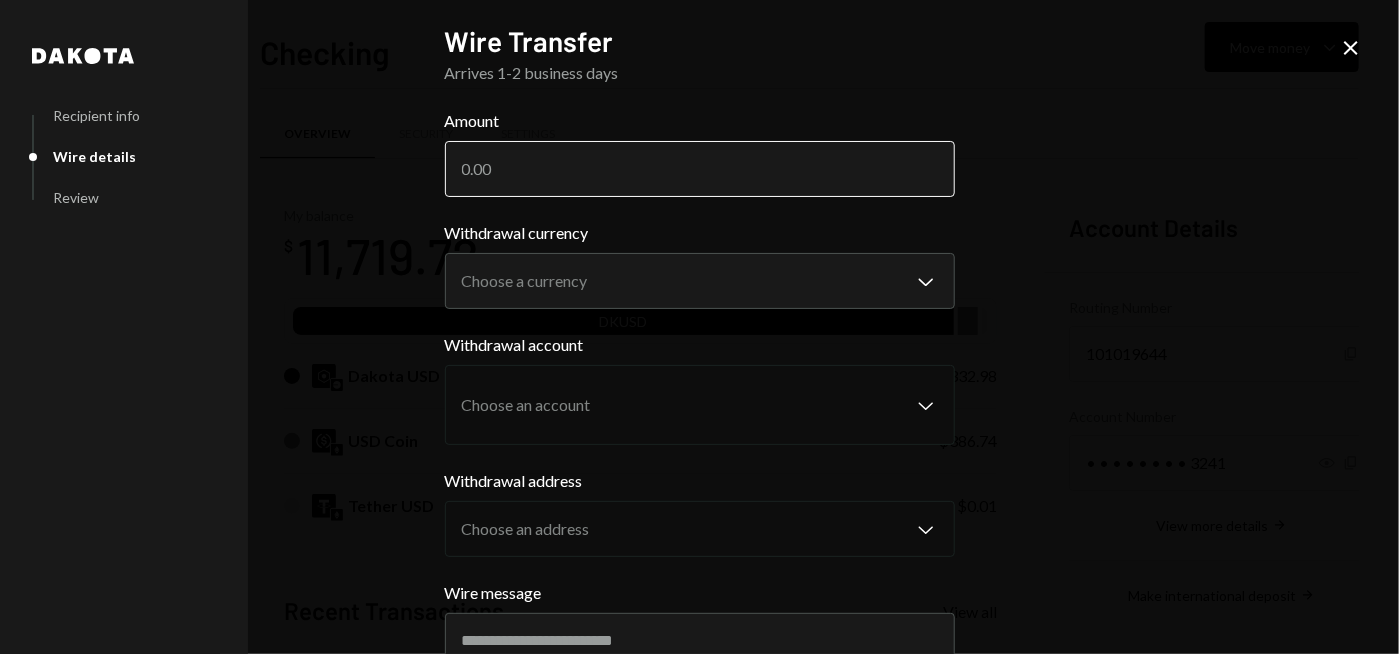 click on "Amount" at bounding box center (700, 169) 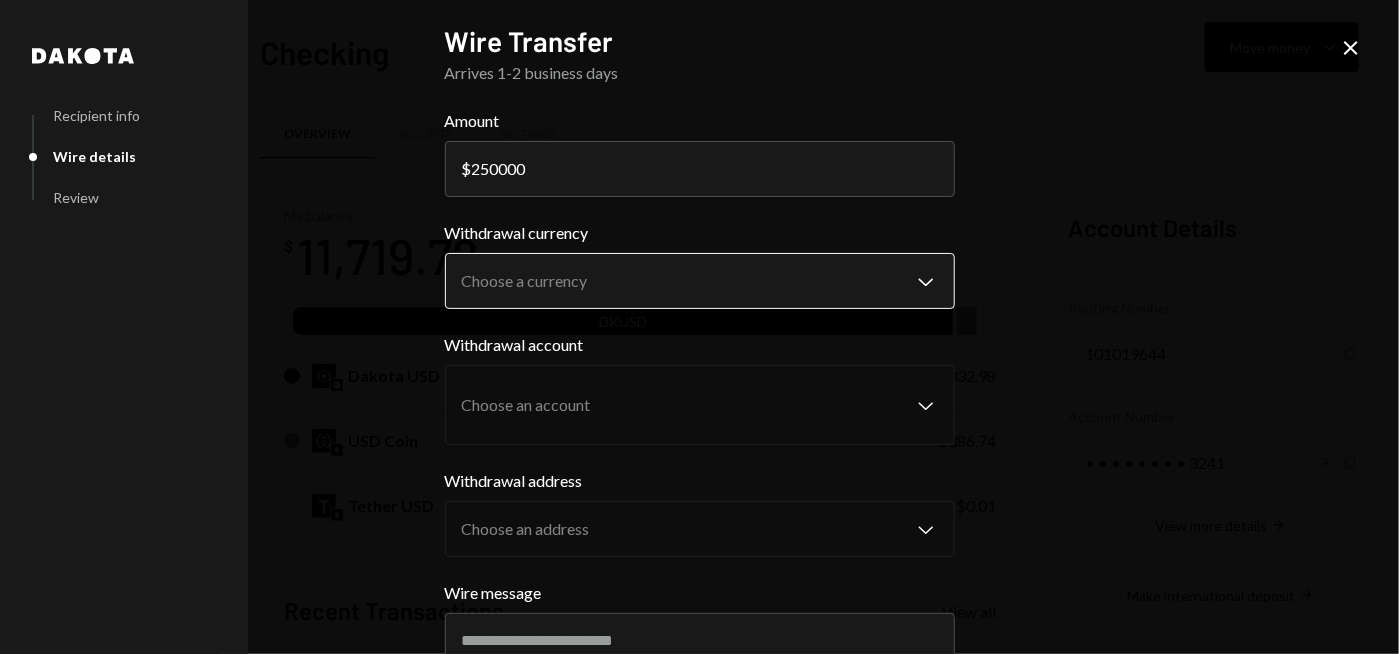 type on "250000" 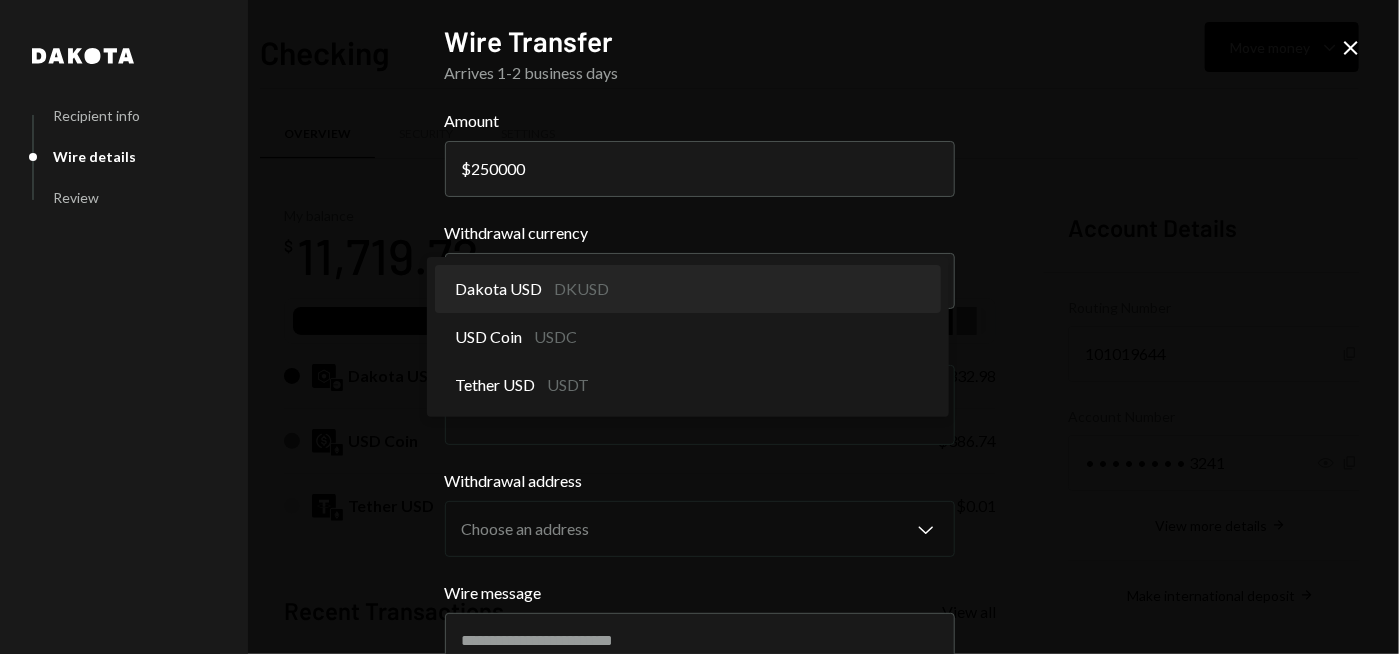 select on "*****" 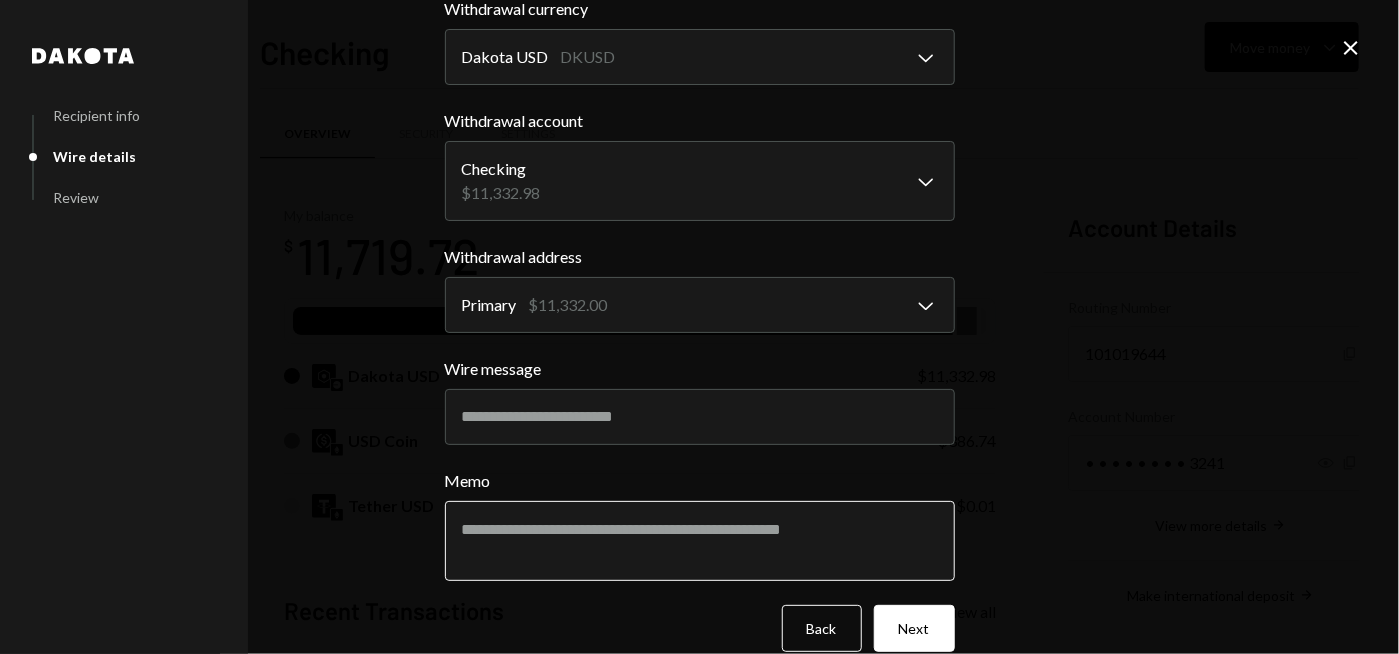 scroll, scrollTop: 252, scrollLeft: 0, axis: vertical 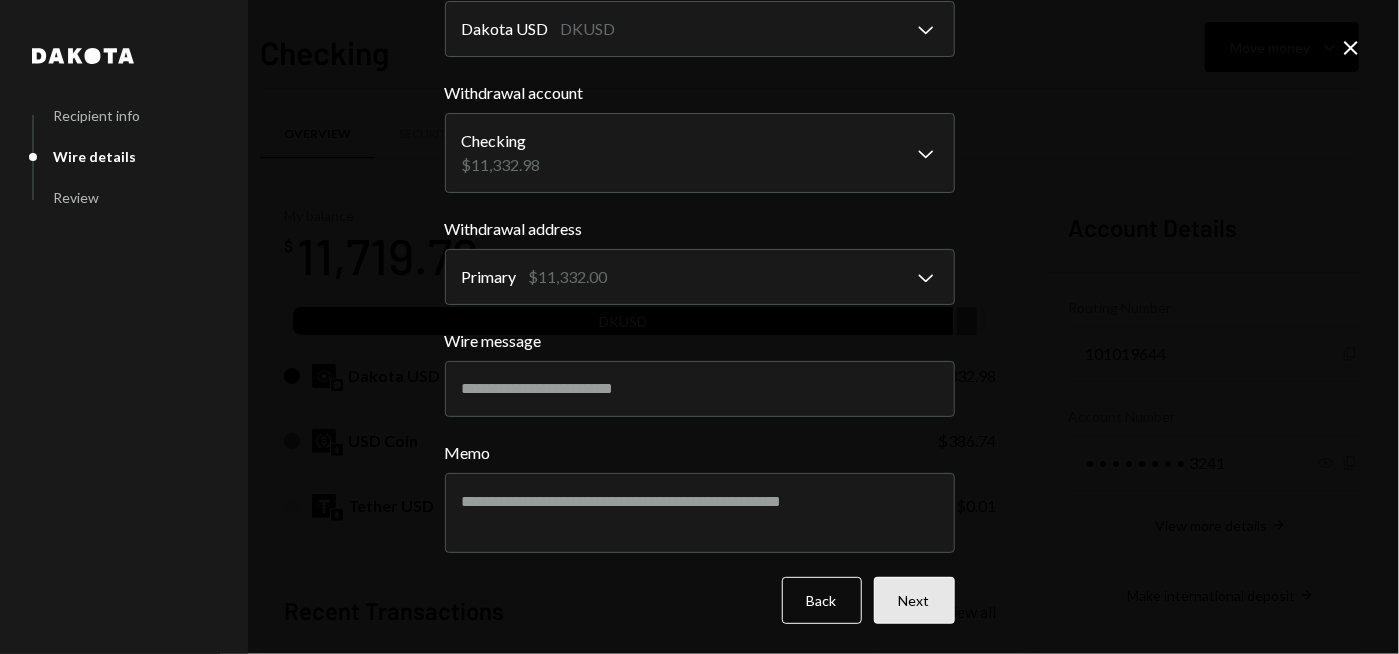click on "Next" at bounding box center (914, 600) 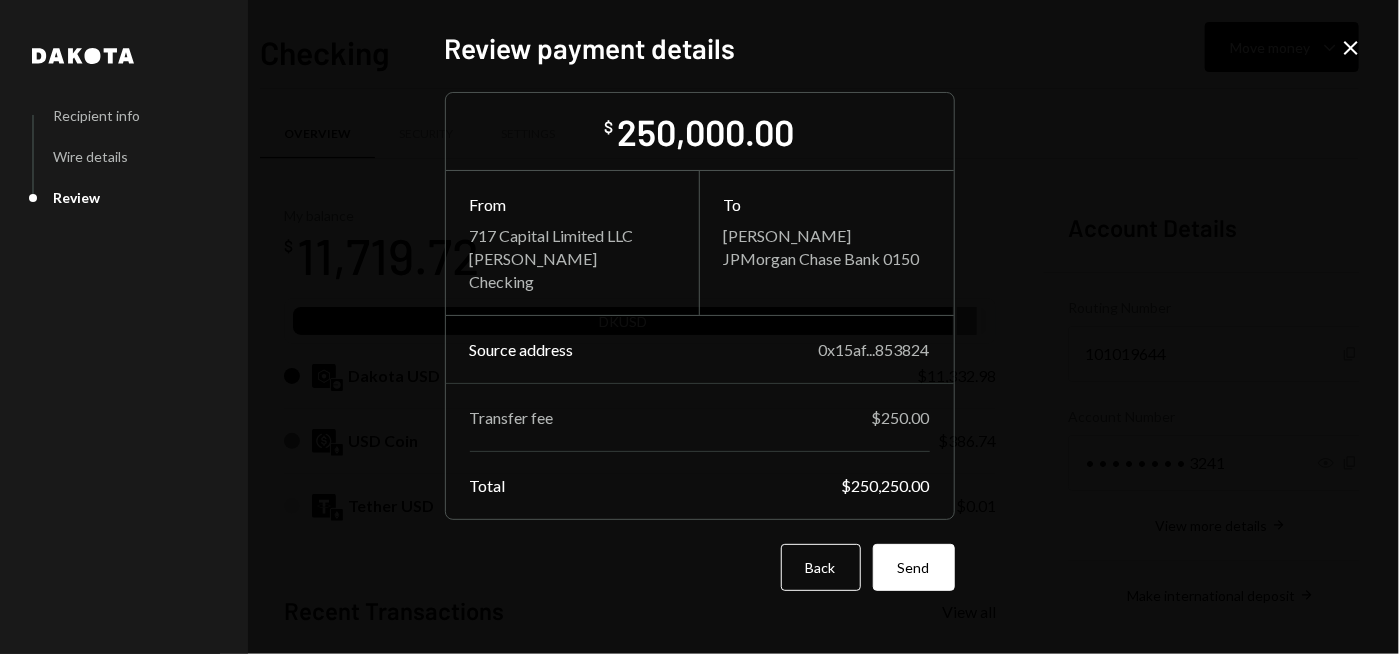 scroll, scrollTop: 17, scrollLeft: 0, axis: vertical 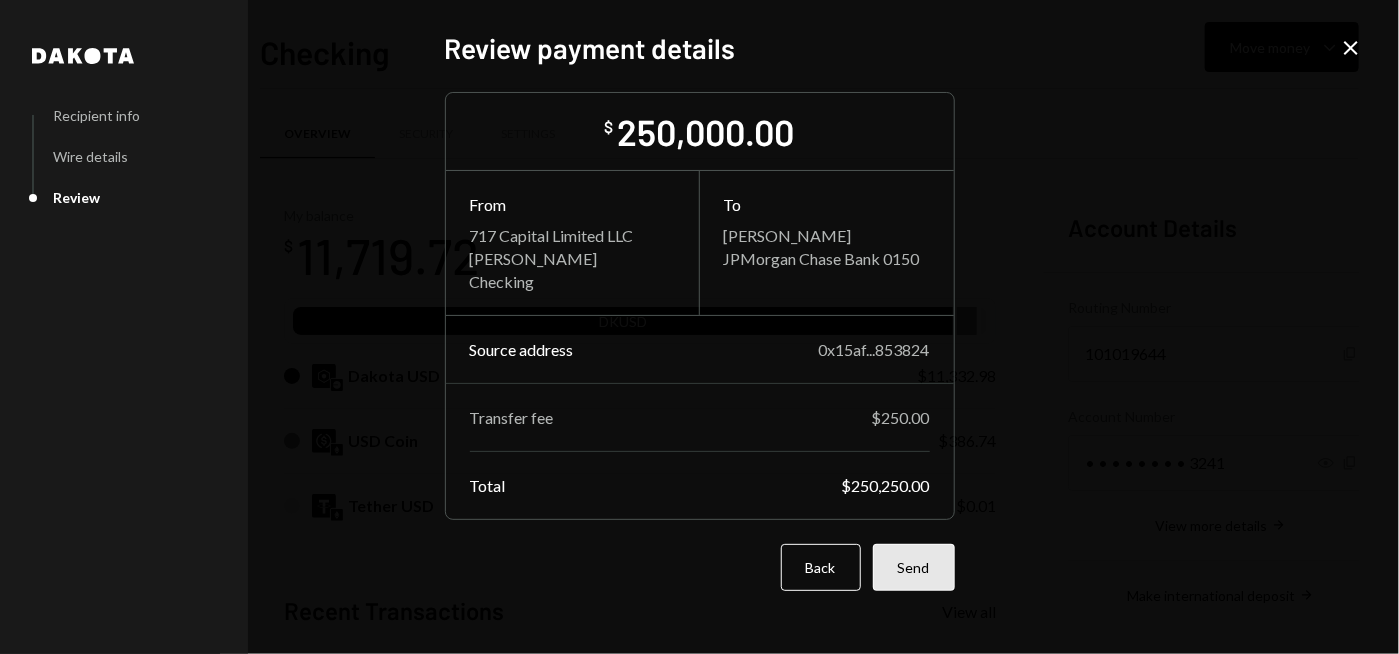 click on "Send" at bounding box center [914, 567] 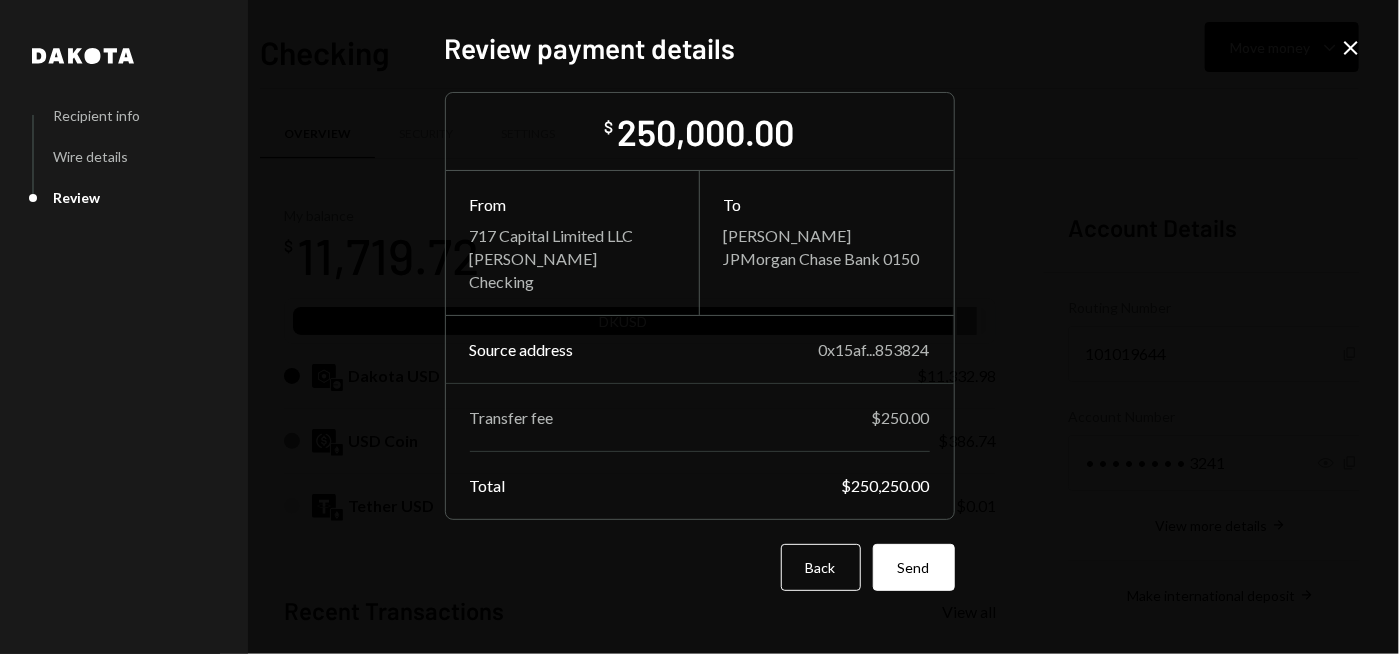 scroll, scrollTop: 0, scrollLeft: 0, axis: both 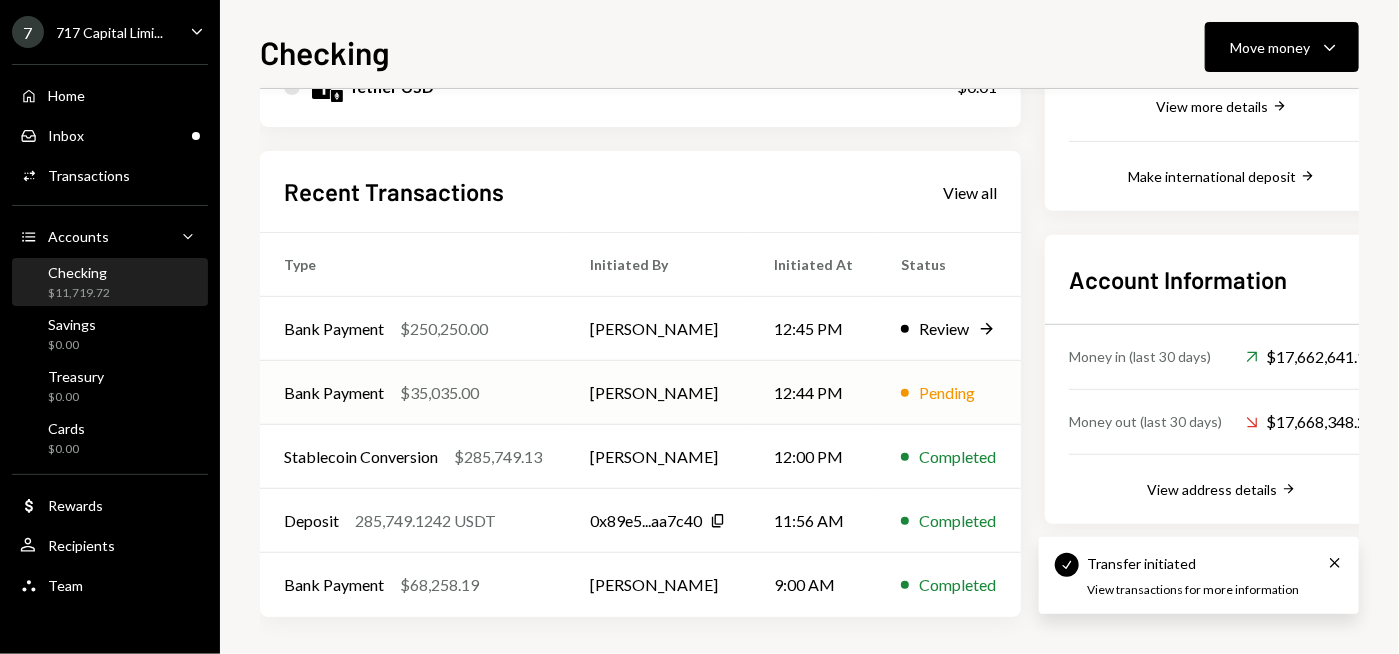 click on "Bank Payment $35,035.00" at bounding box center [413, 393] 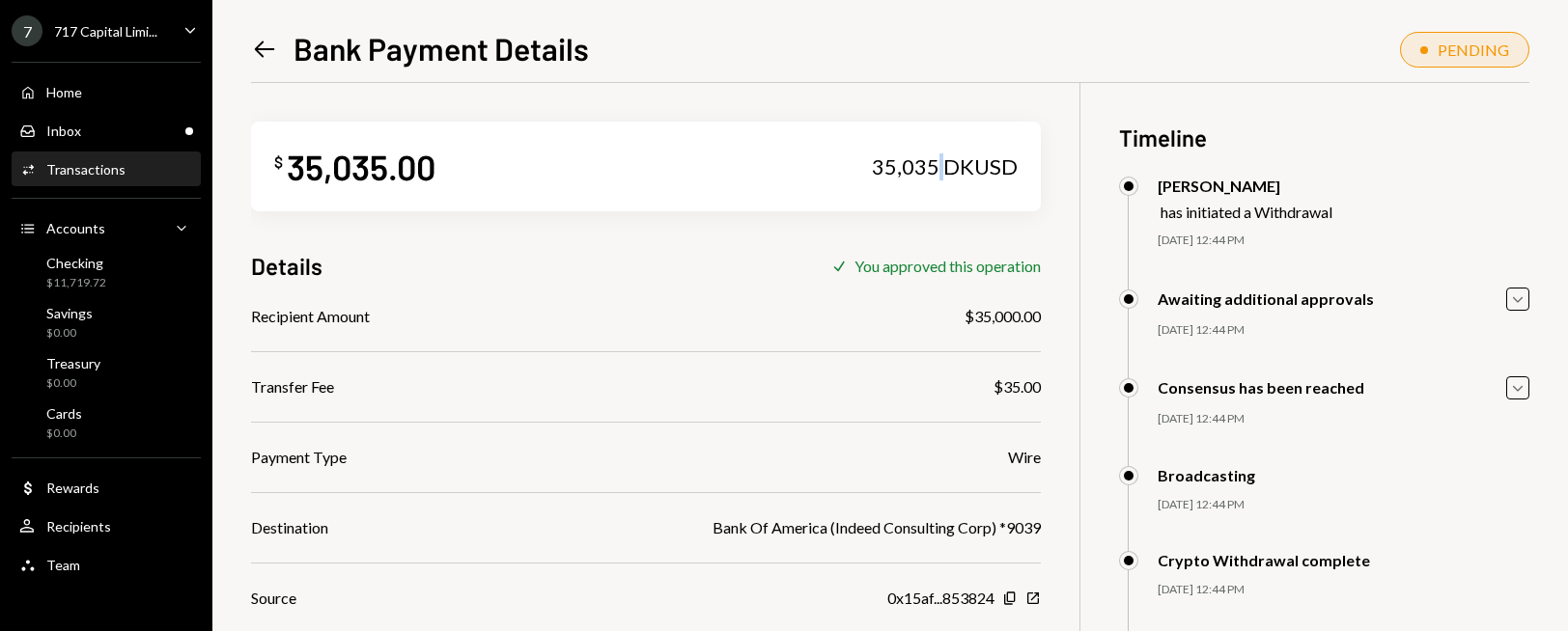 drag, startPoint x: 940, startPoint y: 169, endPoint x: 958, endPoint y: 165, distance: 18.439089 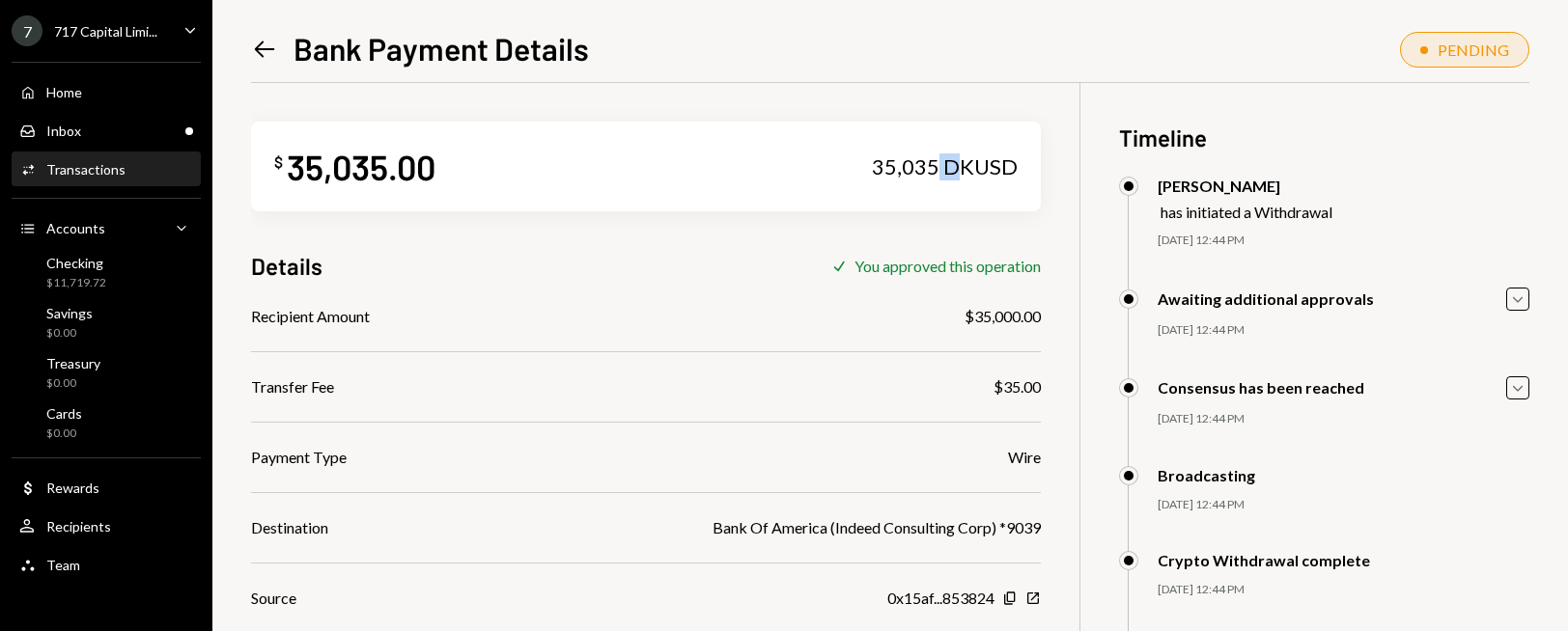 click on "35,035  DKUSD" at bounding box center [944, 167] 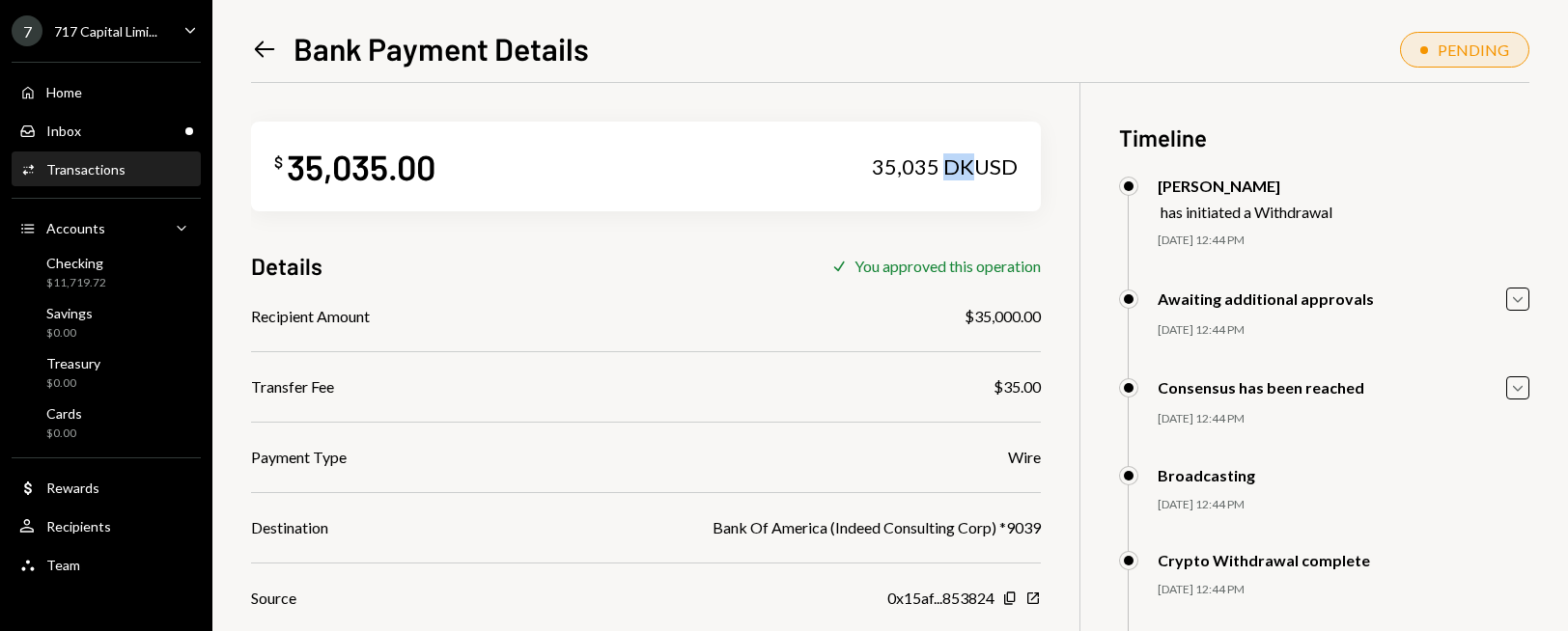 drag, startPoint x: 977, startPoint y: 167, endPoint x: 946, endPoint y: 170, distance: 31.144823 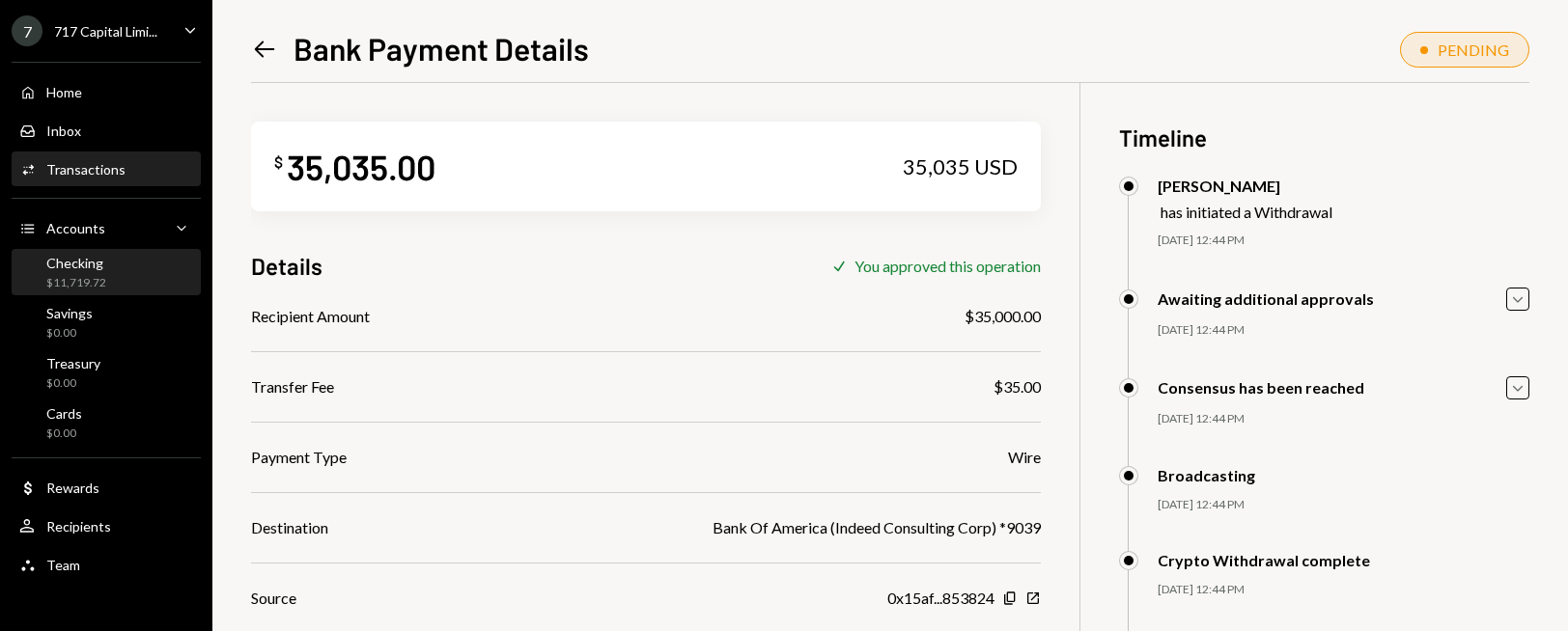 click on "$11,719.72" at bounding box center [76, 283] 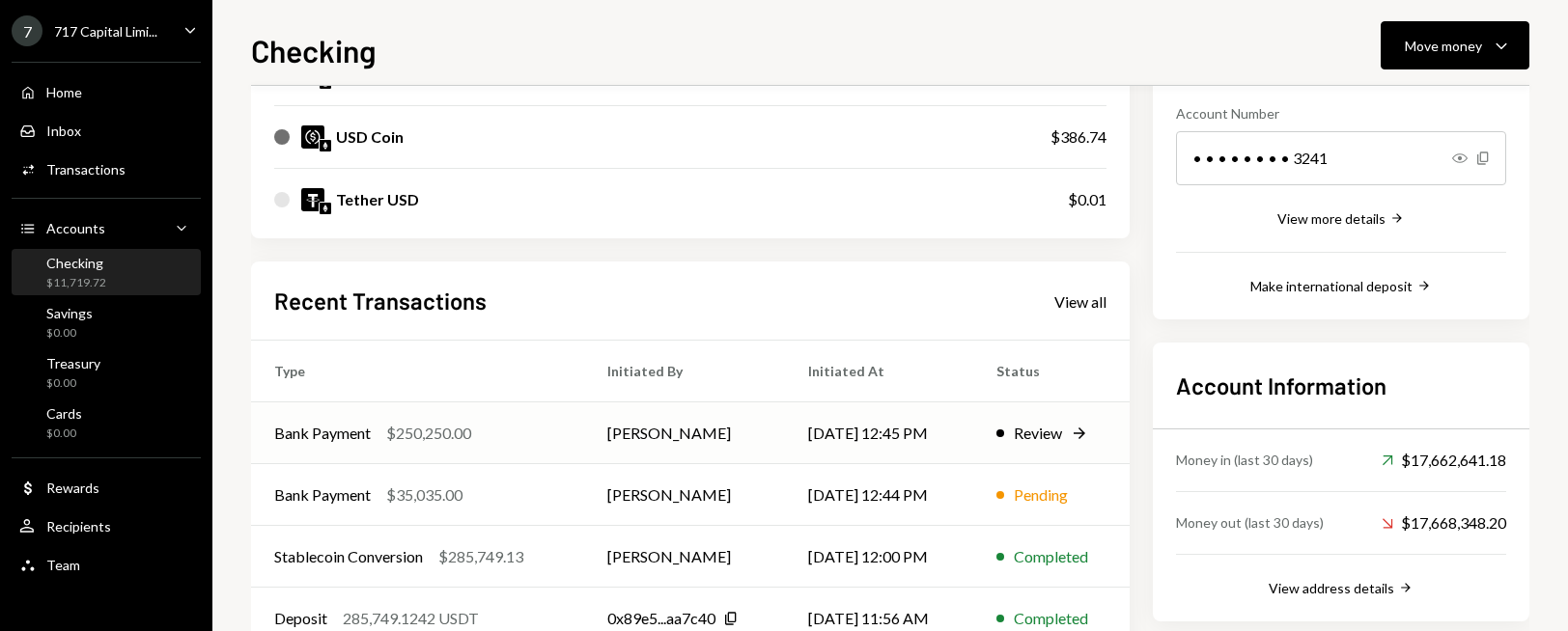 scroll, scrollTop: 289, scrollLeft: 0, axis: vertical 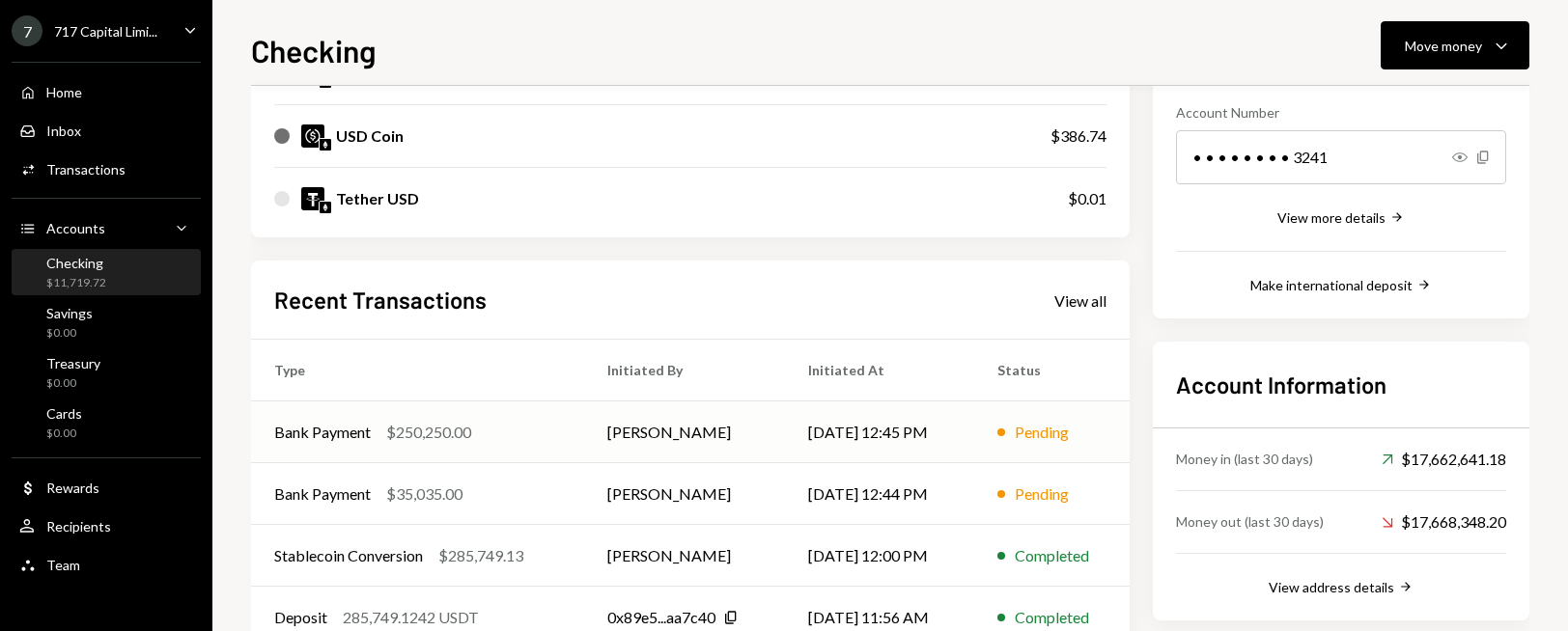 click on "[PERSON_NAME]" at bounding box center [685, 432] 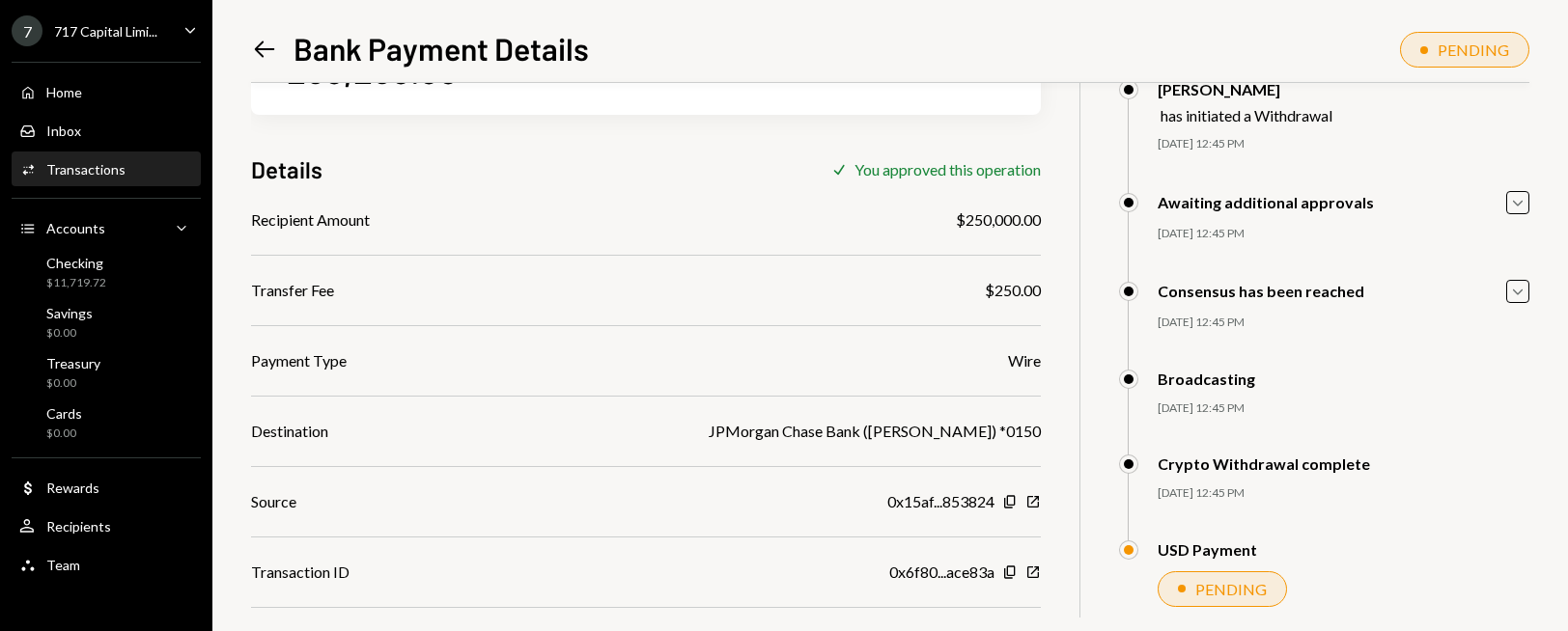 scroll, scrollTop: 0, scrollLeft: 0, axis: both 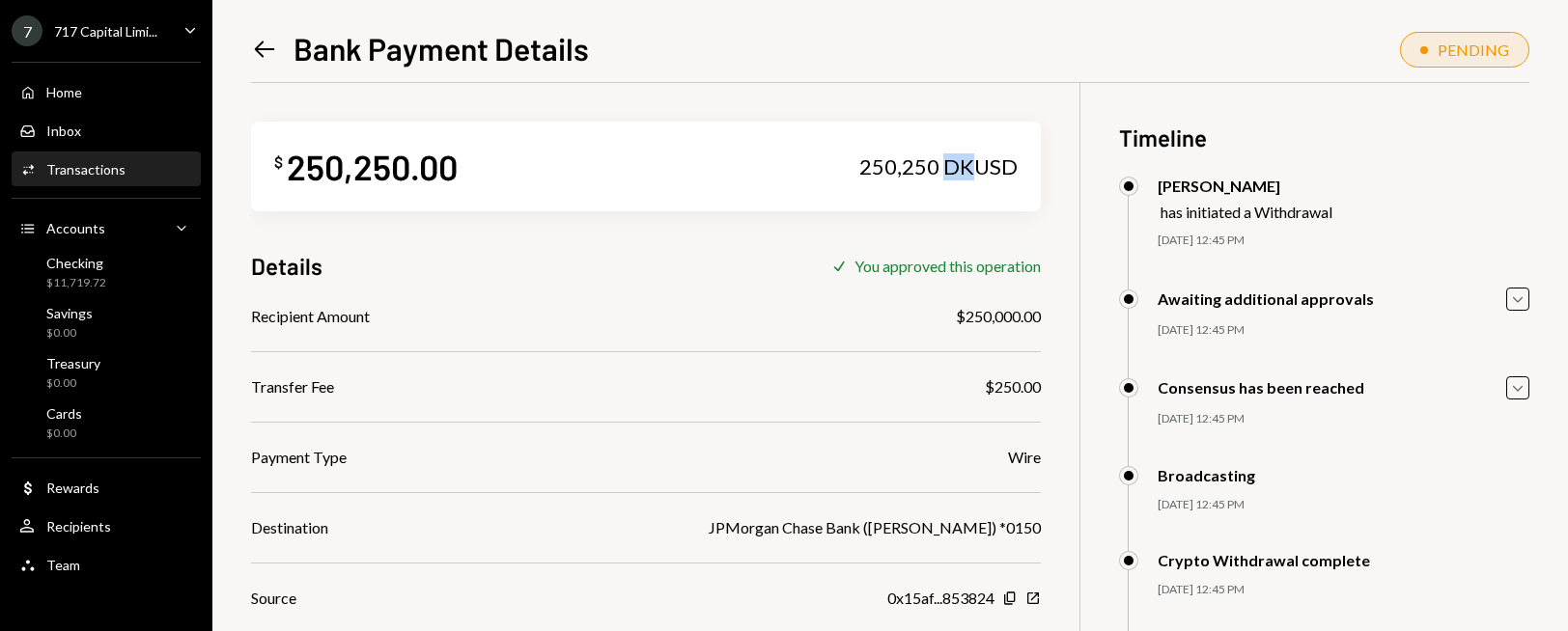 drag, startPoint x: 977, startPoint y: 169, endPoint x: 964, endPoint y: 168, distance: 13.038405 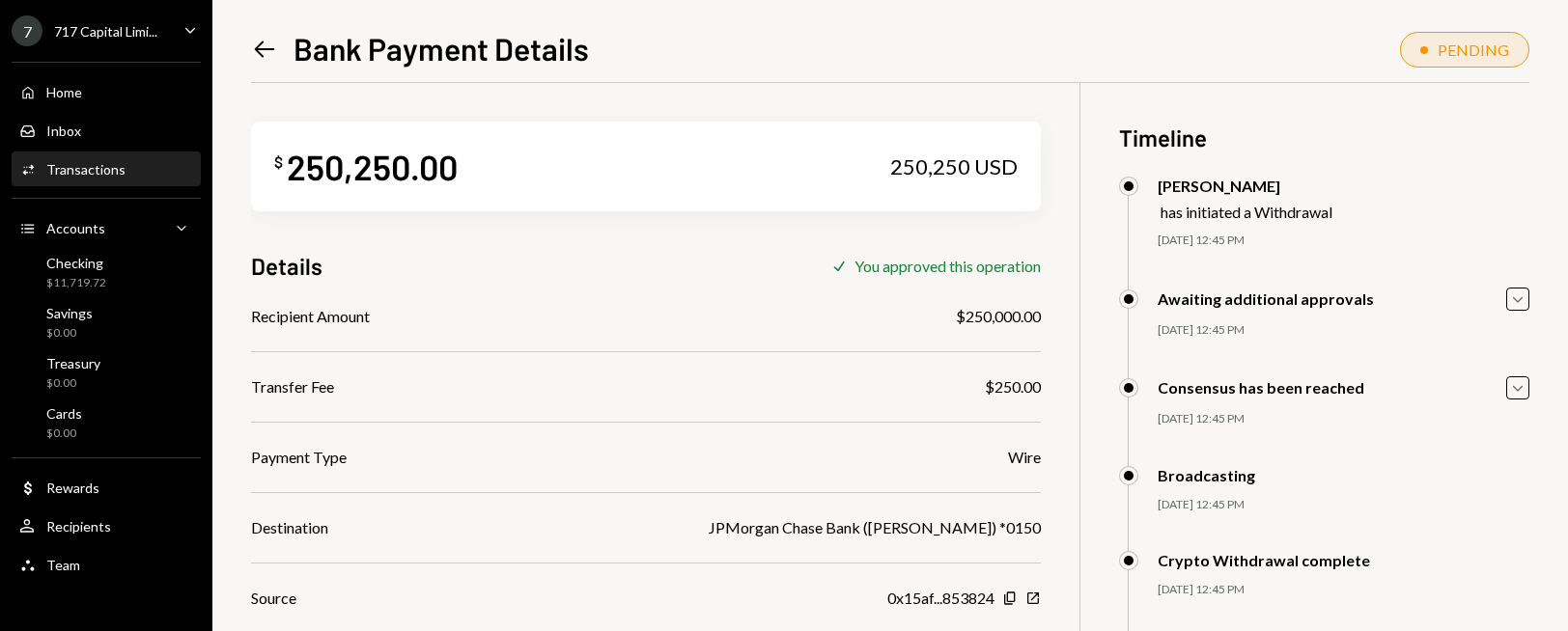 click on "$ 250,250.00 250,250  USD" at bounding box center (646, 166) 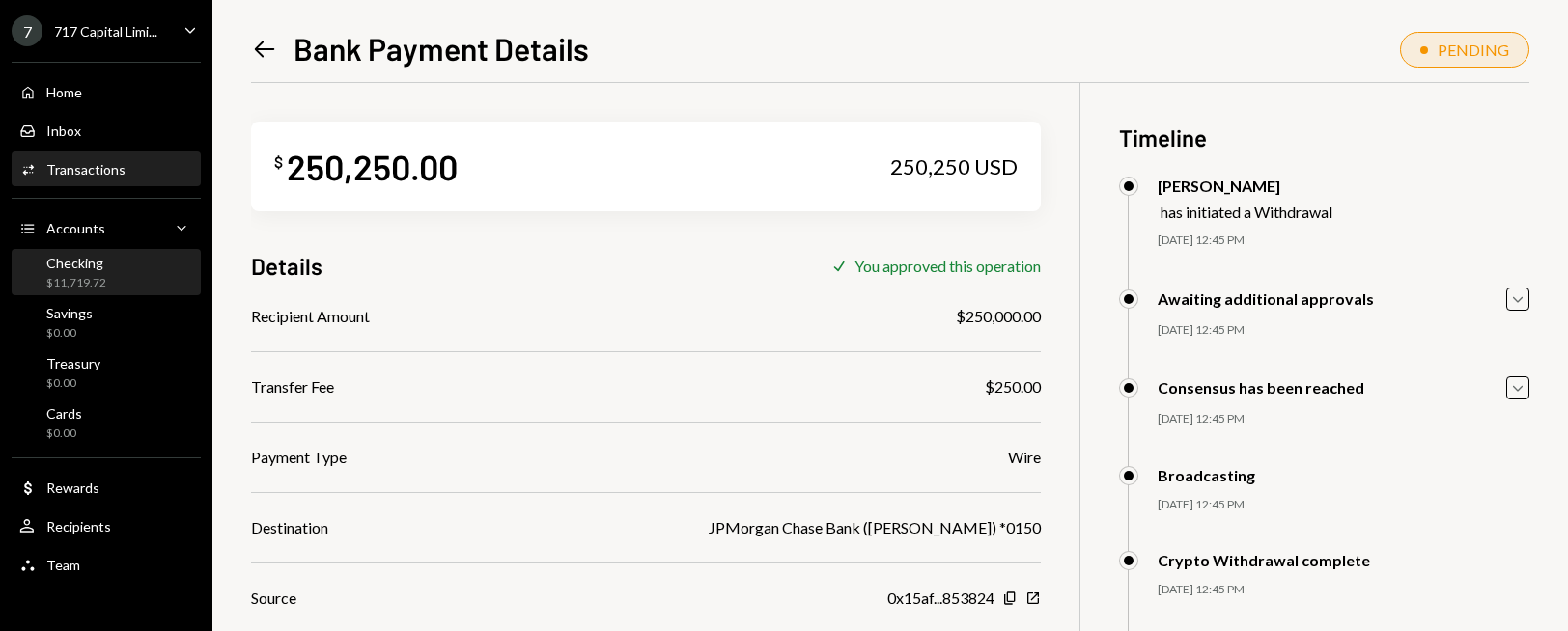 click on "Checking $11,719.72" at bounding box center [106, 273] 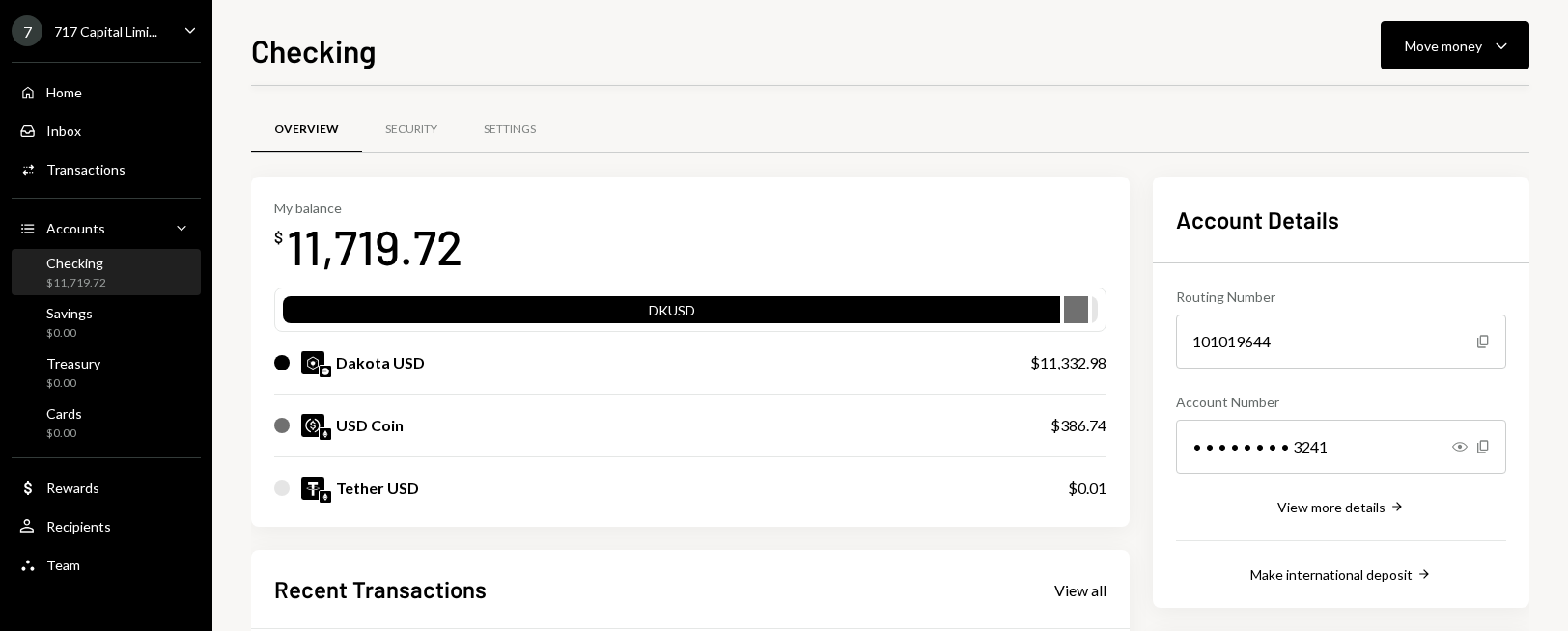 scroll, scrollTop: 386, scrollLeft: 0, axis: vertical 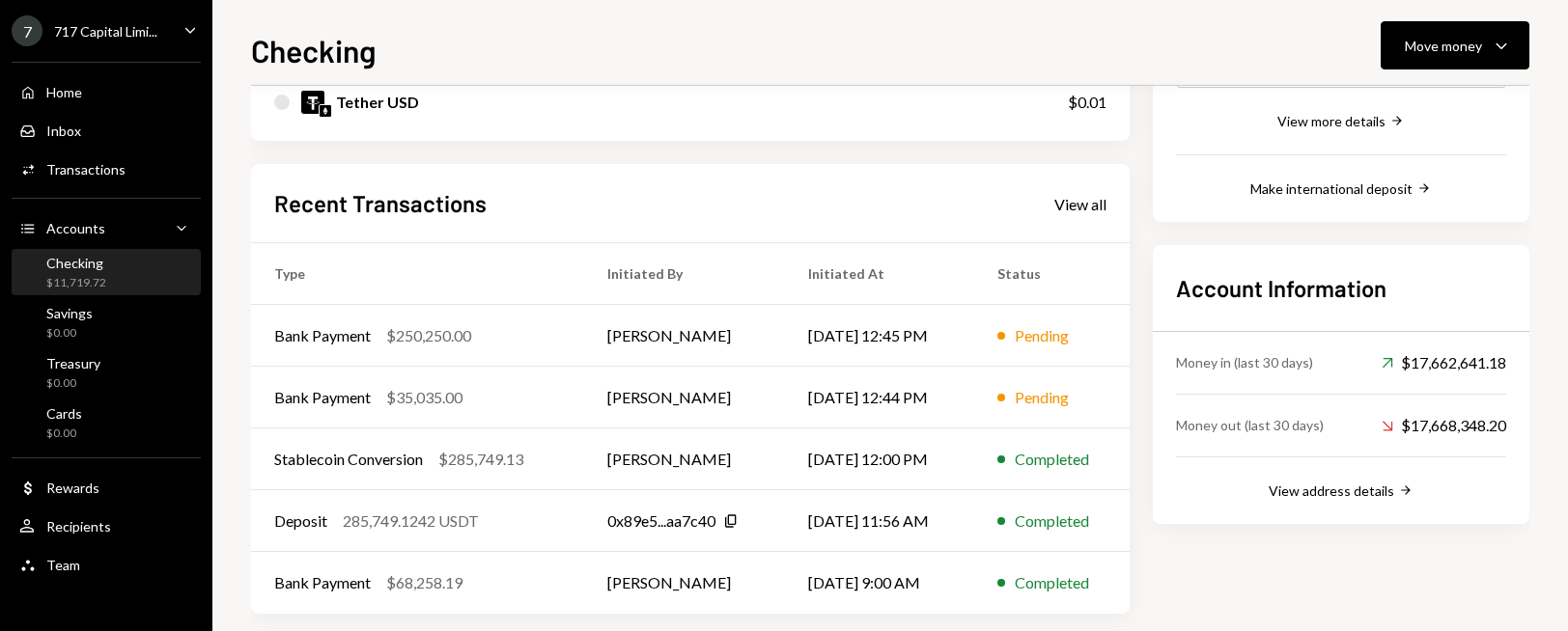 click on "Recent Transactions View all Type Initiated By Initiated At Status Bank Payment $250,250.00 Ryan Noonan 07/03/25 12:45 PM Pending Bank Payment $35,035.00 Ryan Noonan 07/03/25 12:44 PM Pending Stablecoin Conversion $285,749.13 Ryan Noonan 07/03/25 12:00 PM Completed Deposit 285,749.1242  USDT 0x89e5...aa7c40 Copy 07/03/25 11:56 AM Completed Bank Payment $68,258.19 Ryan Noonan 07/03/25 9:00 AM Completed" at bounding box center [690, 389] 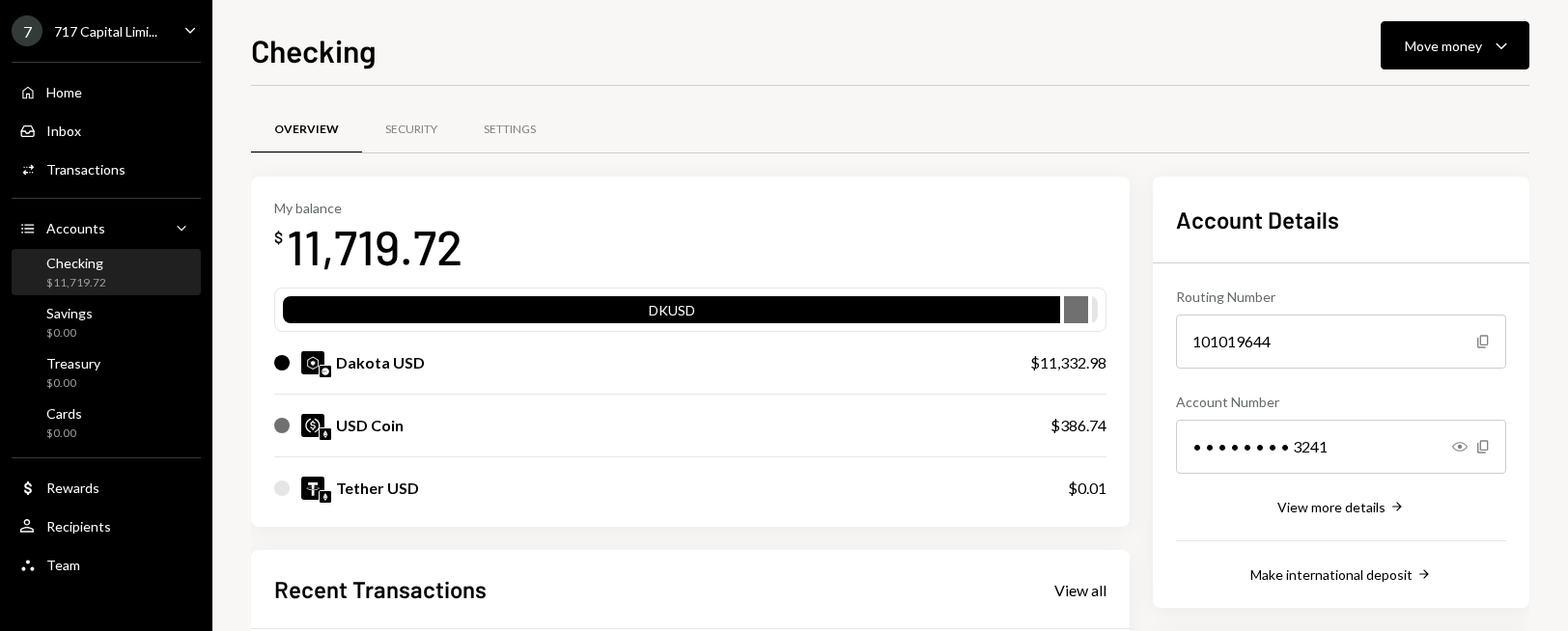 click on "My balance $ 11,719.72 DKUSD Dakota USD $11,332.98 USD Coin $386.74 Tether USD $0.01" at bounding box center [690, 352] 